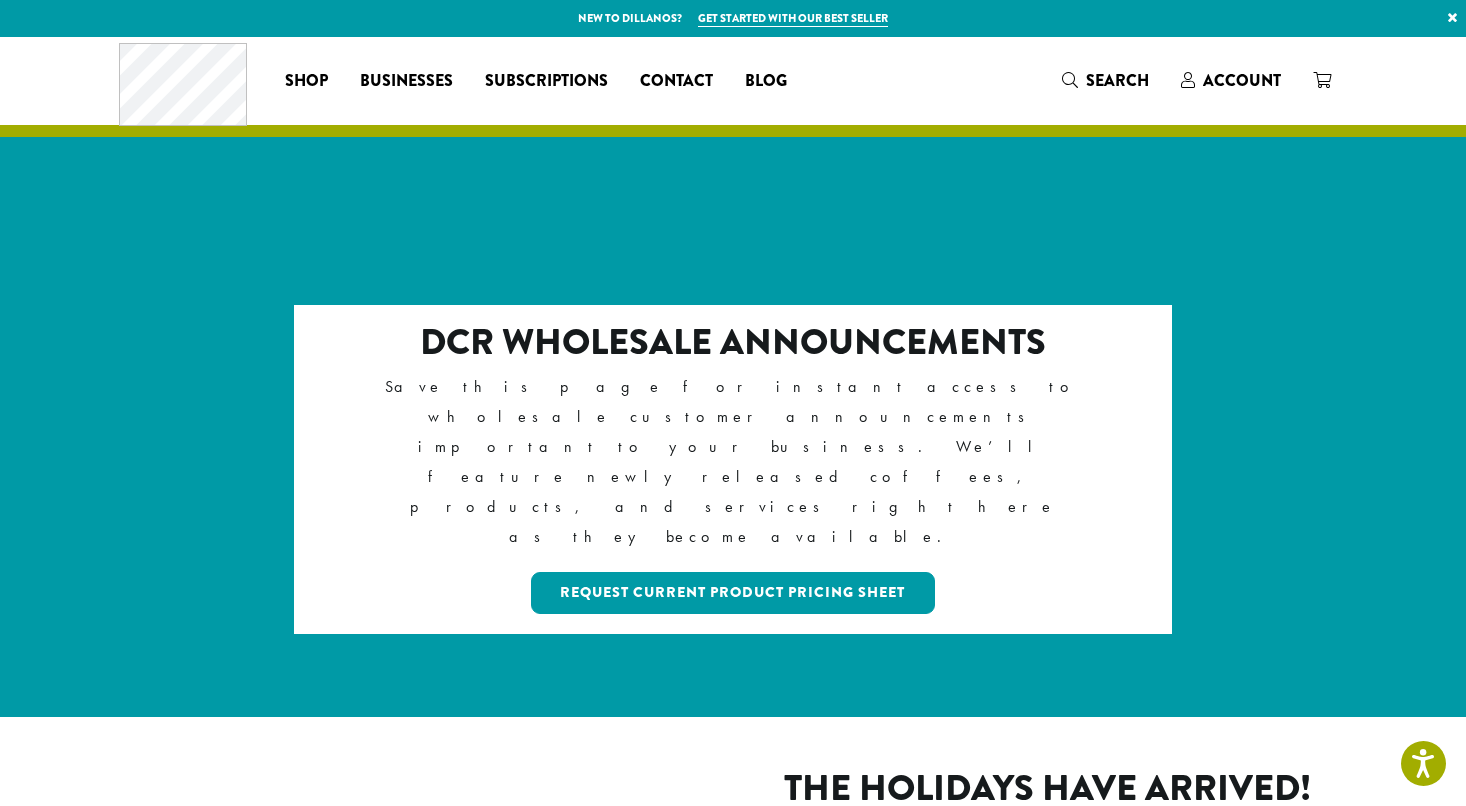 scroll, scrollTop: 0, scrollLeft: 0, axis: both 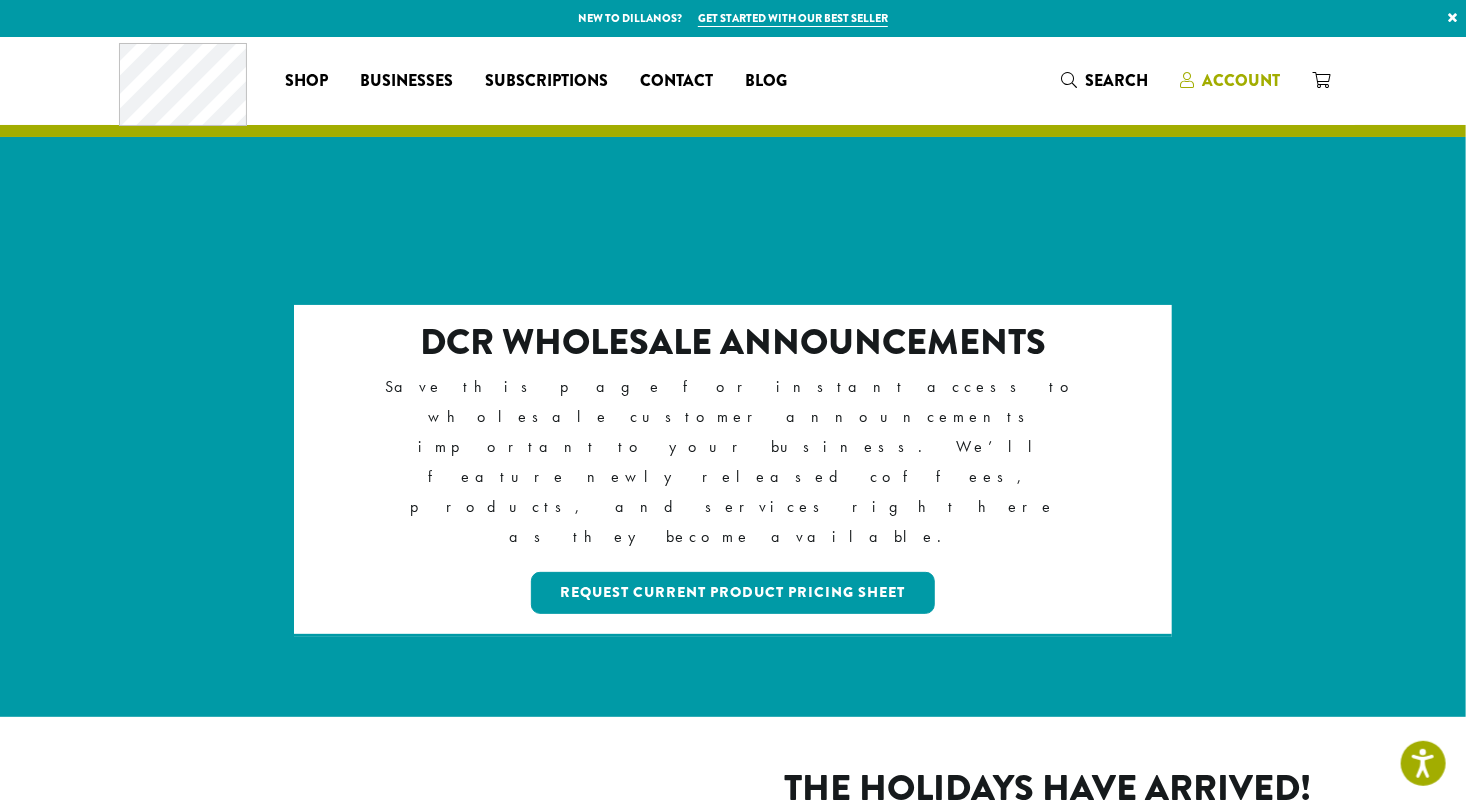 click on "Account" at bounding box center (1242, 80) 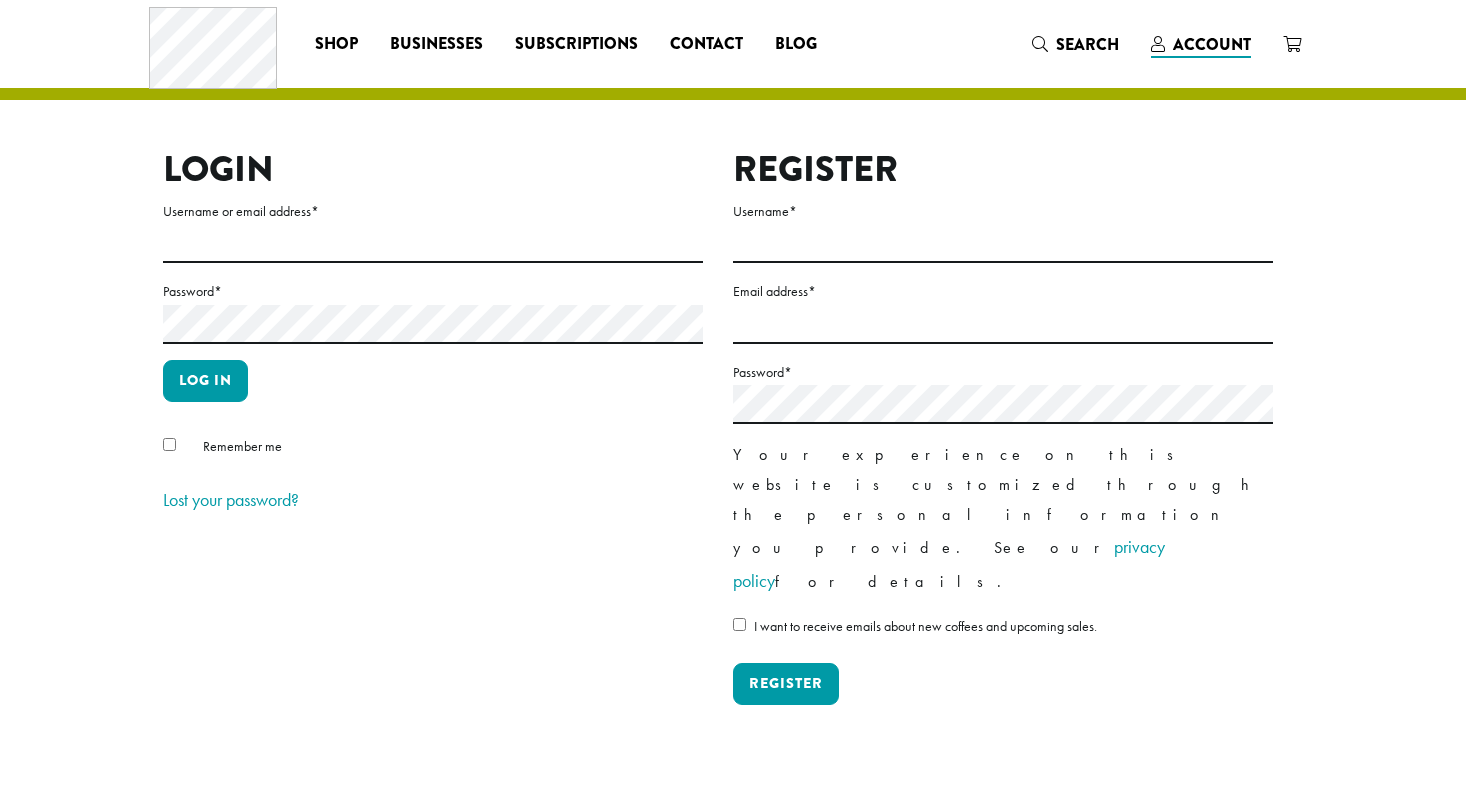 scroll, scrollTop: 0, scrollLeft: 0, axis: both 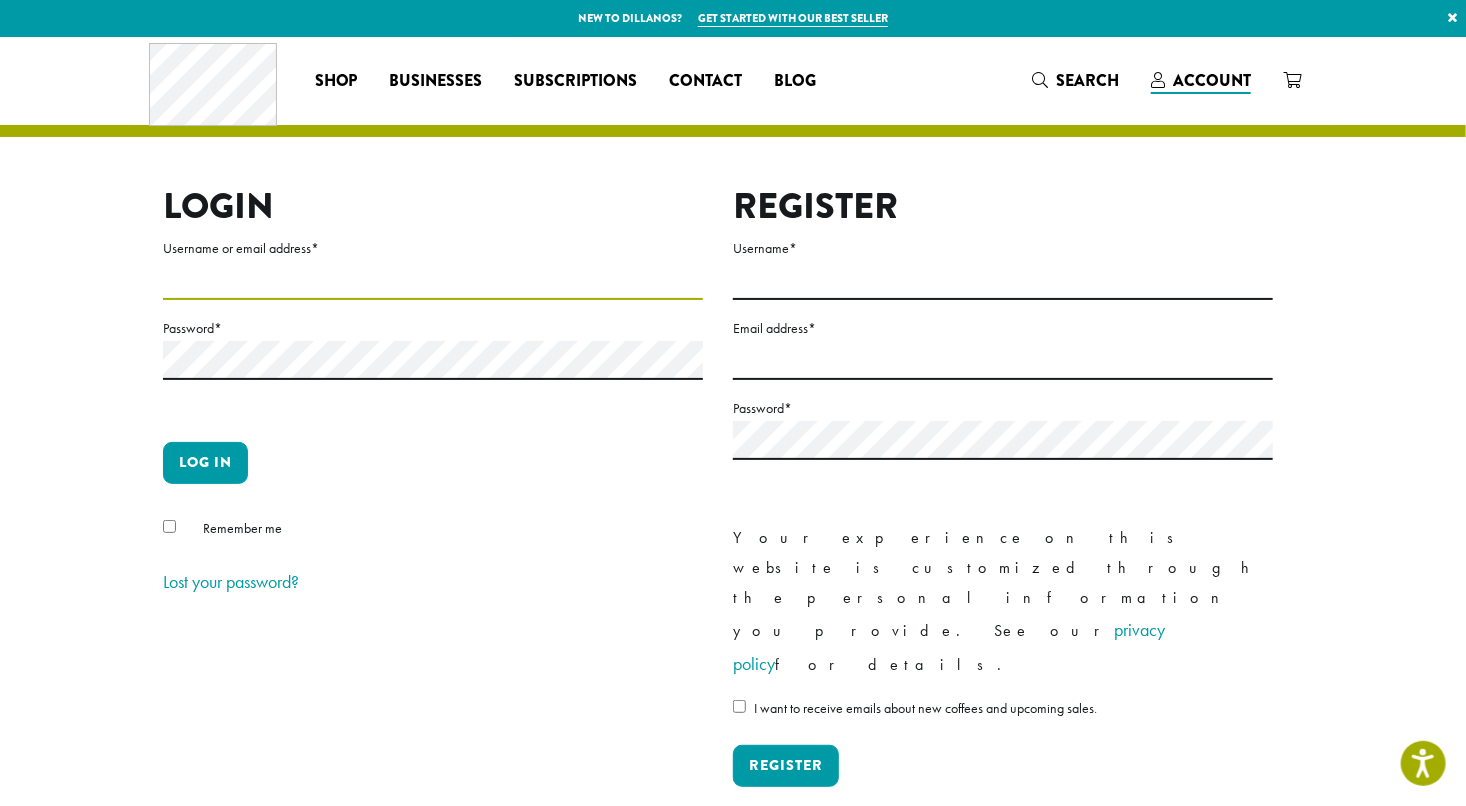 click on "Username or email address  *" at bounding box center (433, 280) 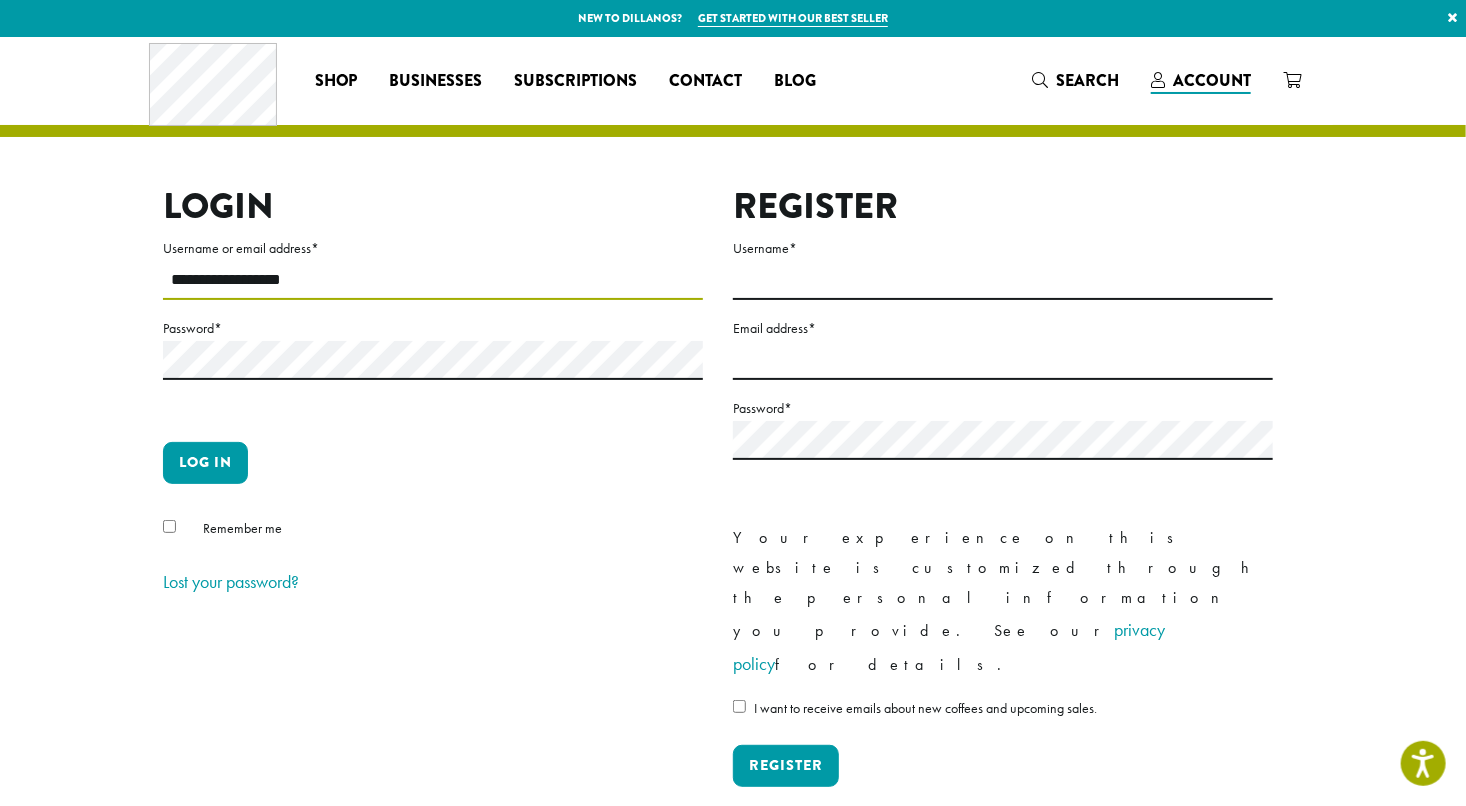 type on "**********" 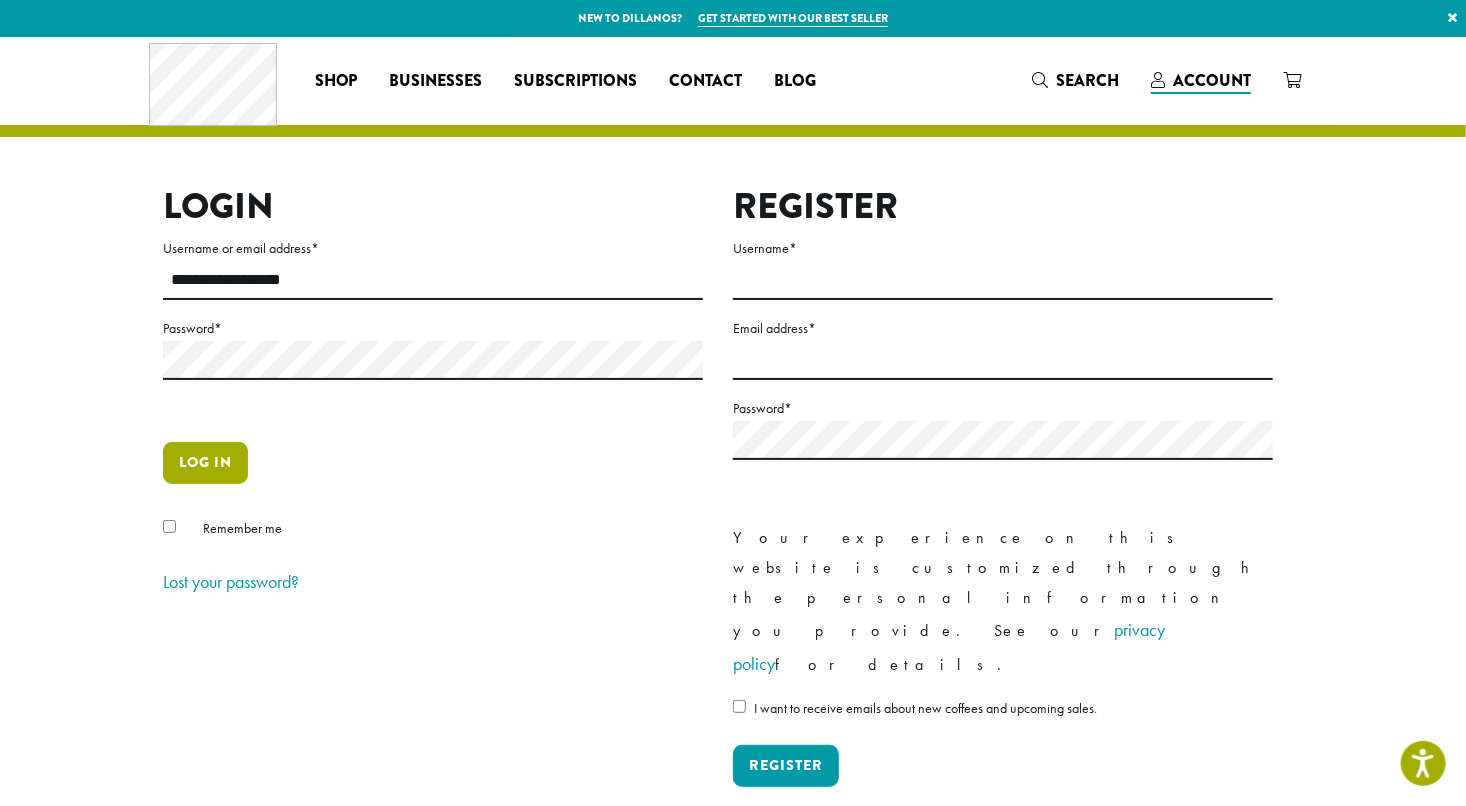 click on "Log in" at bounding box center (205, 463) 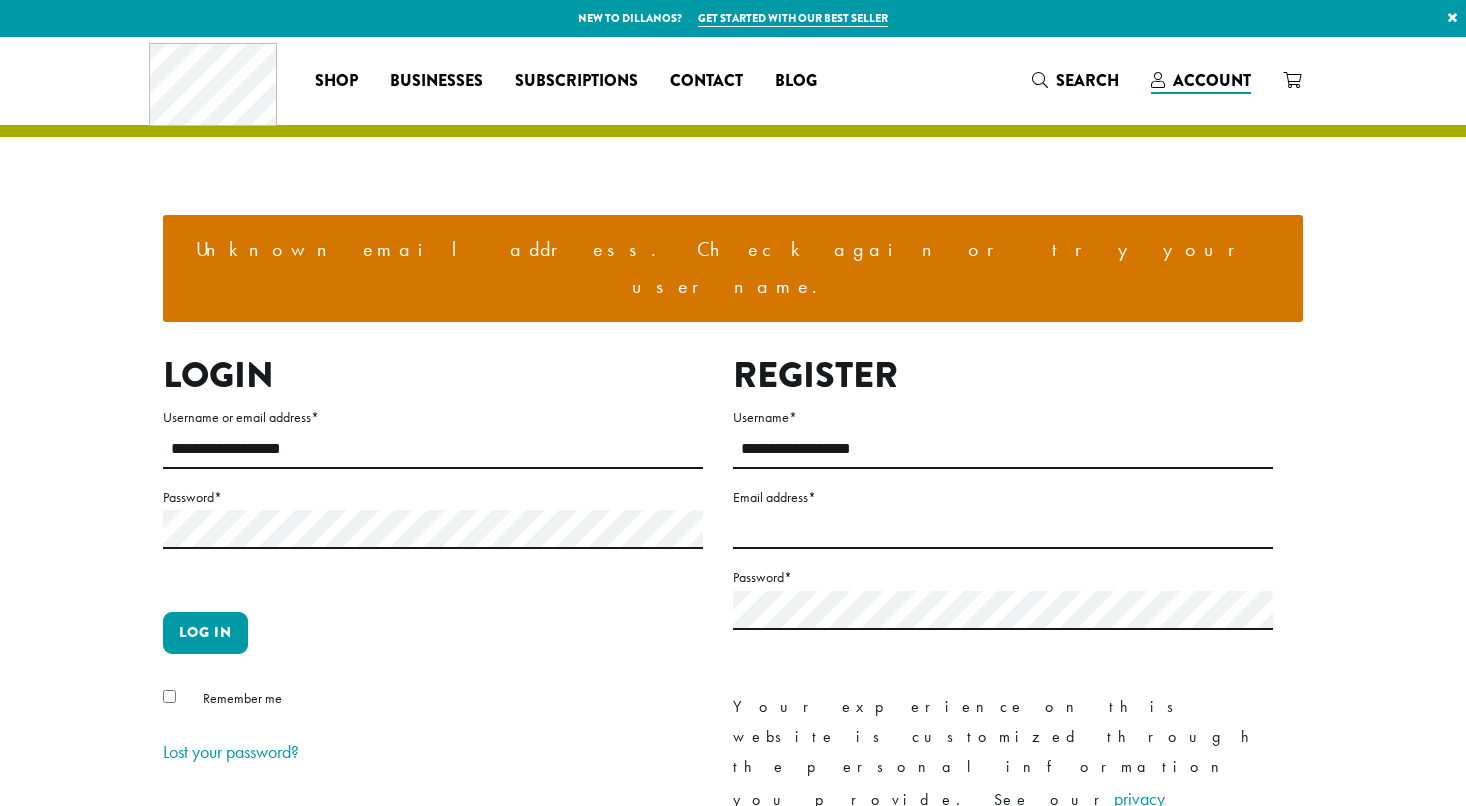 scroll, scrollTop: 0, scrollLeft: 0, axis: both 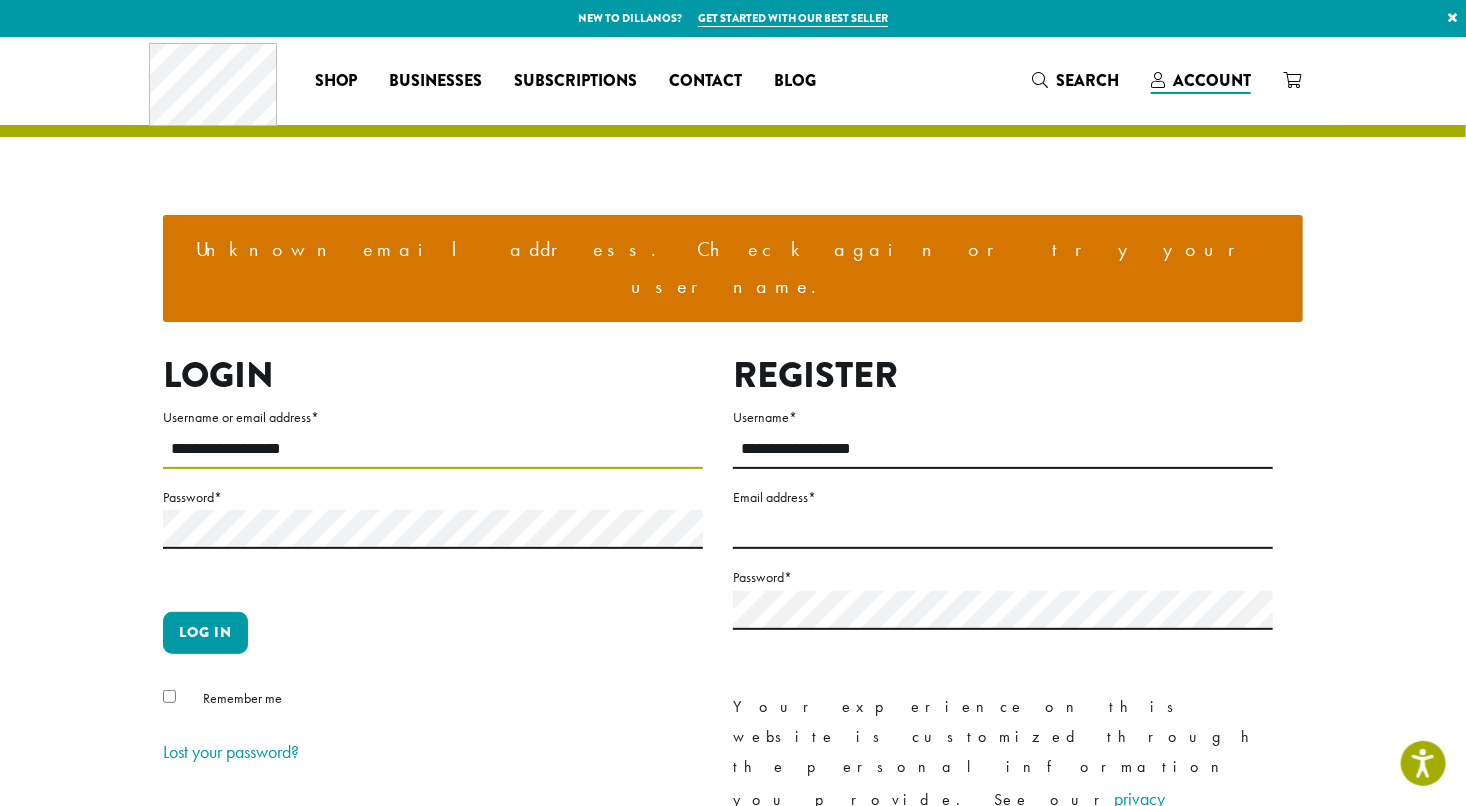 click on "**********" at bounding box center (433, 449) 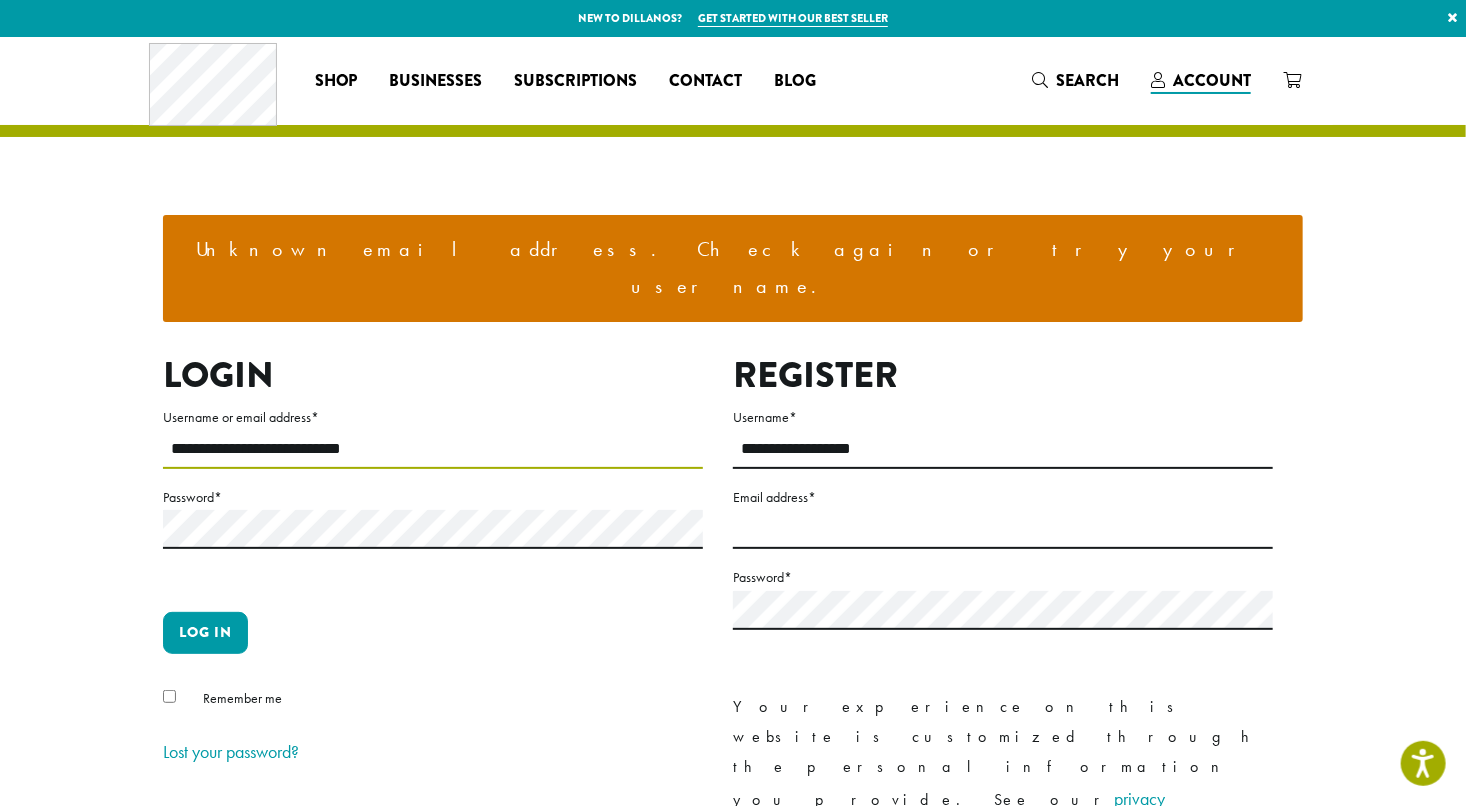 type on "**********" 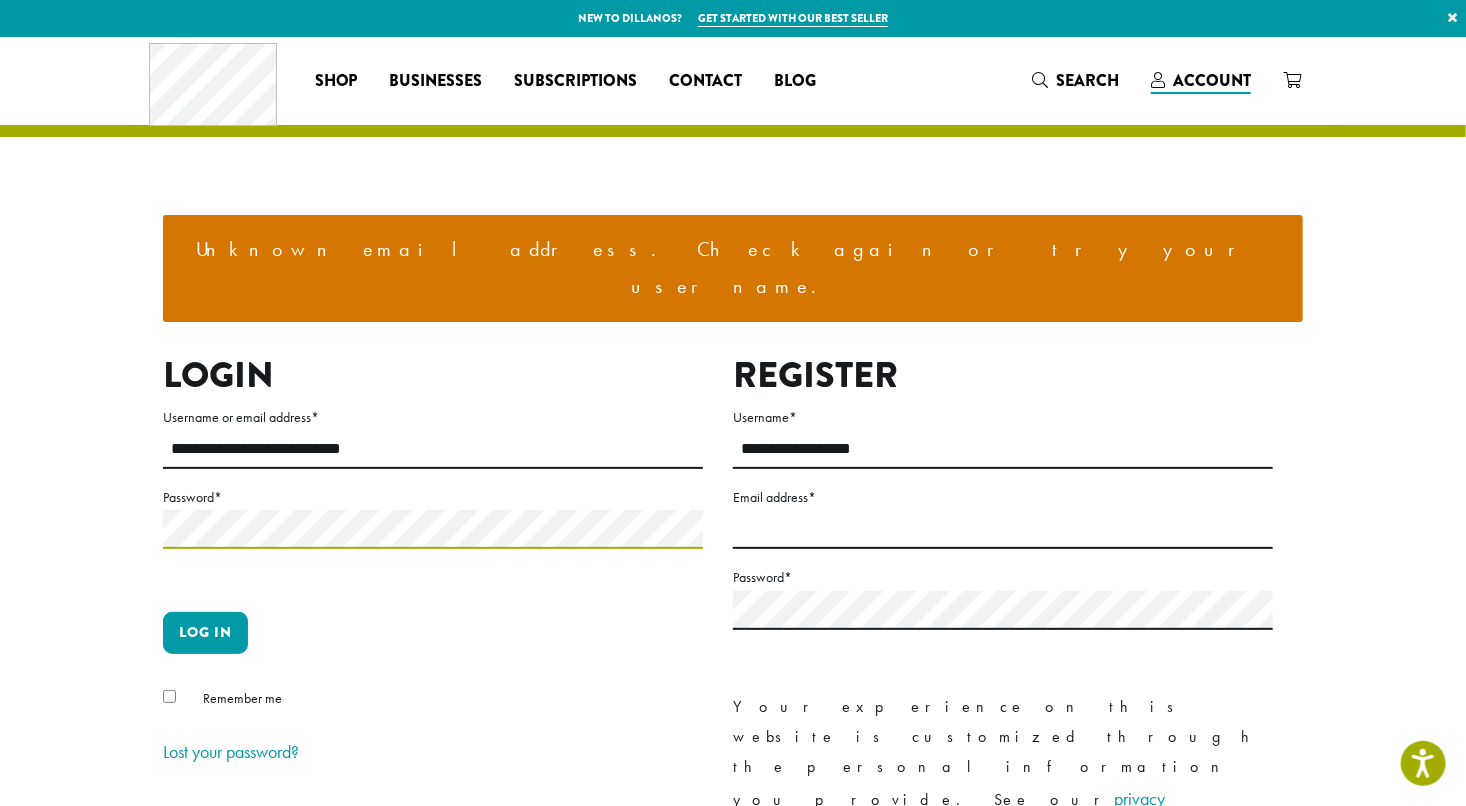 click on "Log in" at bounding box center [205, 633] 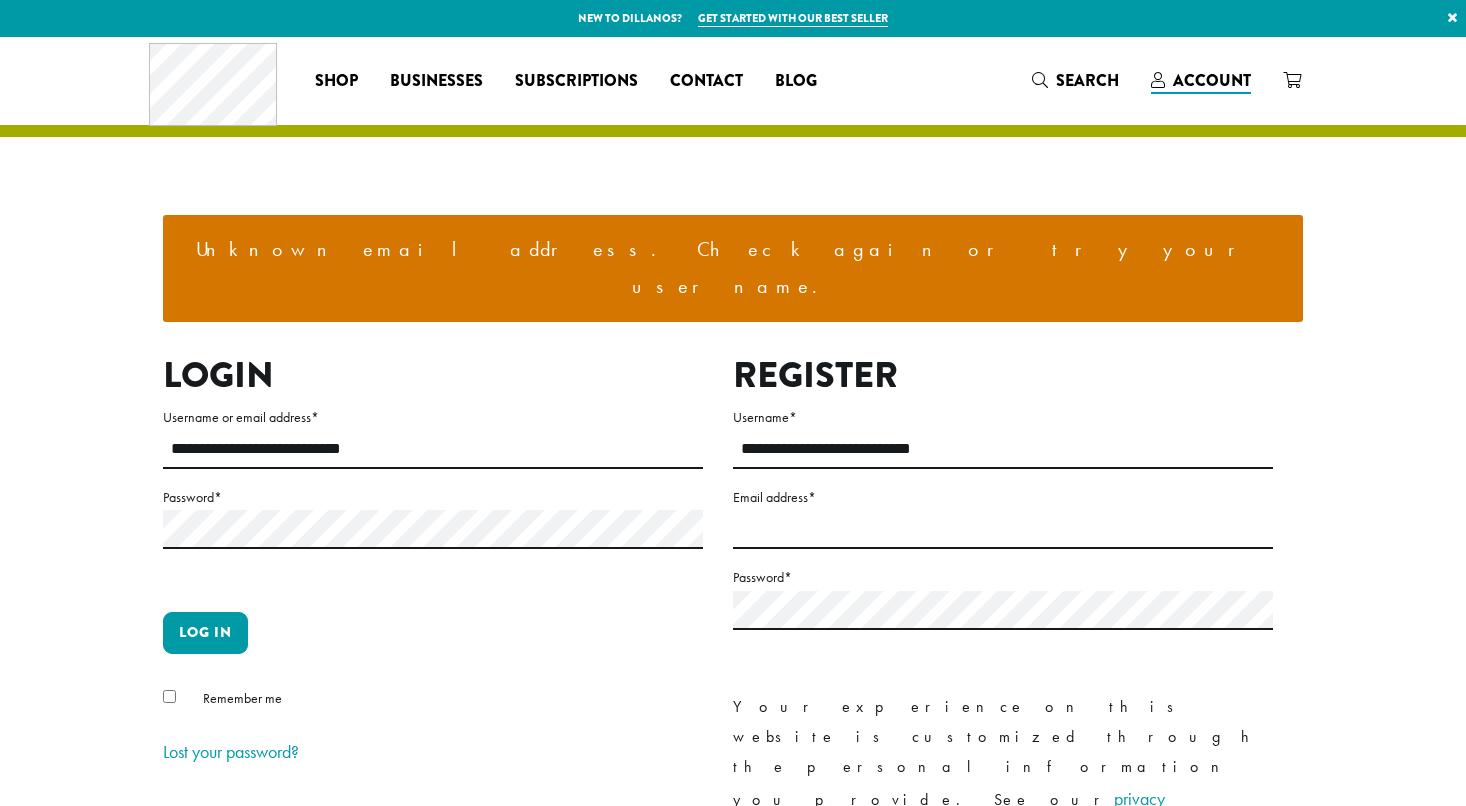 scroll, scrollTop: 0, scrollLeft: 0, axis: both 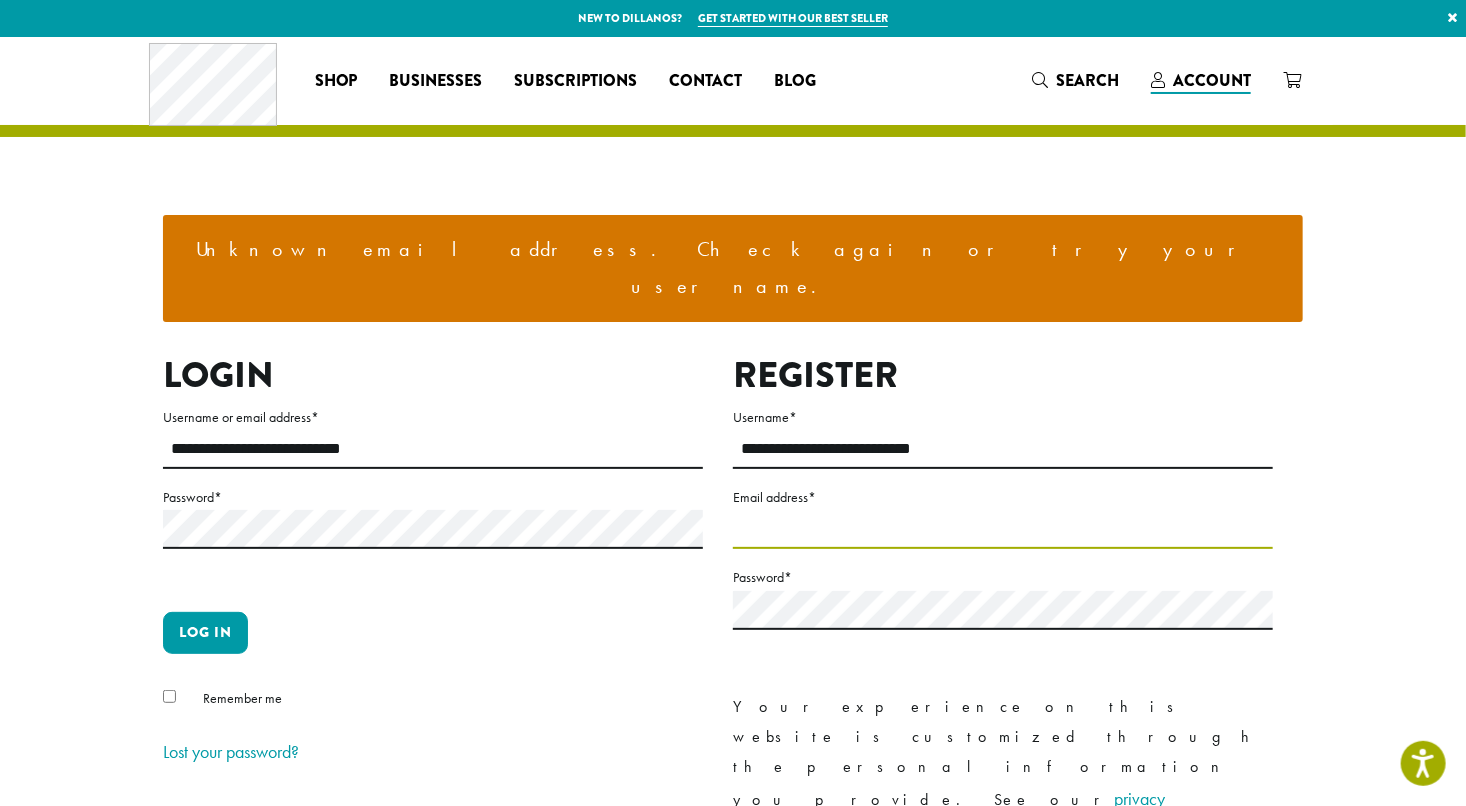 click on "Email address  *" at bounding box center (1003, 529) 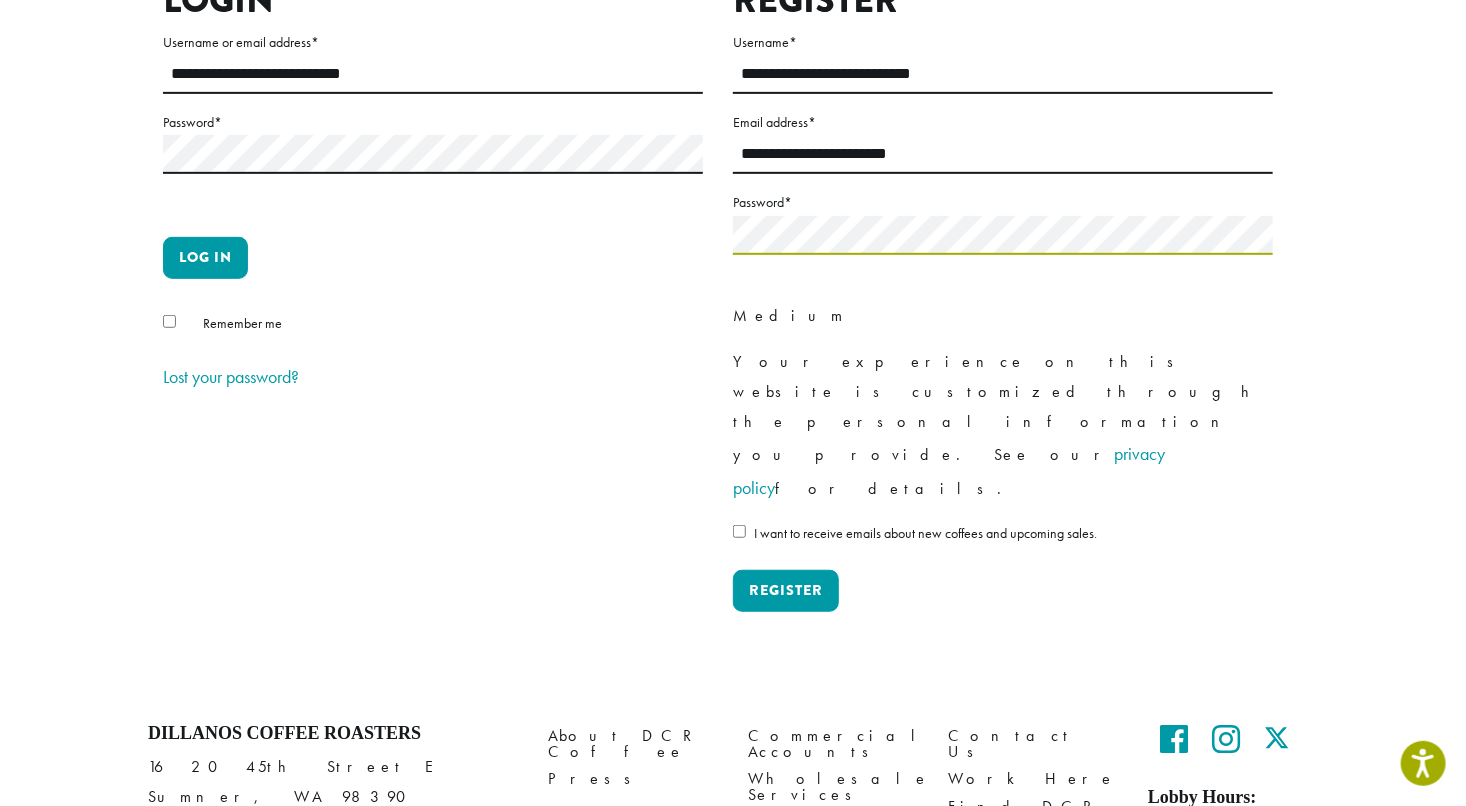 scroll, scrollTop: 376, scrollLeft: 0, axis: vertical 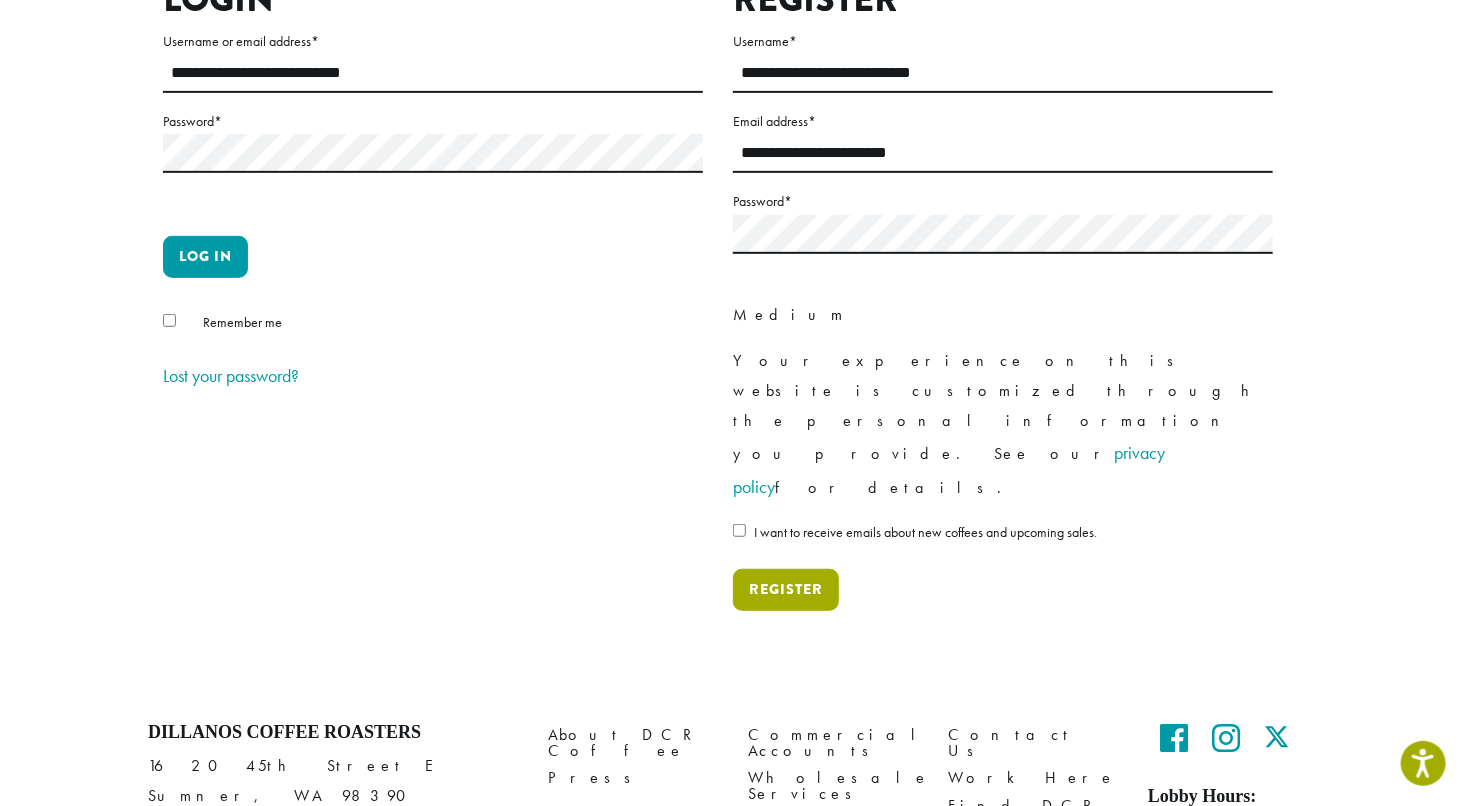 click on "Register" at bounding box center (786, 590) 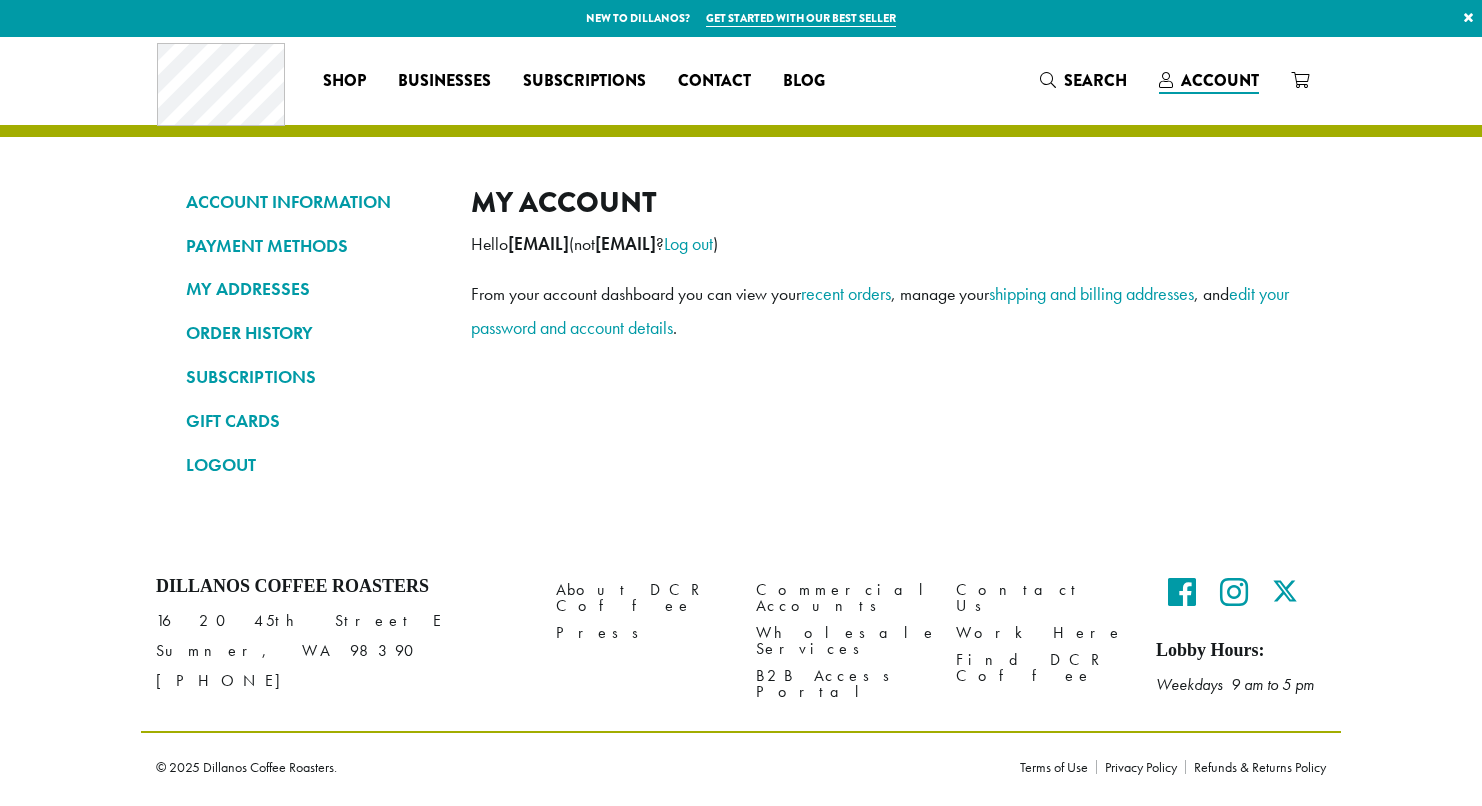 scroll, scrollTop: 0, scrollLeft: 0, axis: both 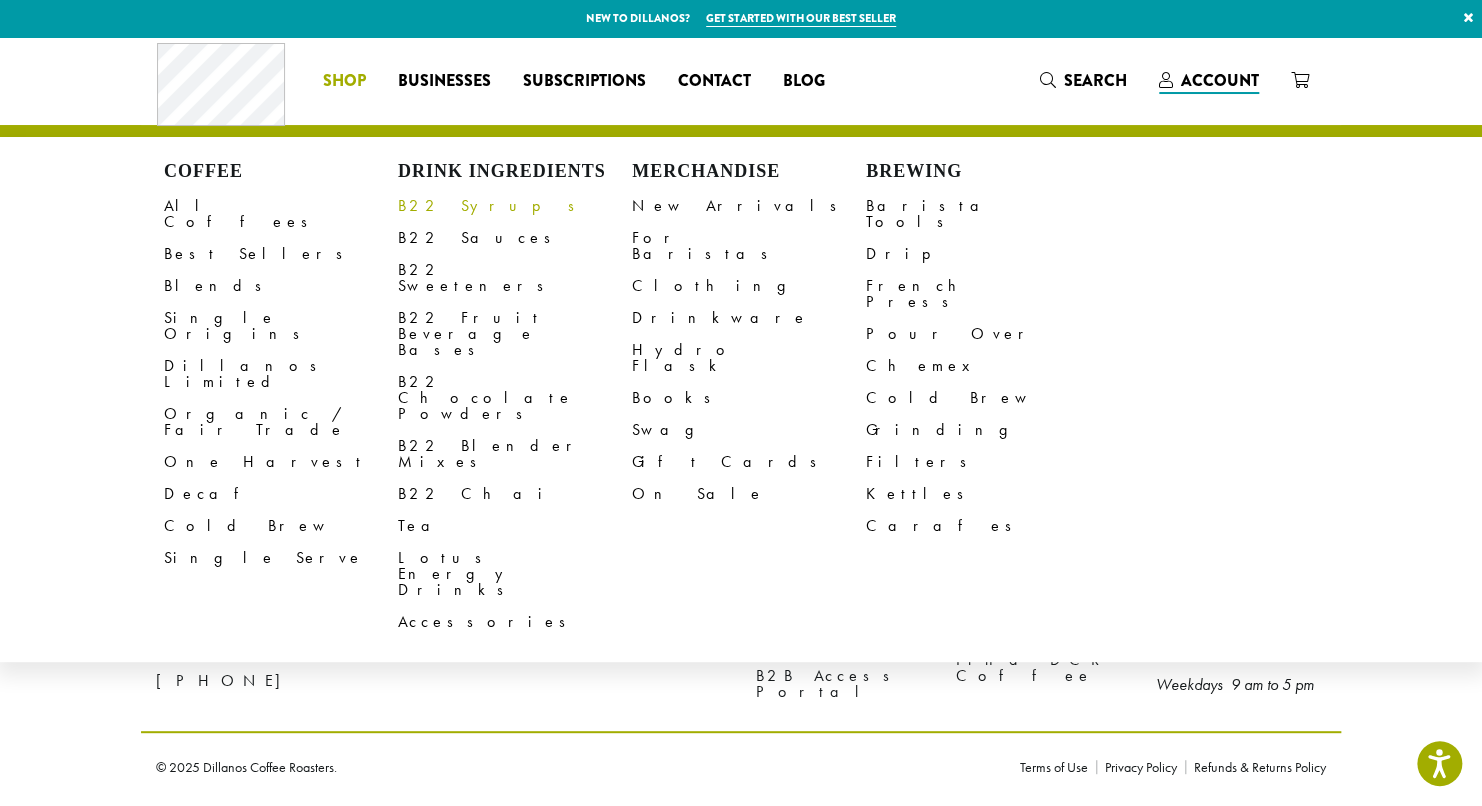click on "B22 Syrups" at bounding box center (515, 206) 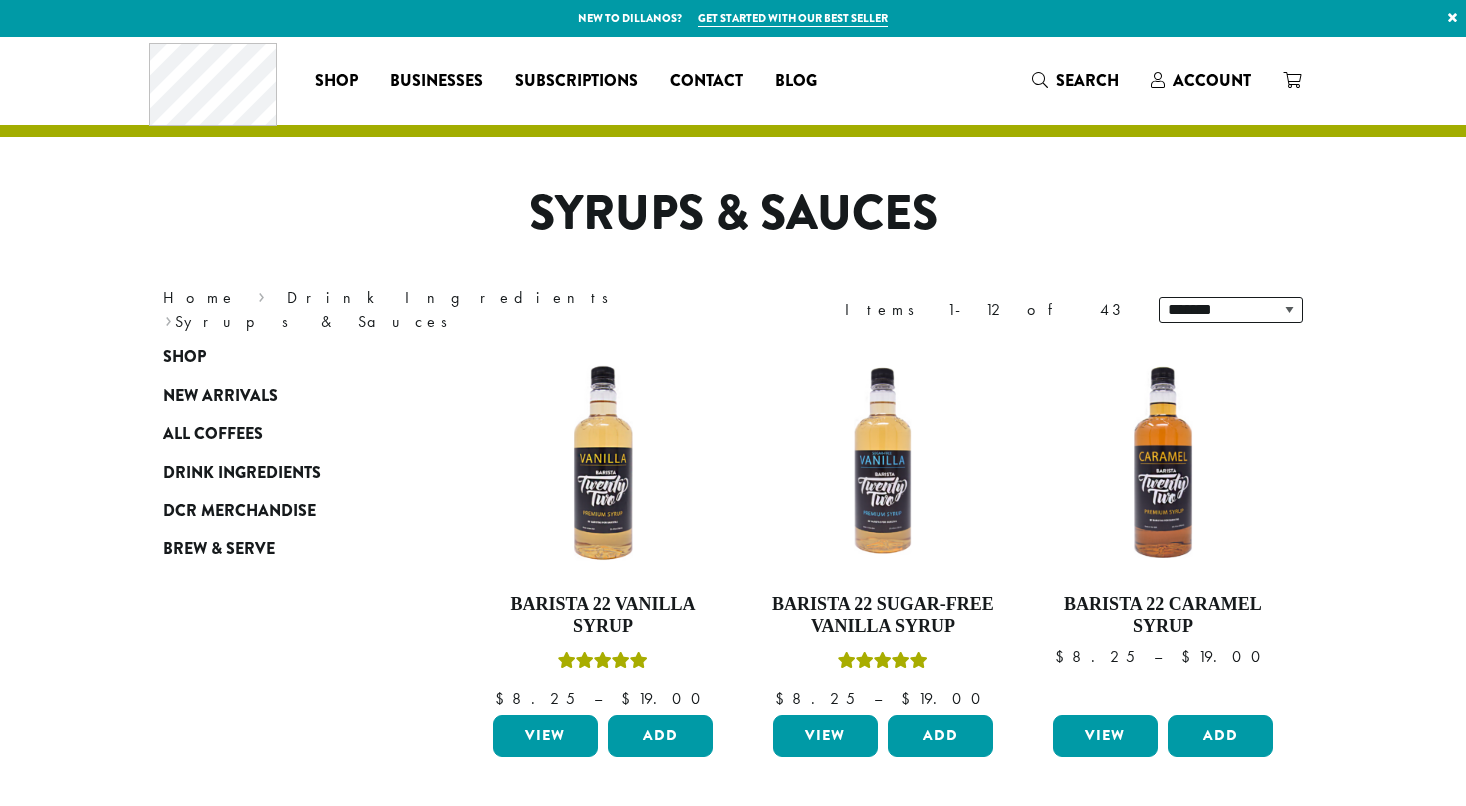 scroll, scrollTop: 0, scrollLeft: 0, axis: both 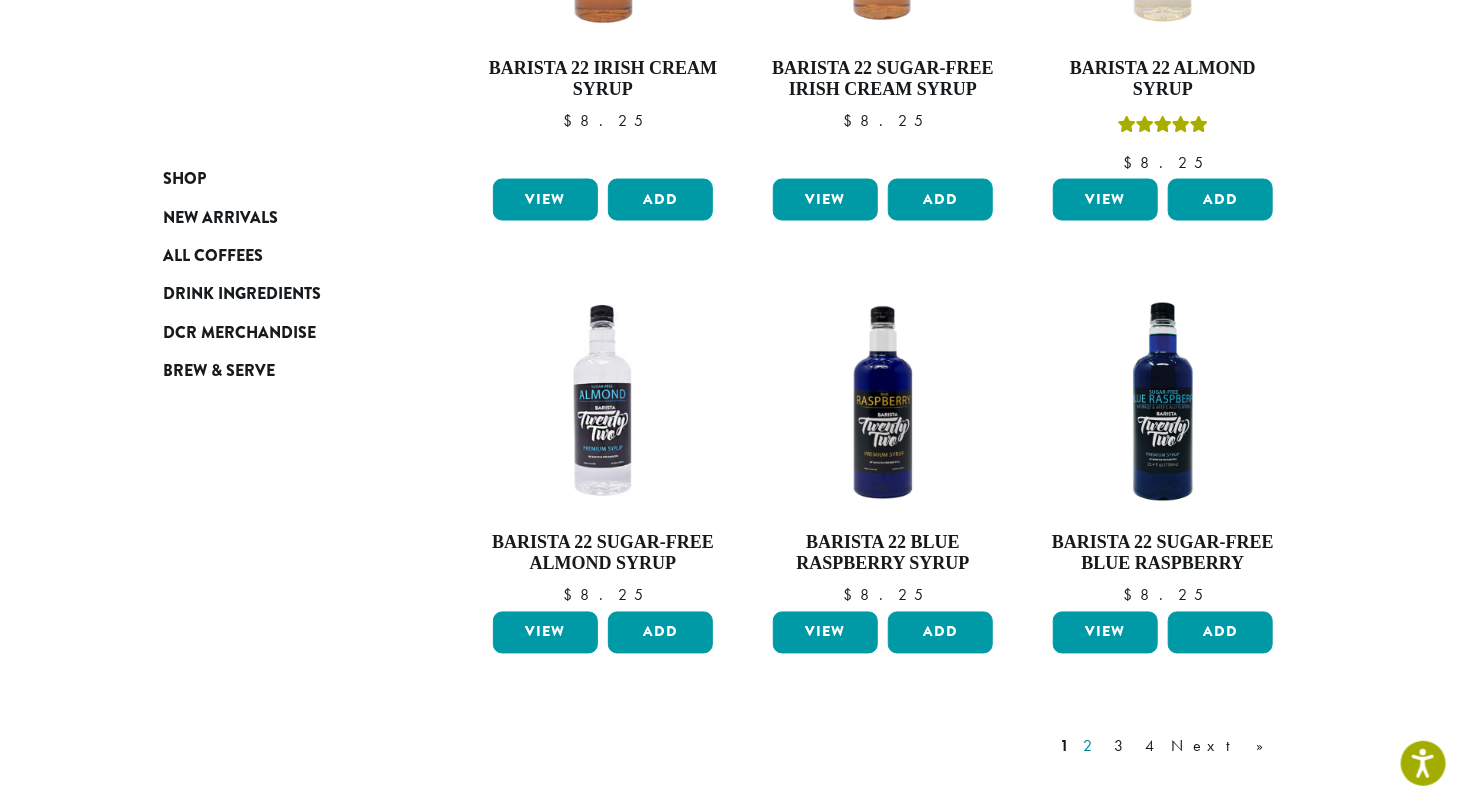 click on "2" at bounding box center (1091, 747) 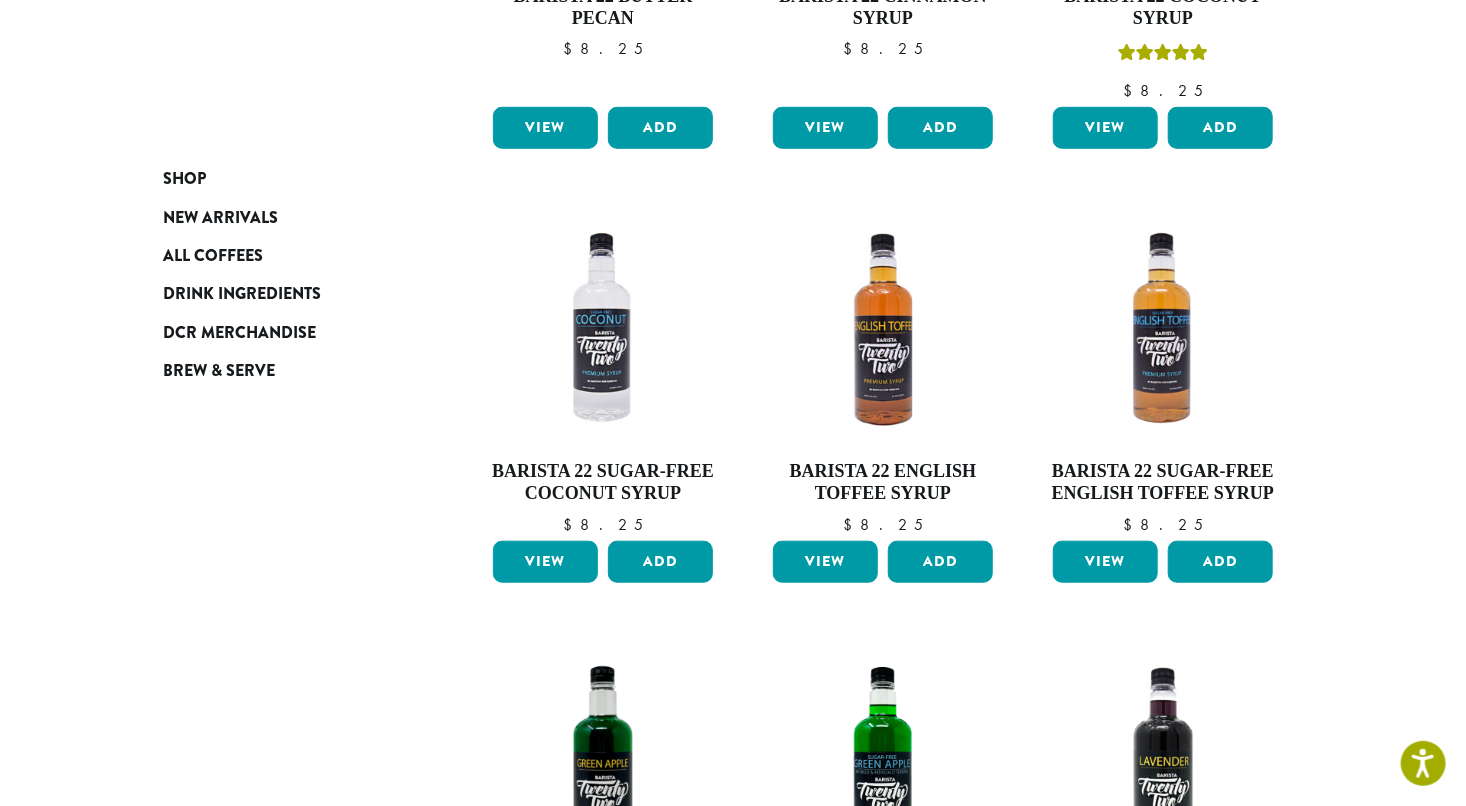 scroll, scrollTop: 610, scrollLeft: 0, axis: vertical 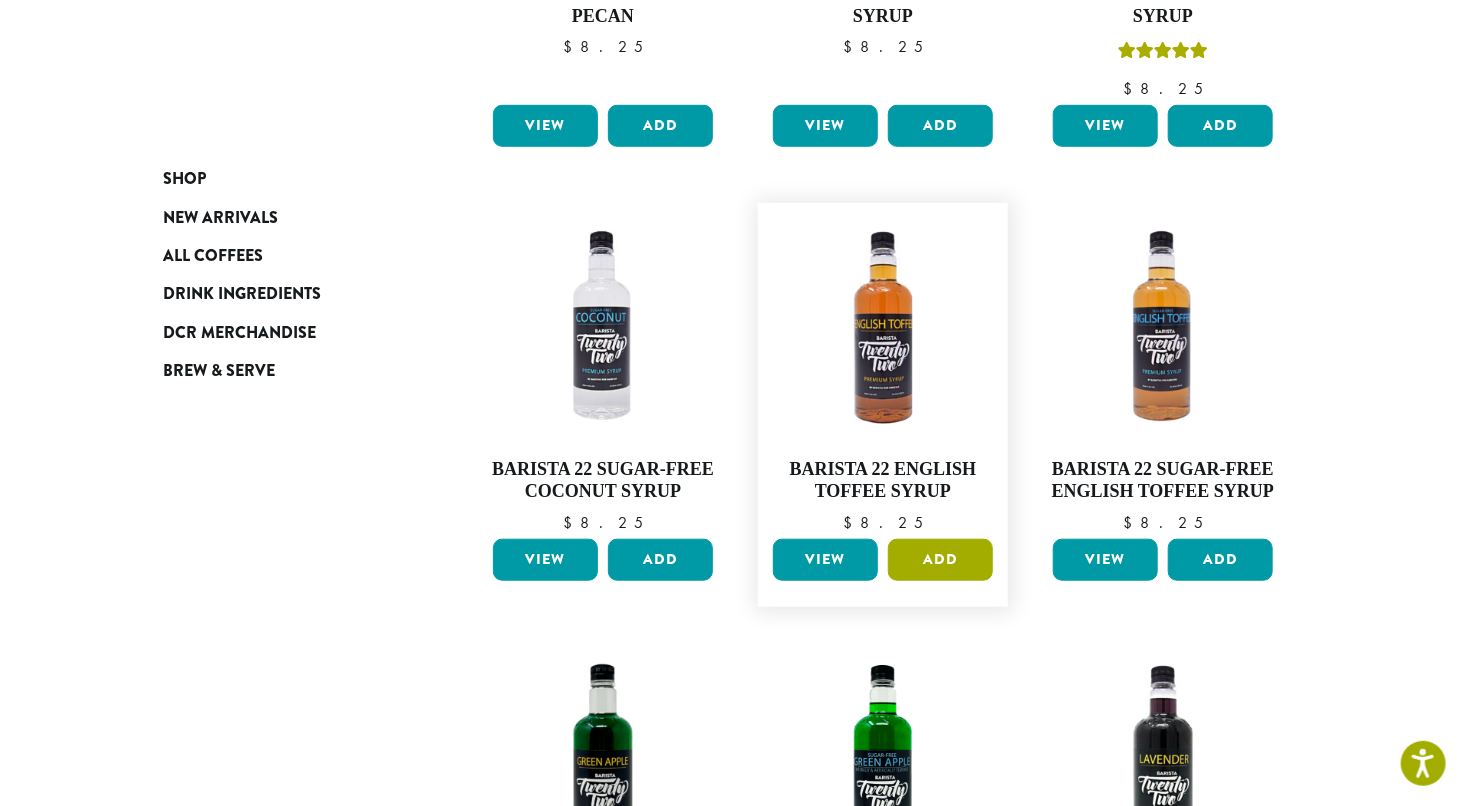 click on "Add" at bounding box center [940, 560] 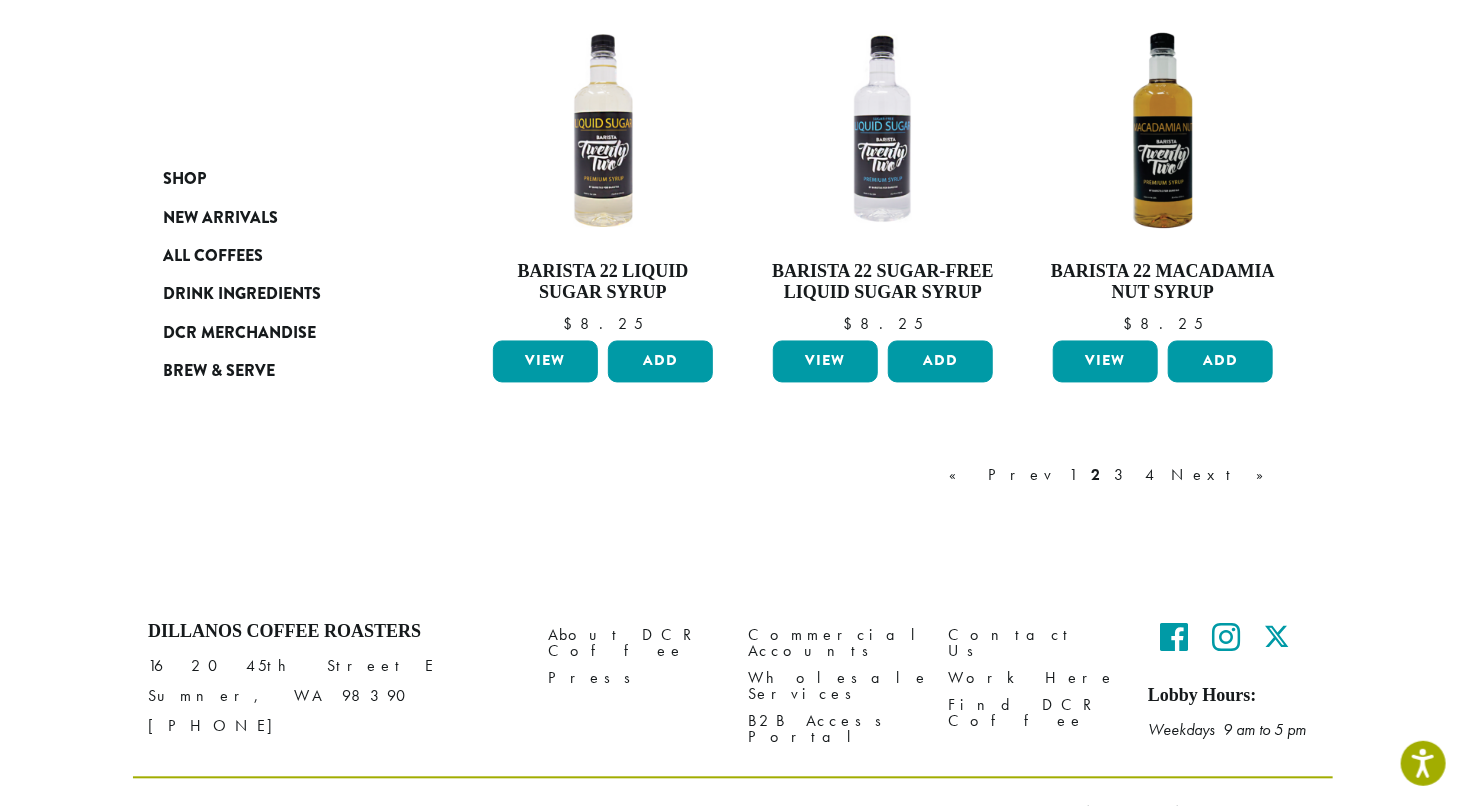 scroll, scrollTop: 1754, scrollLeft: 0, axis: vertical 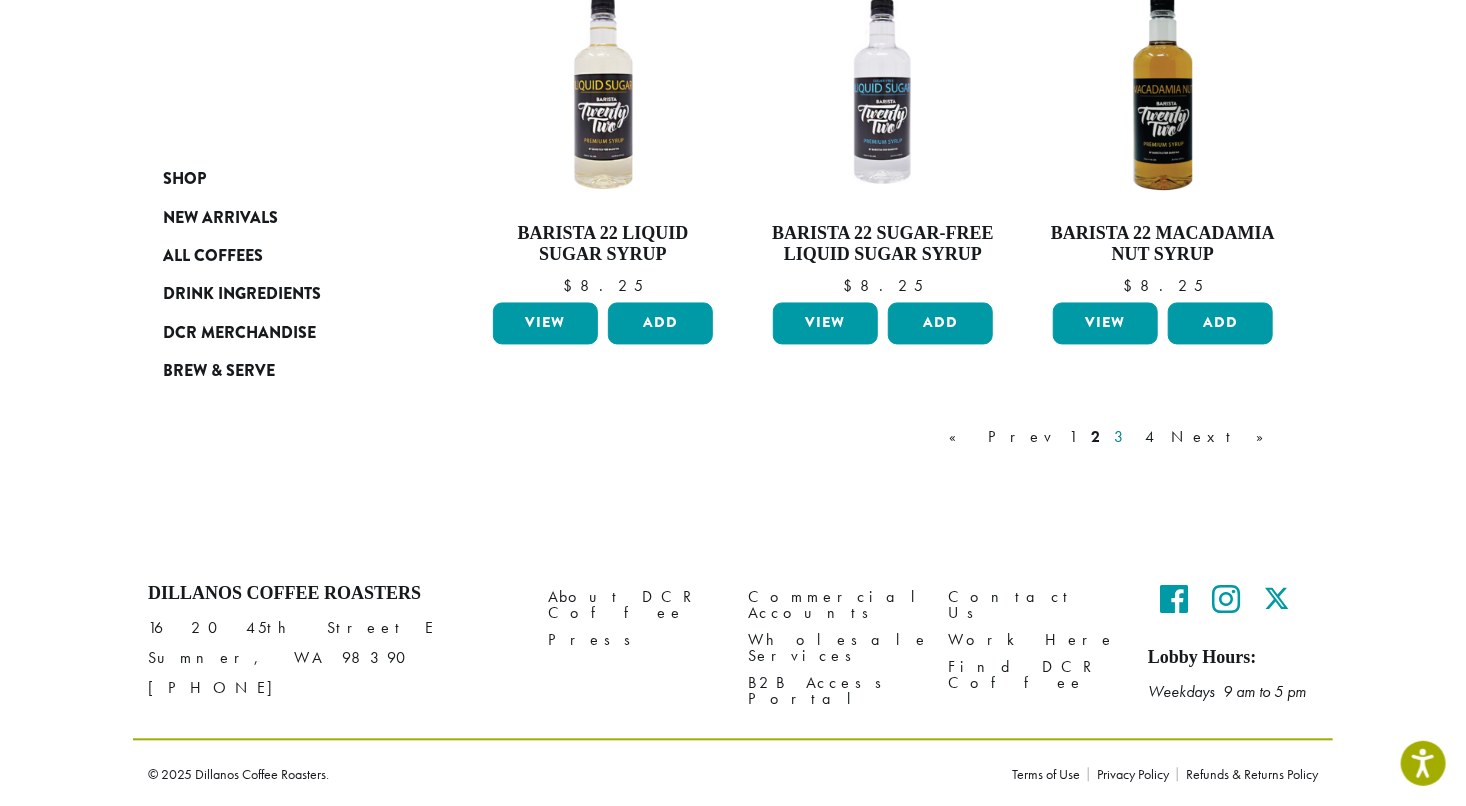 click on "3" at bounding box center (1122, 438) 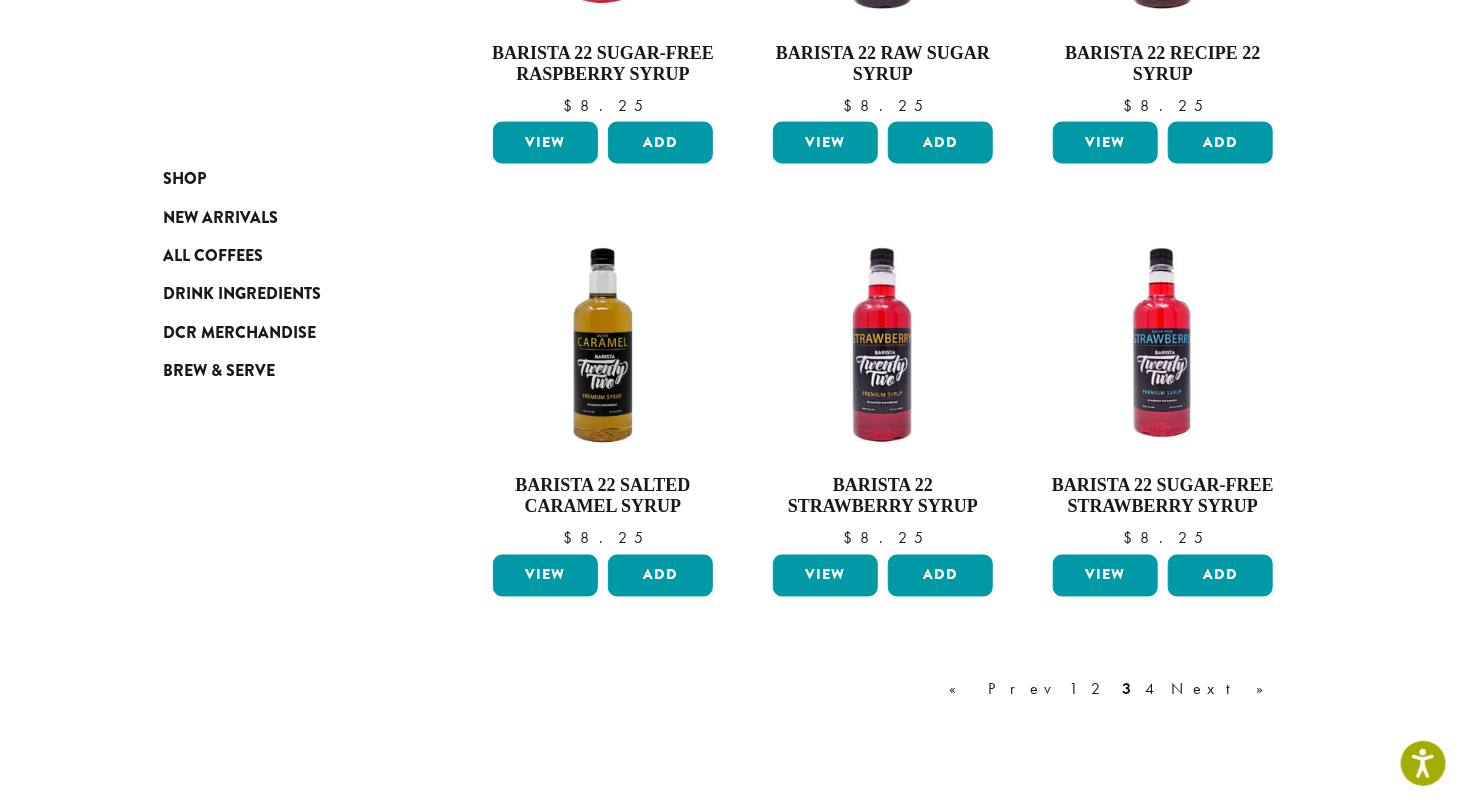 scroll, scrollTop: 1461, scrollLeft: 0, axis: vertical 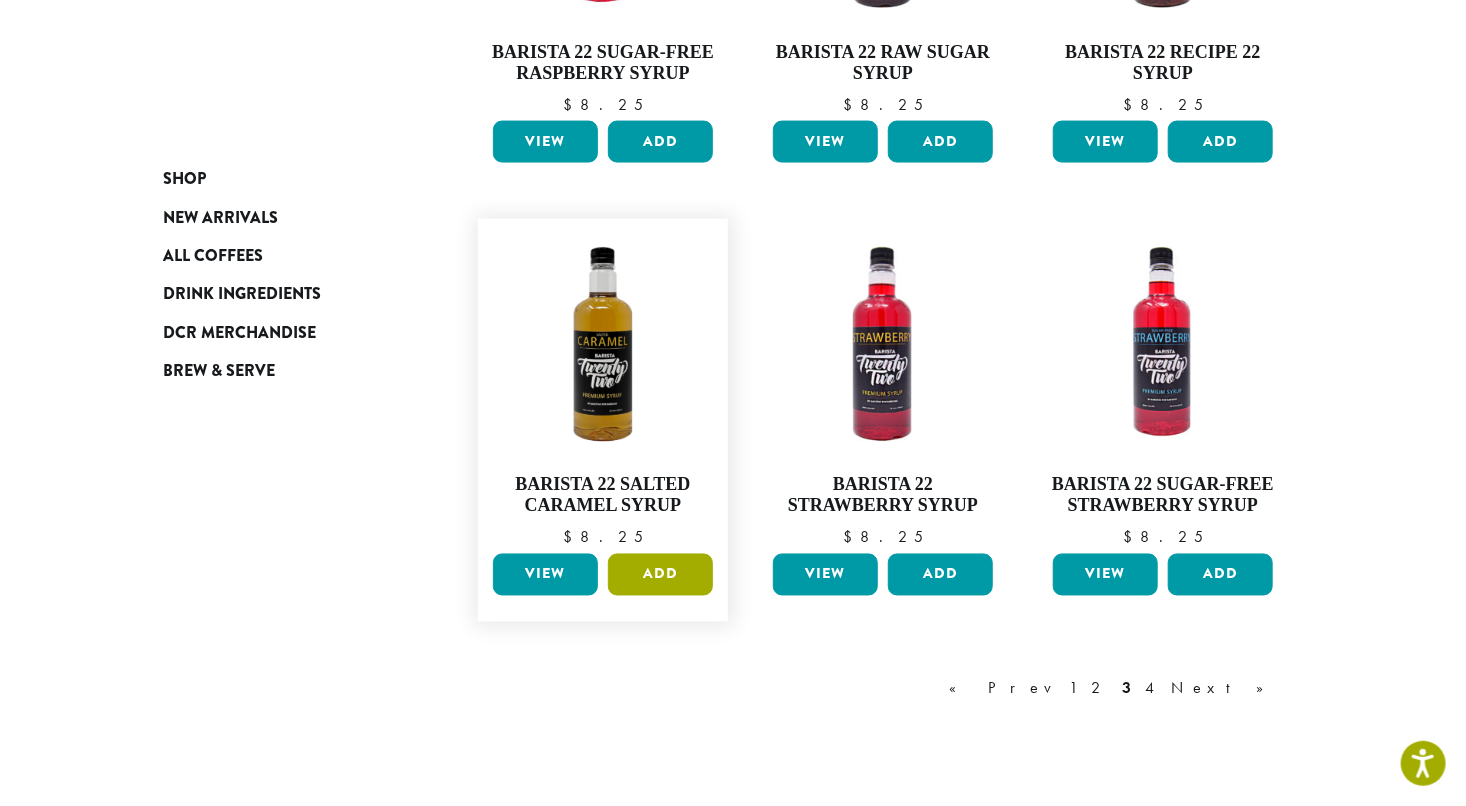 click on "Add" at bounding box center (660, 575) 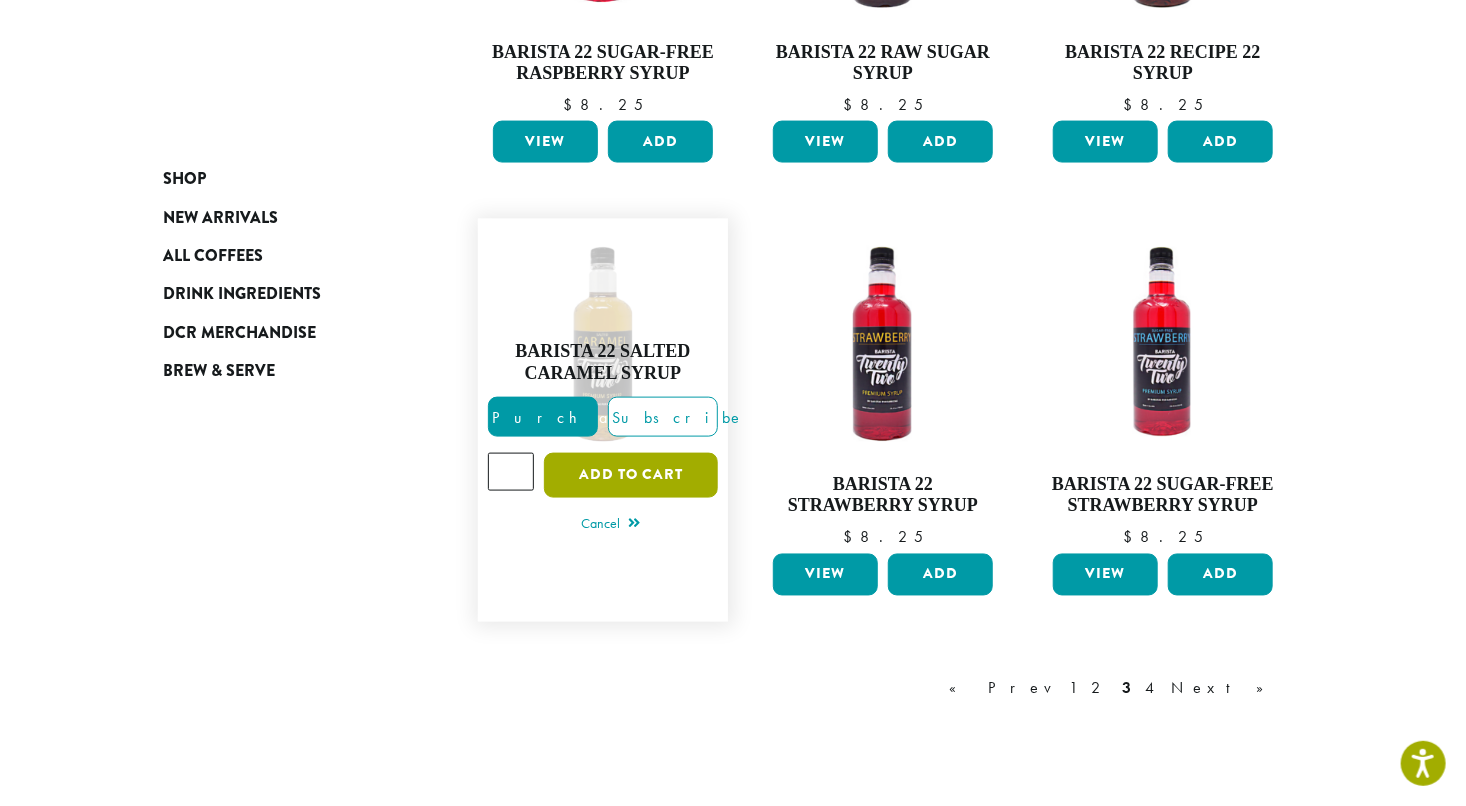 click on "Add to cart" at bounding box center [631, 475] 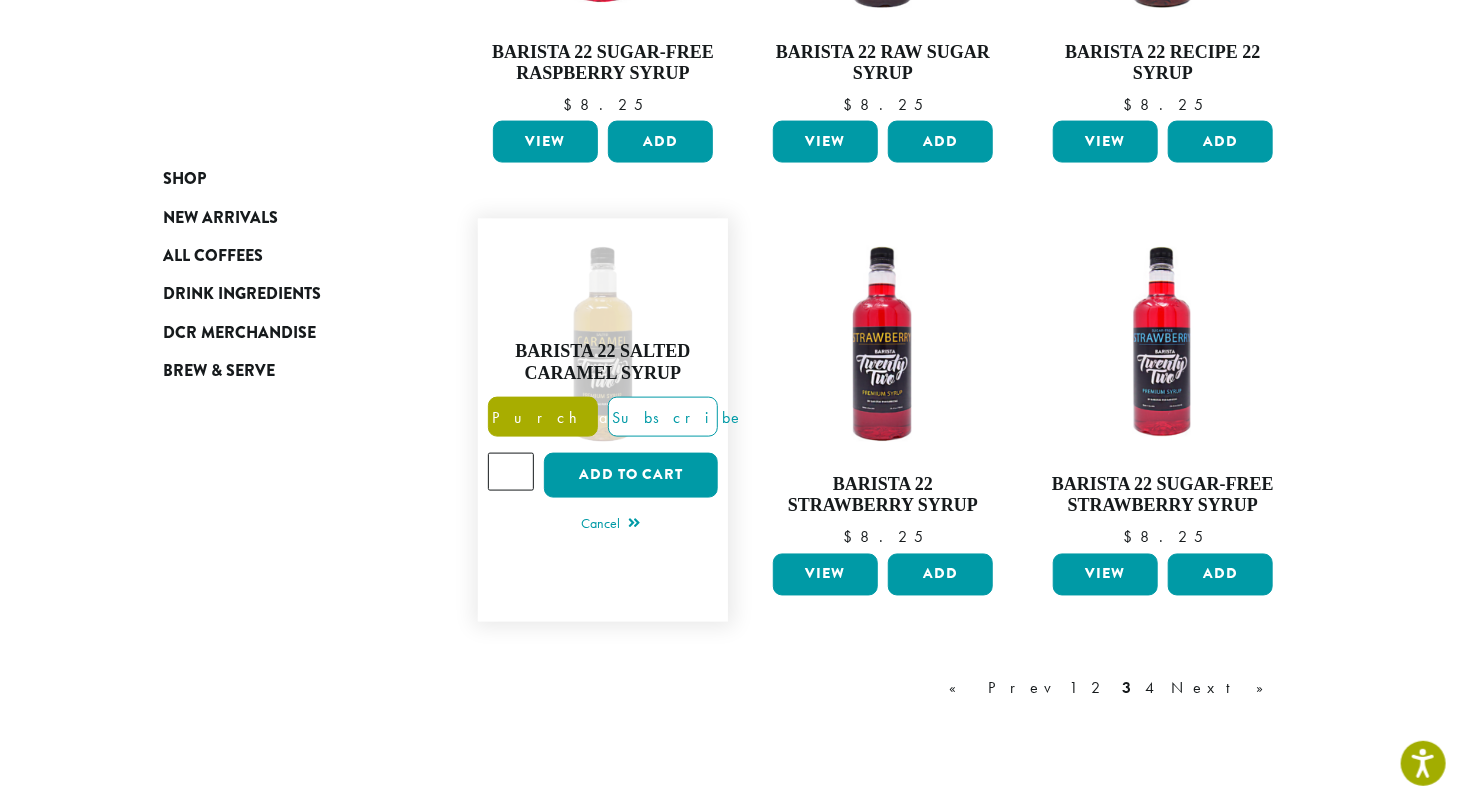 click on "Purchase" at bounding box center (573, 417) 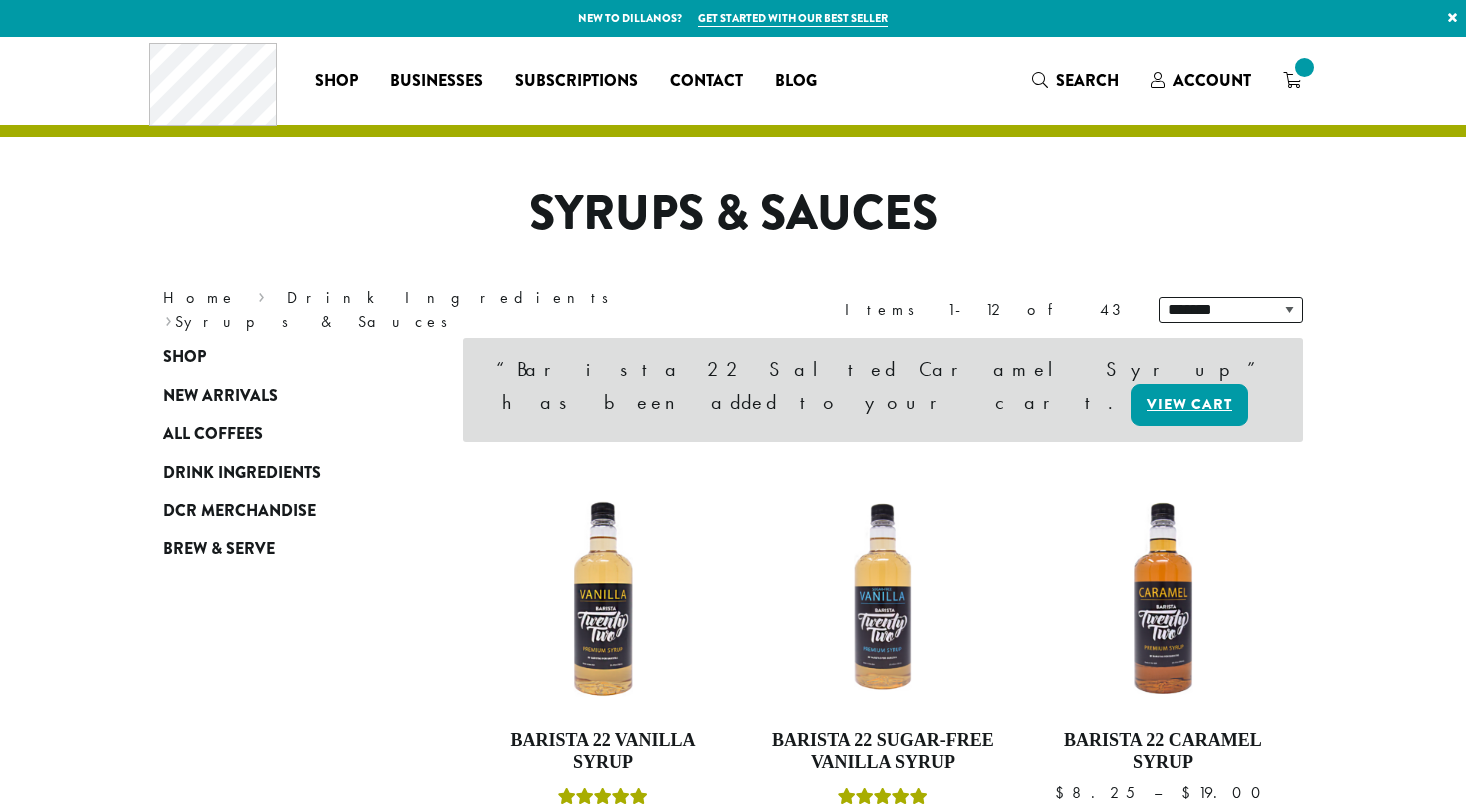scroll, scrollTop: 0, scrollLeft: 0, axis: both 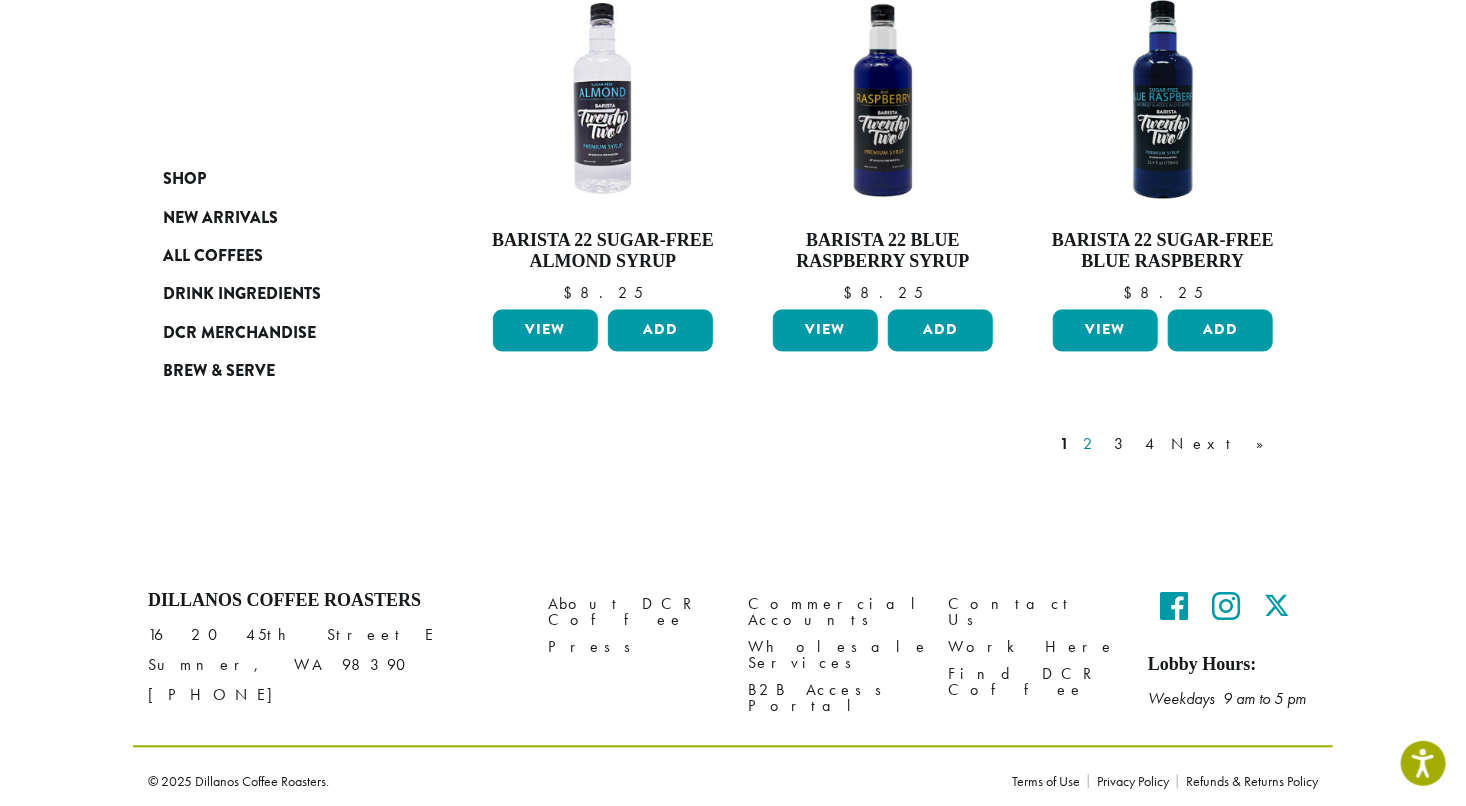 click on "2" at bounding box center [1091, 445] 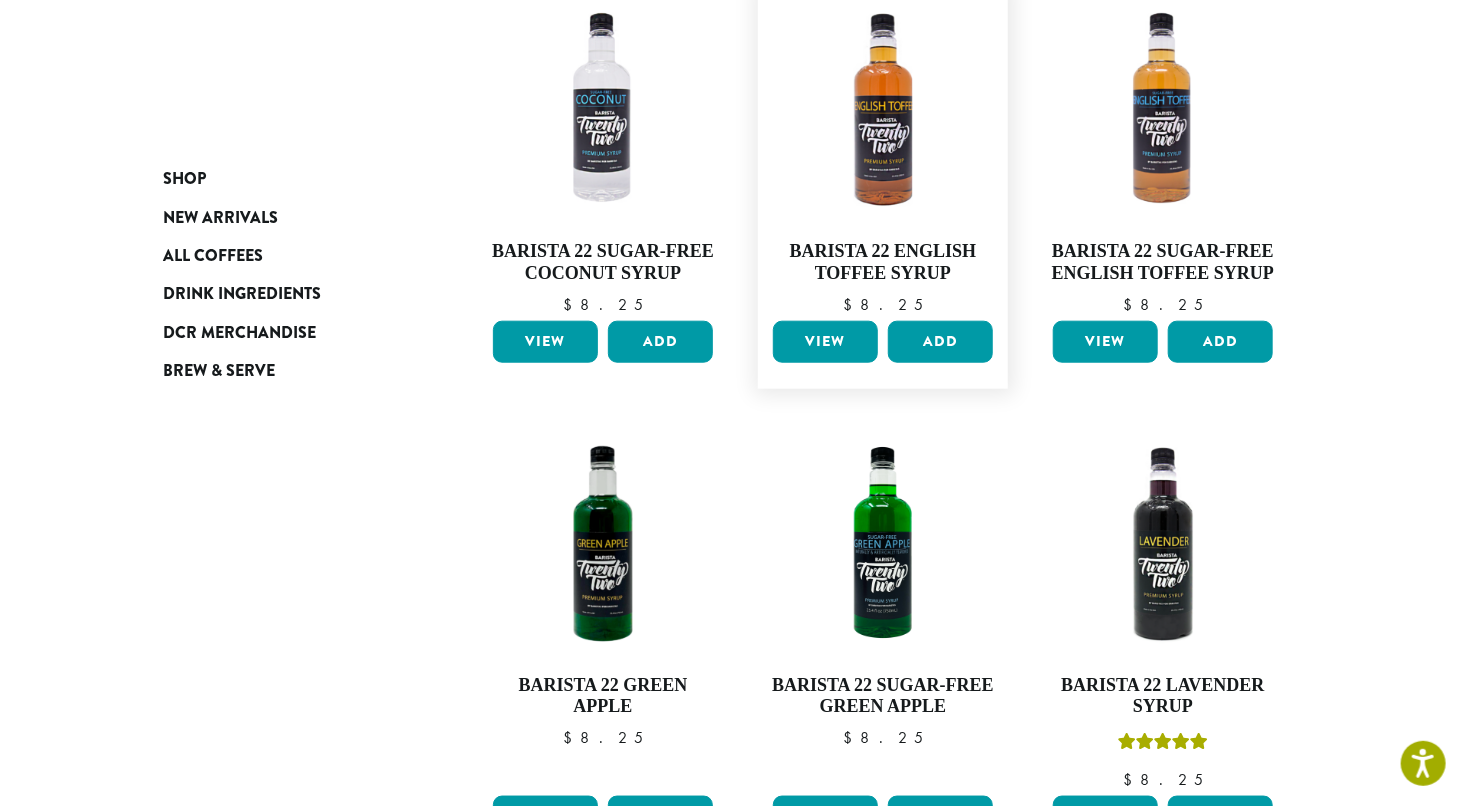 scroll, scrollTop: 828, scrollLeft: 0, axis: vertical 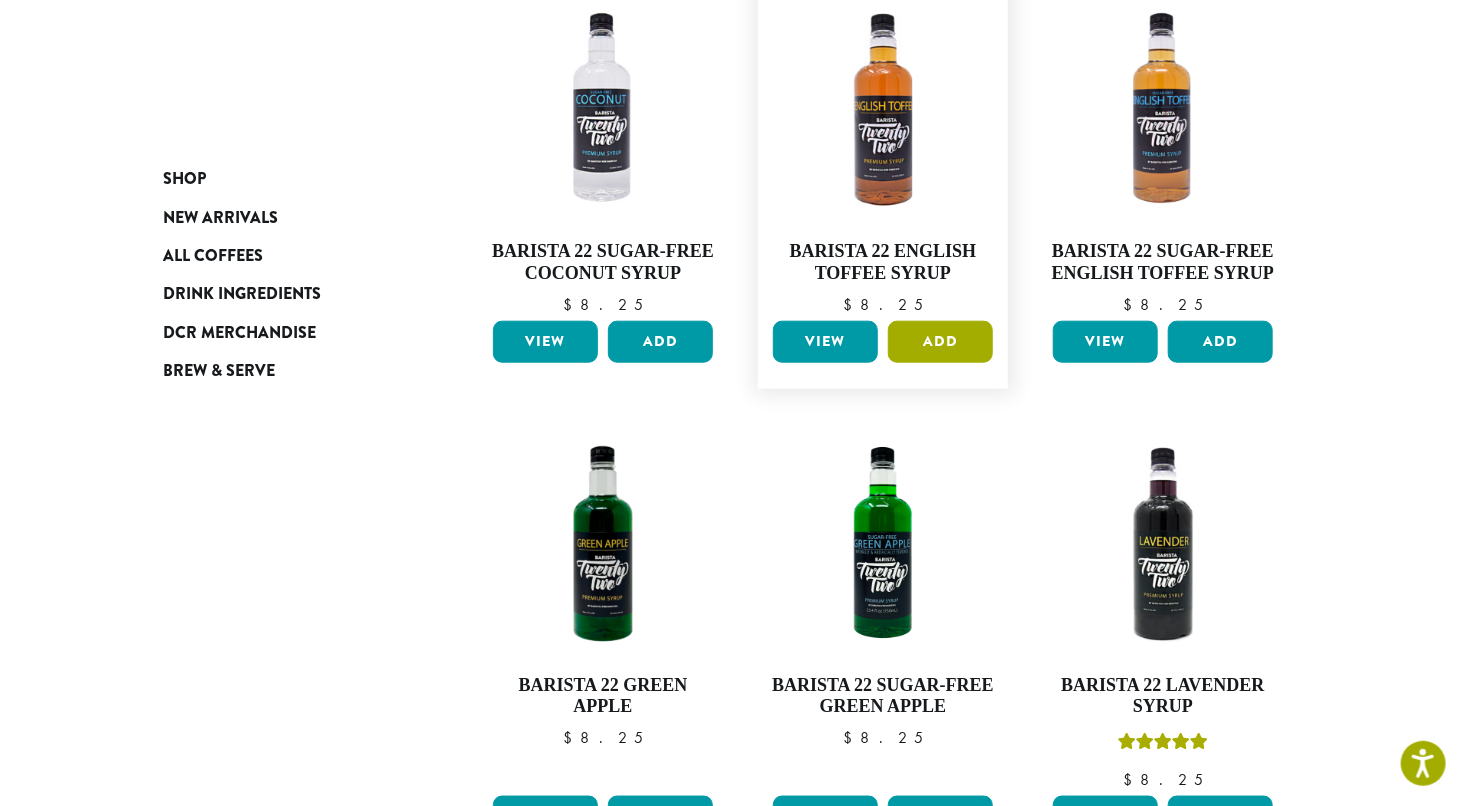 click on "Add" at bounding box center (940, 342) 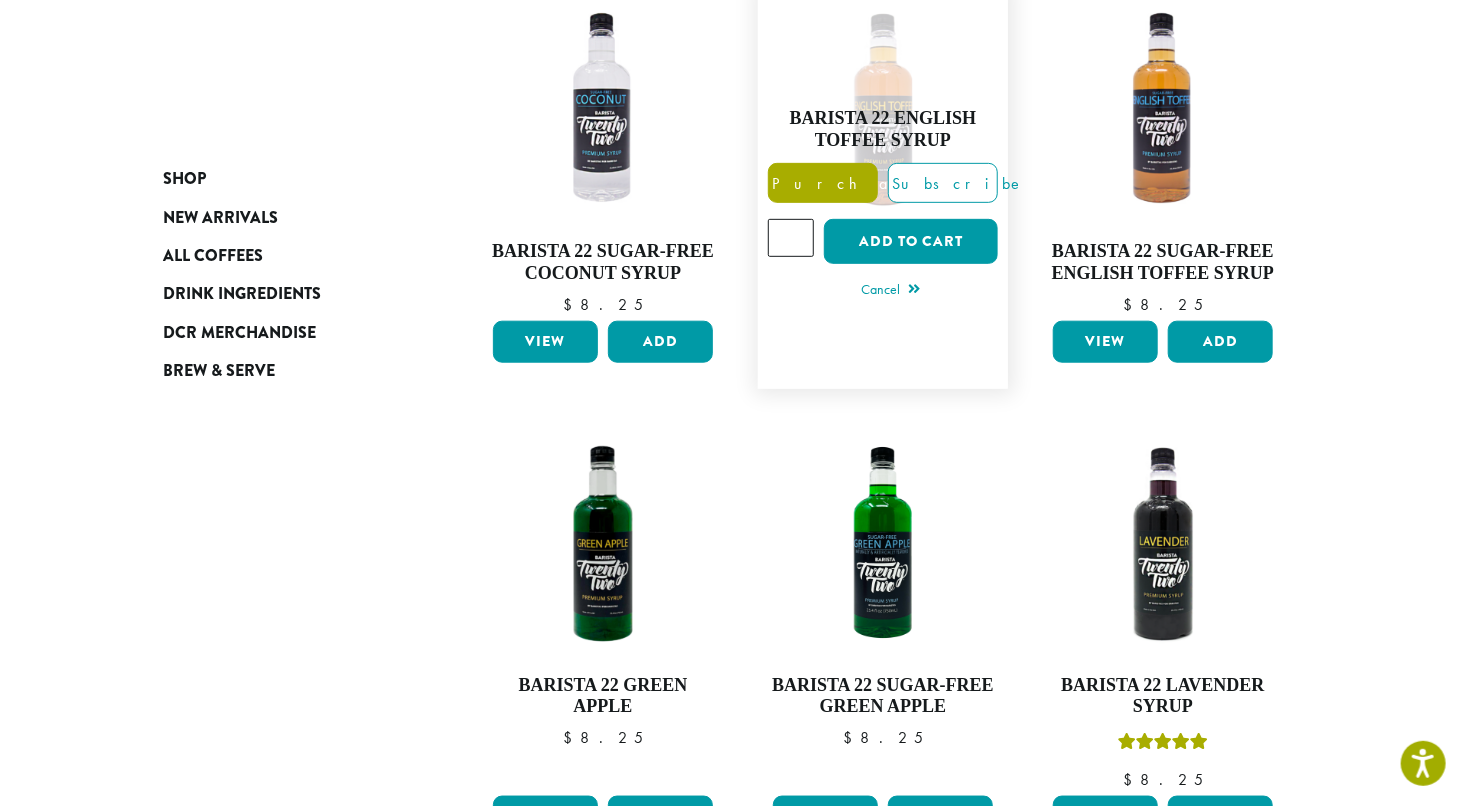 click on "Purchase" at bounding box center (853, 183) 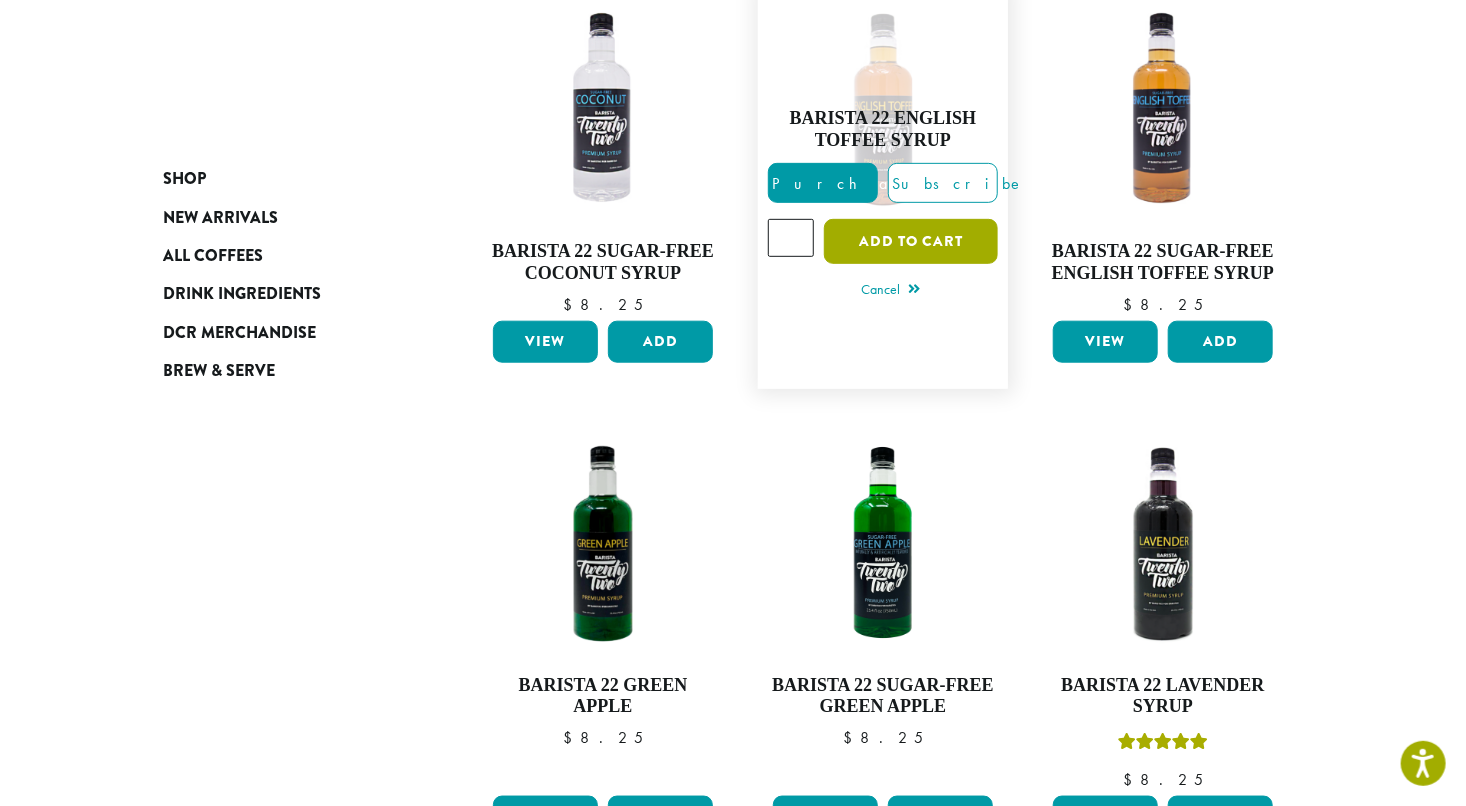 click on "Add to cart" at bounding box center [911, 241] 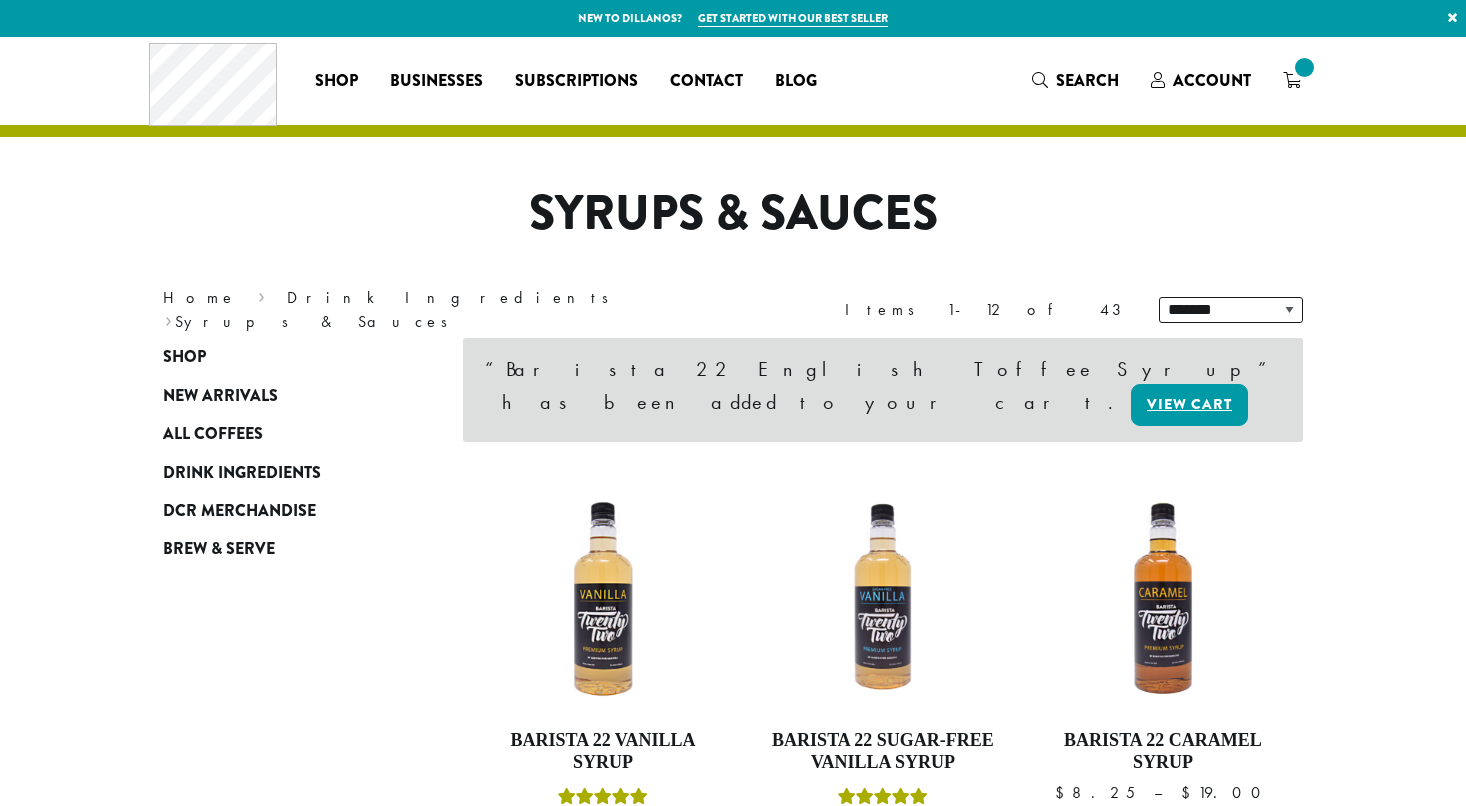 scroll, scrollTop: 0, scrollLeft: 0, axis: both 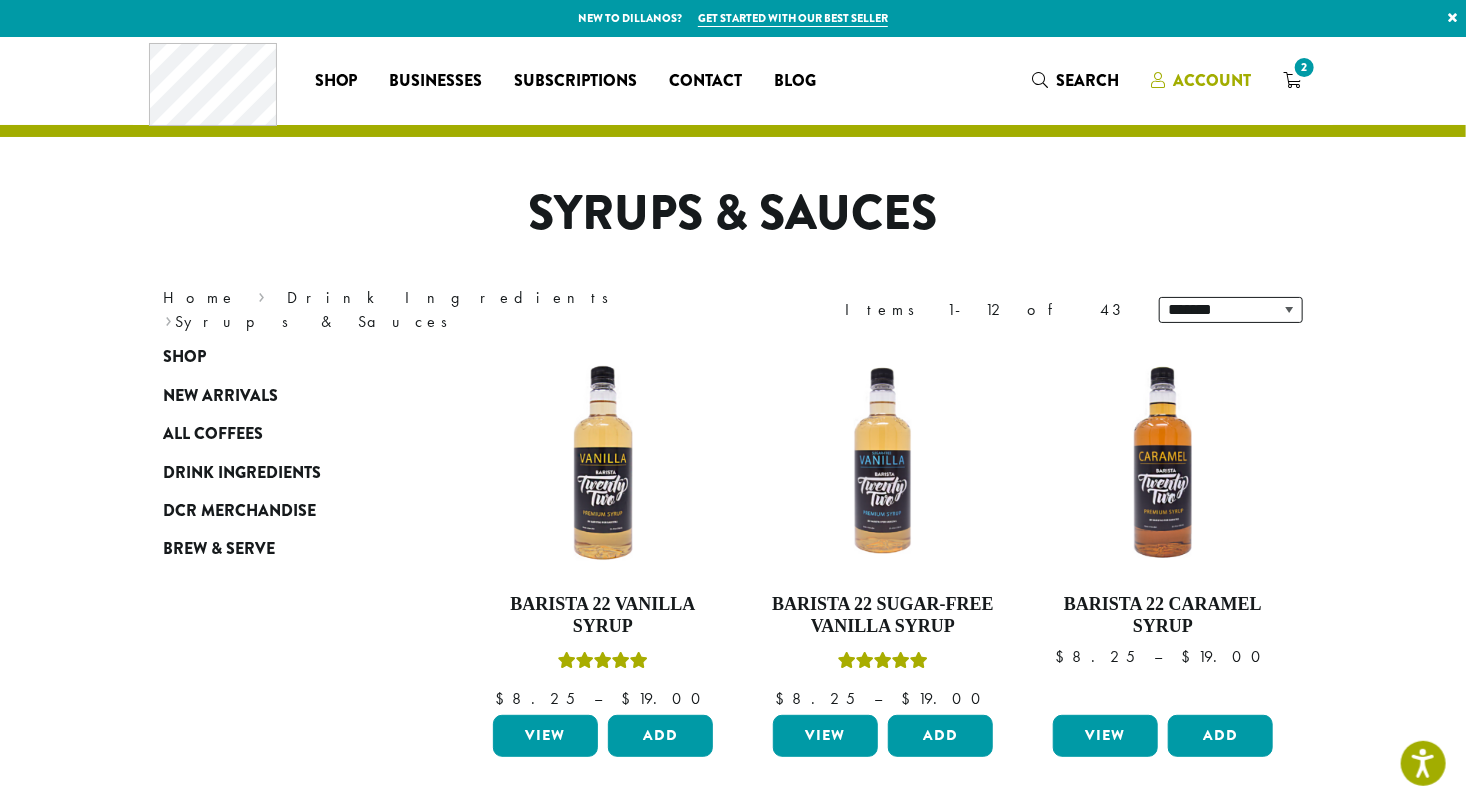click on "Account" at bounding box center [1212, 80] 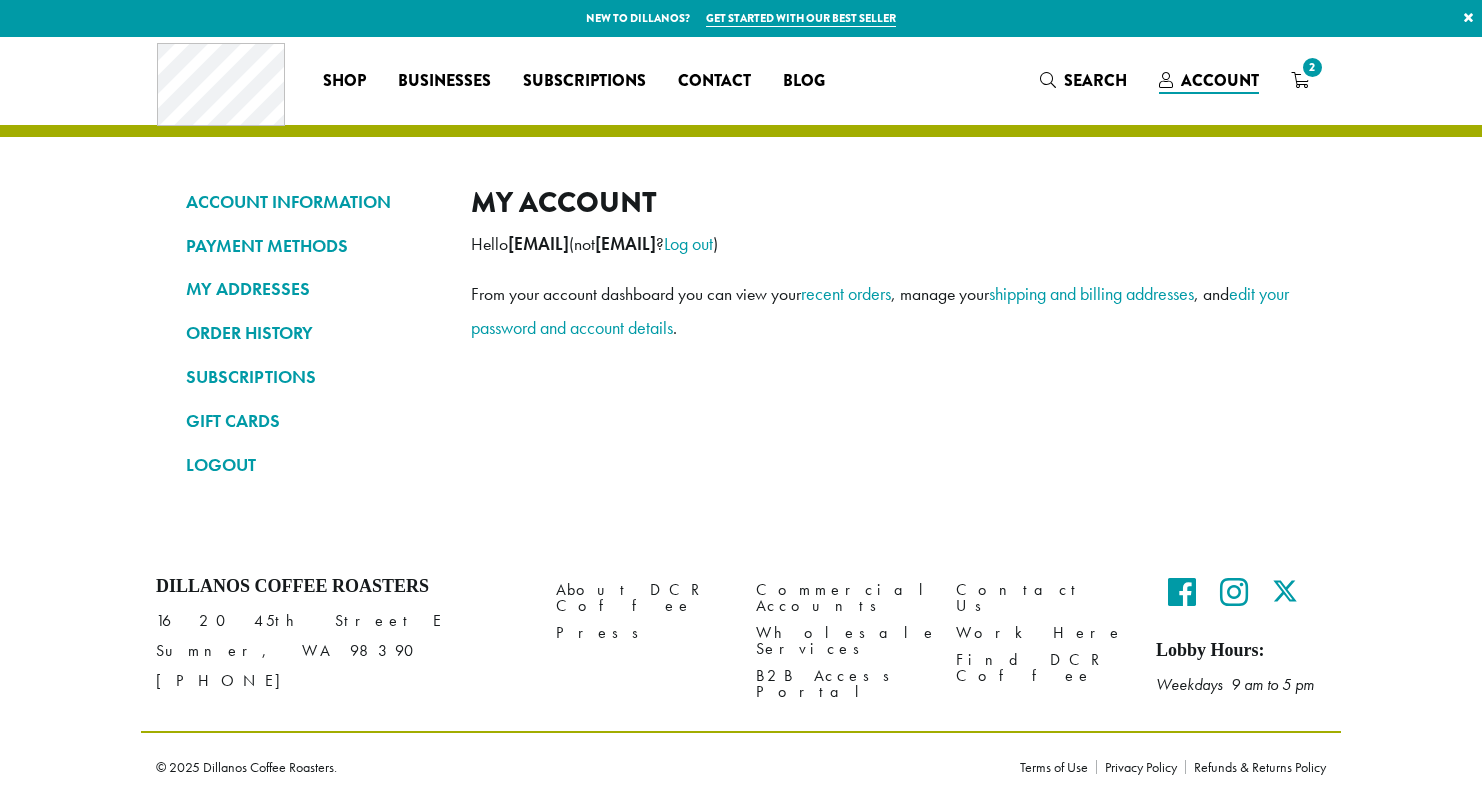 scroll, scrollTop: 0, scrollLeft: 0, axis: both 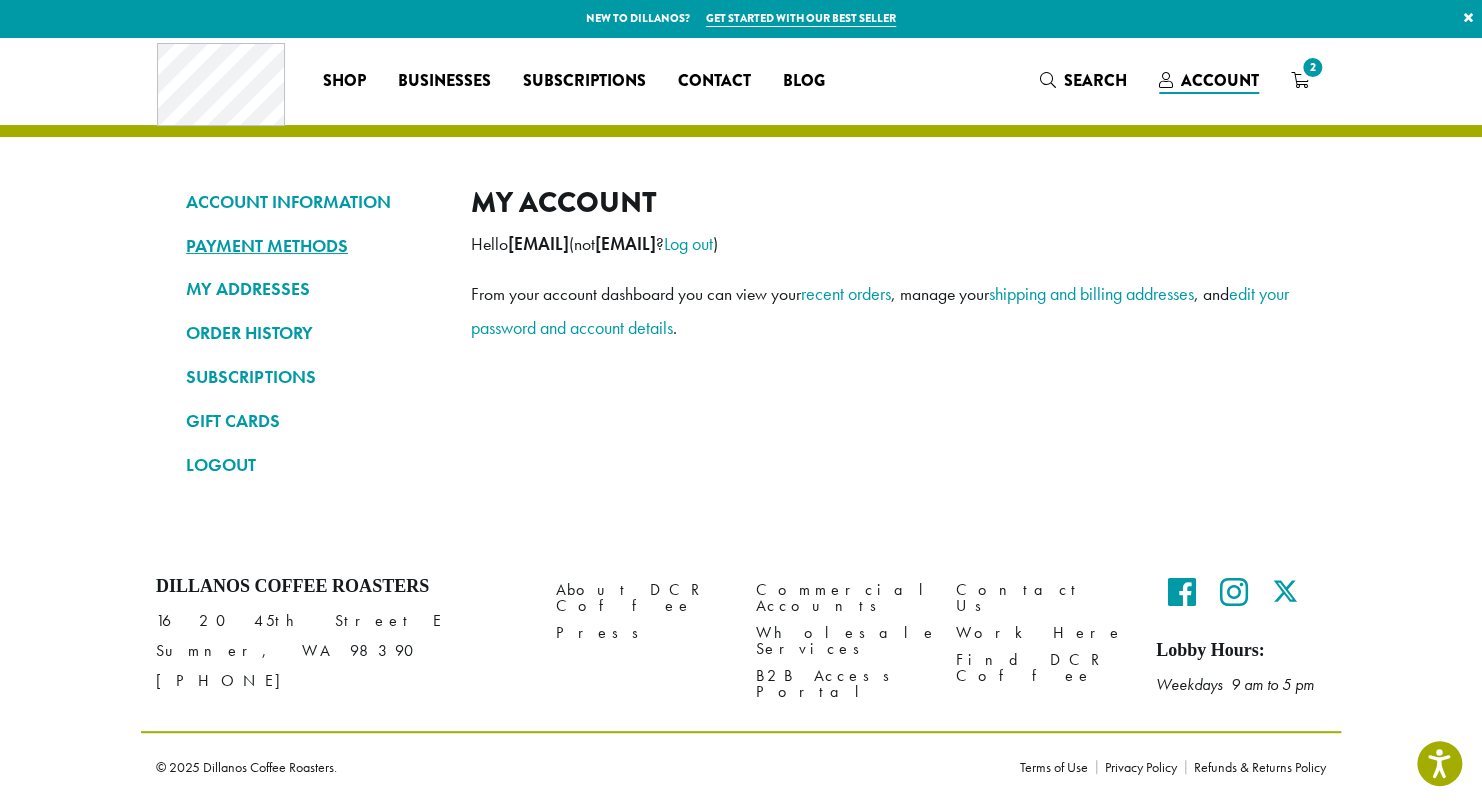 click on "PAYMENT METHODS" at bounding box center (313, 246) 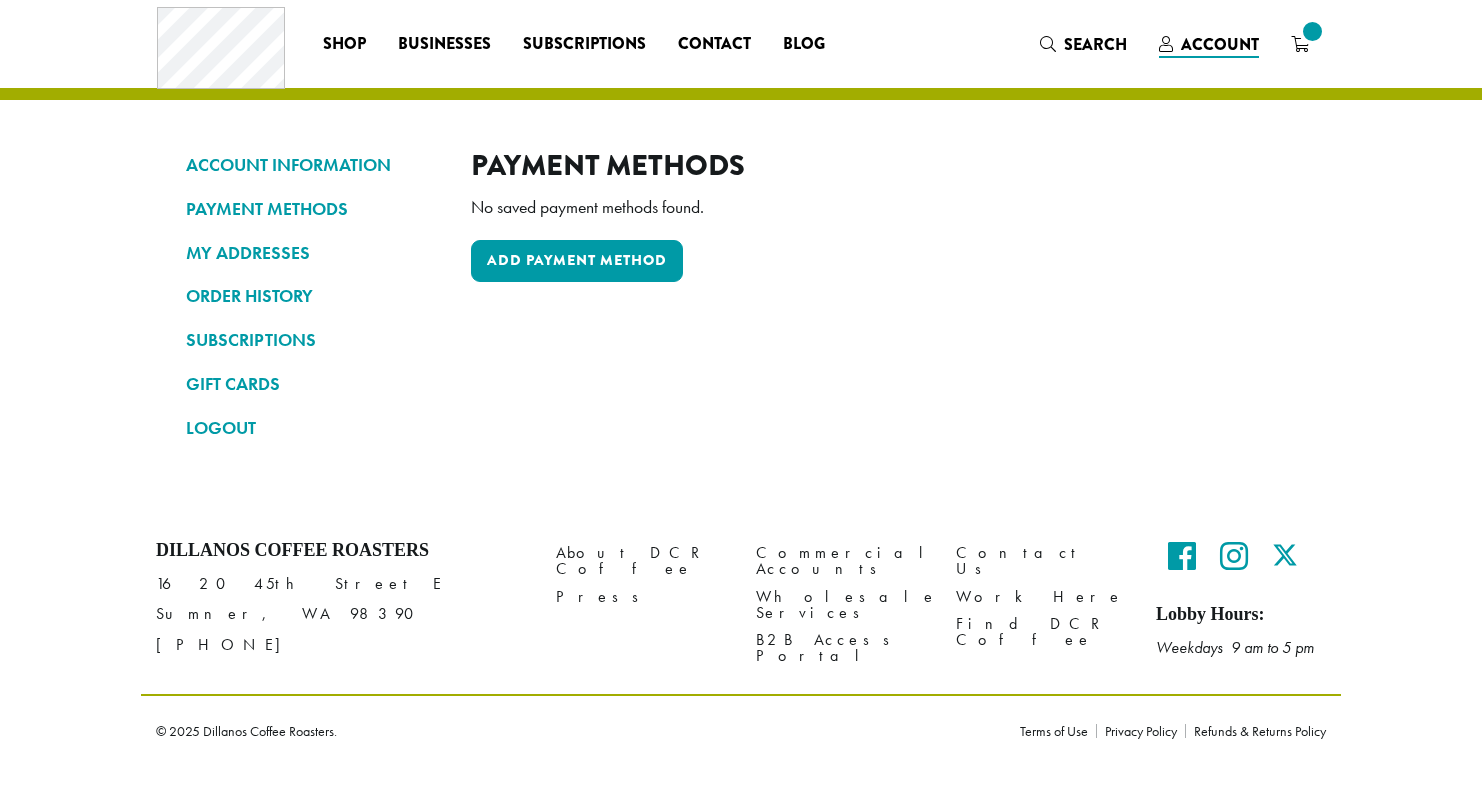 scroll, scrollTop: 0, scrollLeft: 0, axis: both 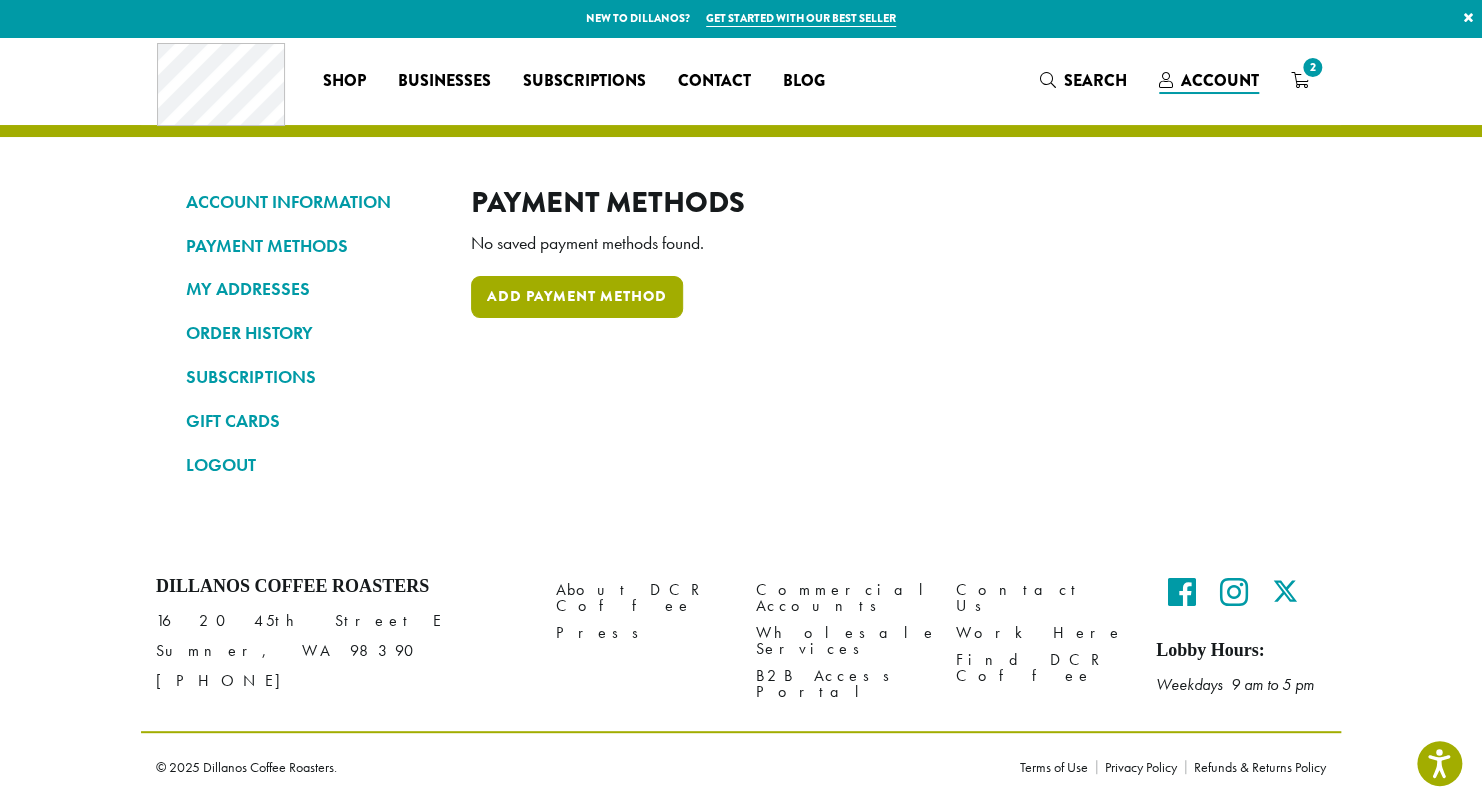 click on "Add payment method" at bounding box center (577, 297) 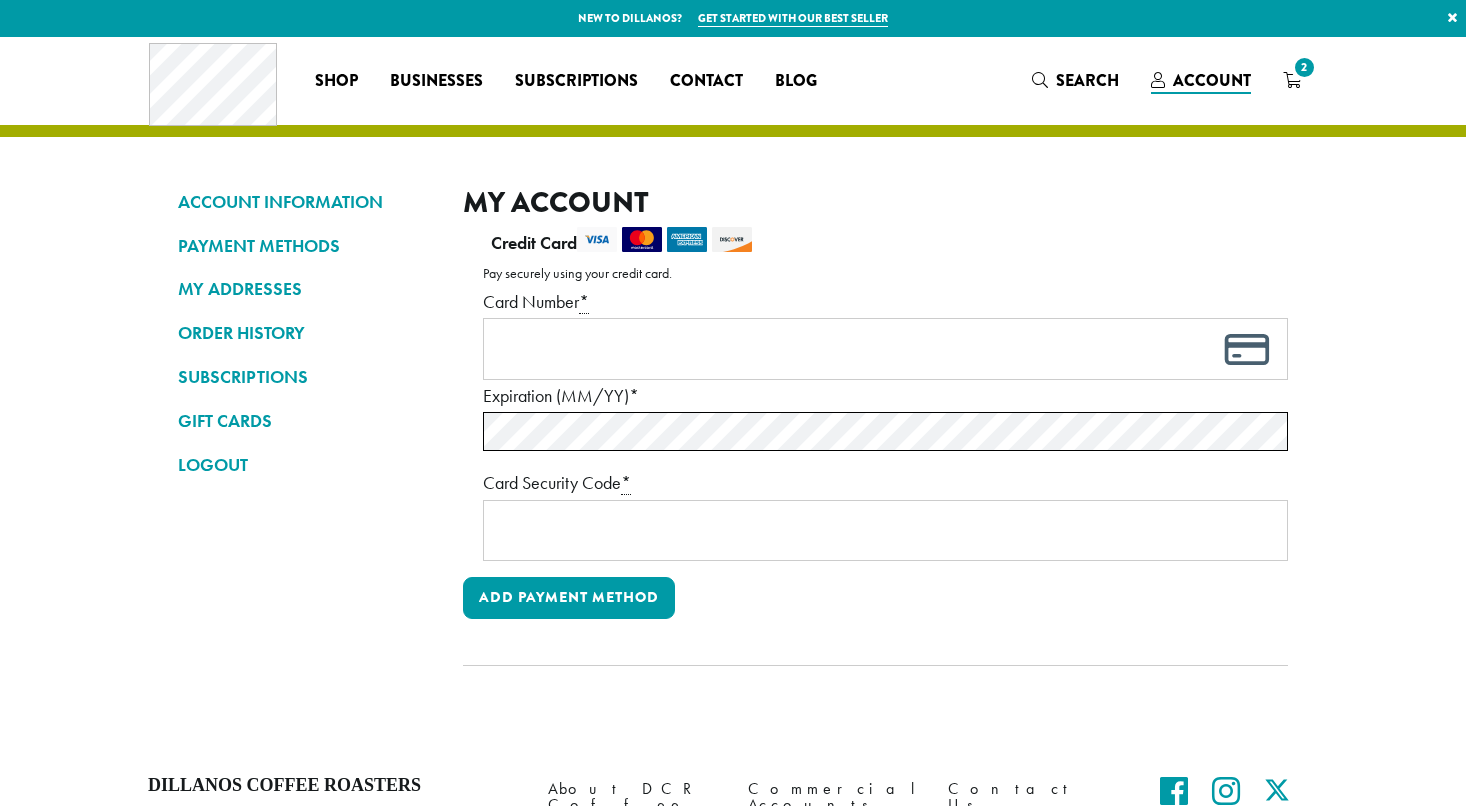 scroll, scrollTop: 0, scrollLeft: 0, axis: both 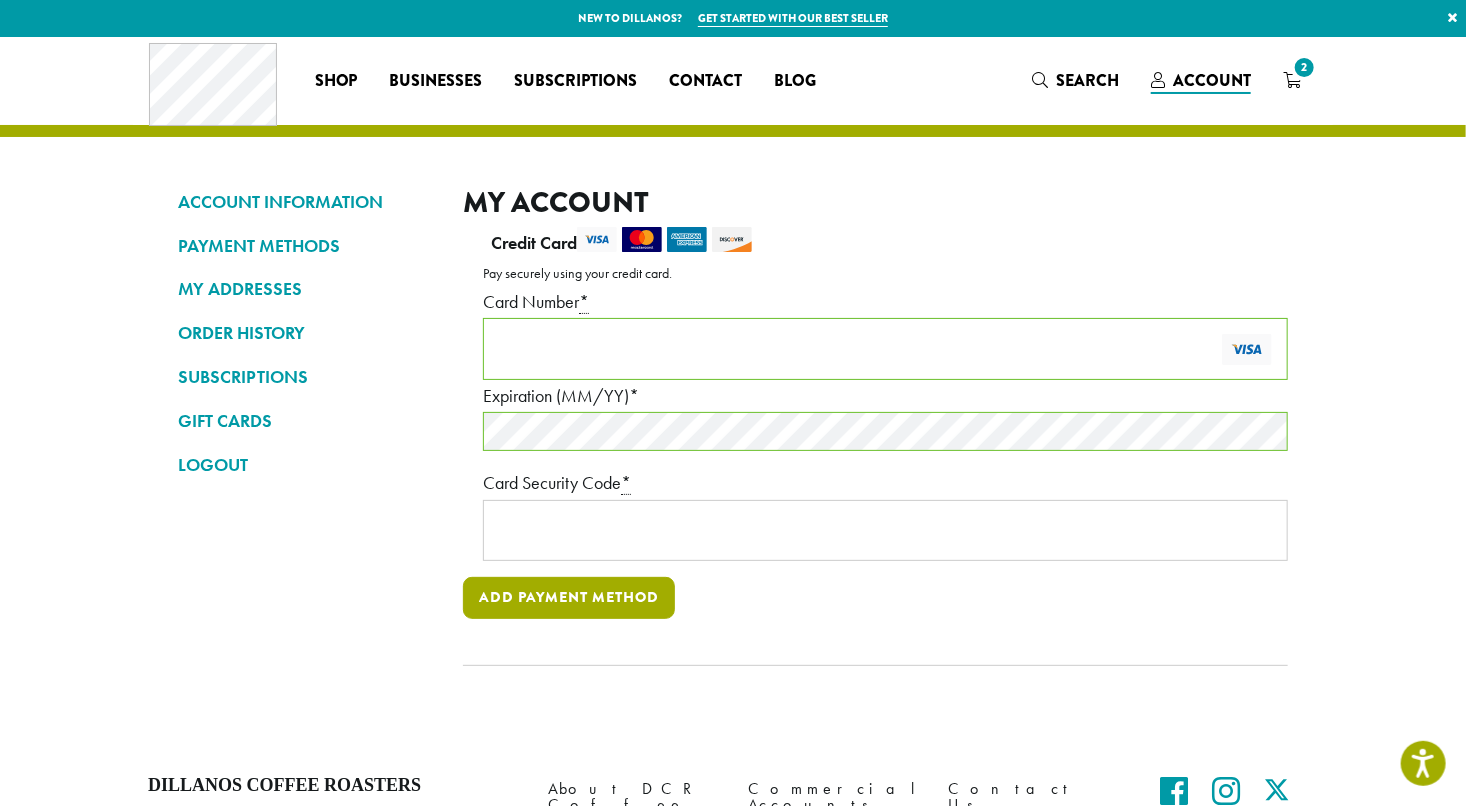 click on "Add payment method" at bounding box center (569, 598) 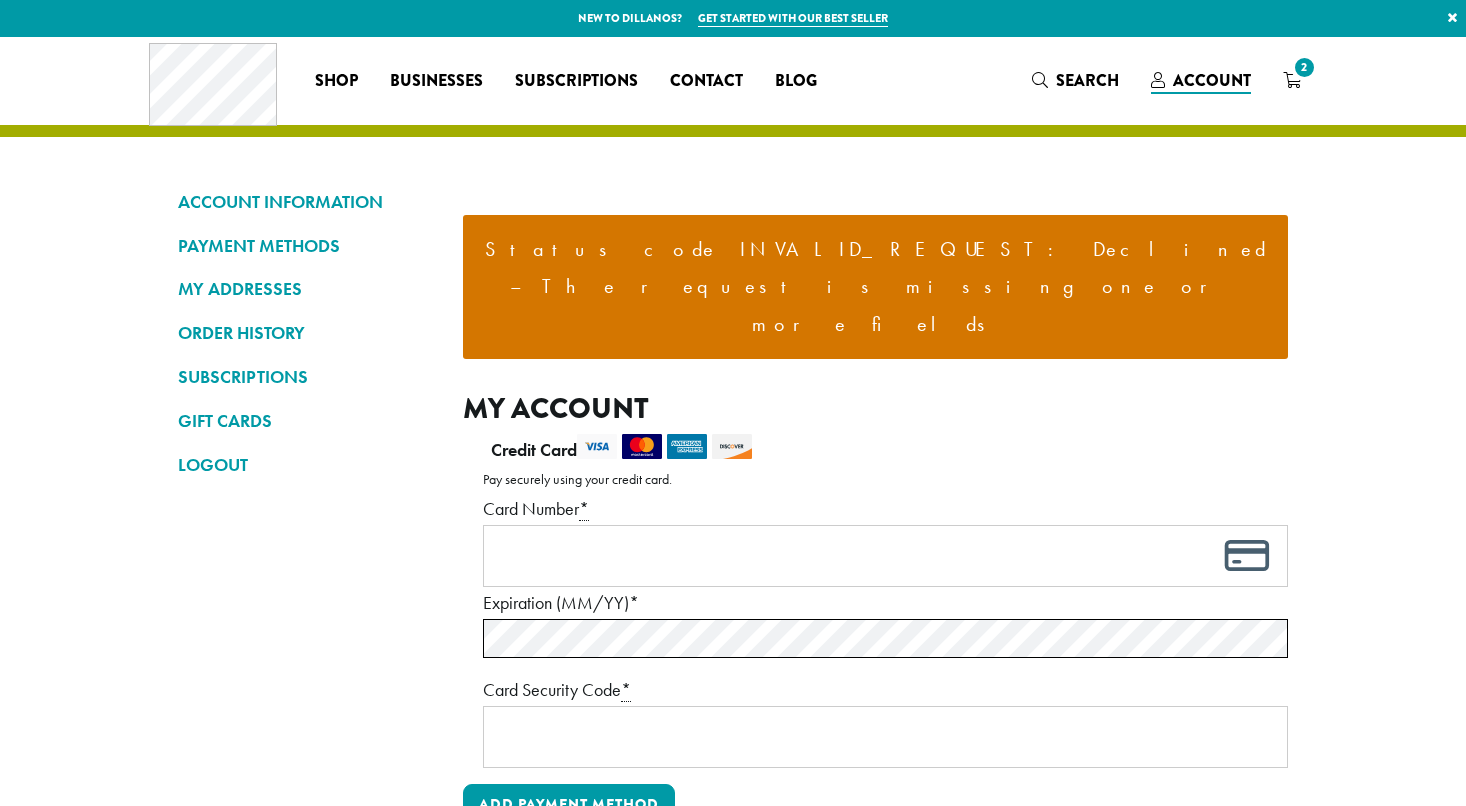 scroll, scrollTop: 0, scrollLeft: 0, axis: both 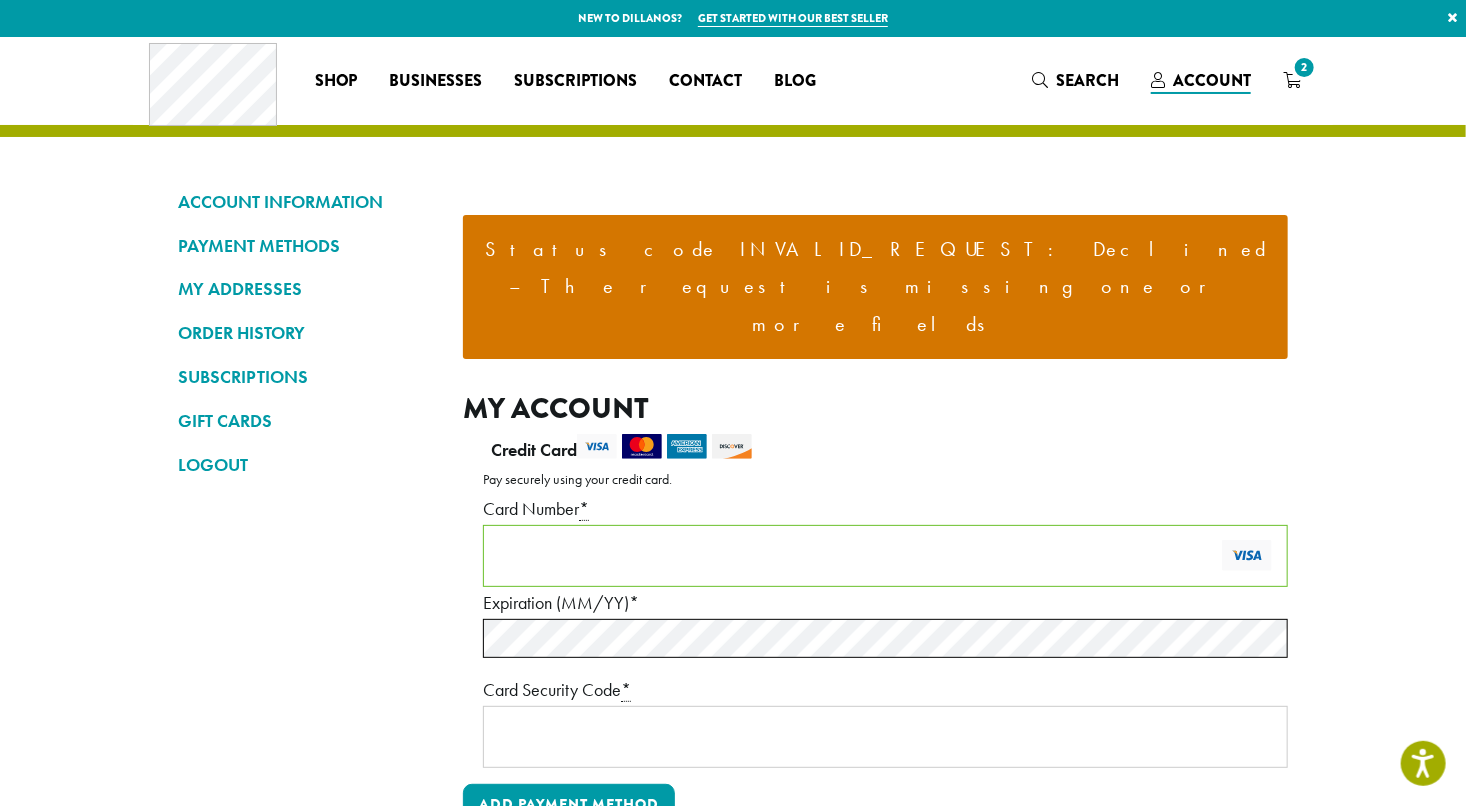 click on "ACCOUNT INFORMATION
PAYMENT METHODS
MY ADDRESSES
ORDER HISTORY
SUBSCRIPTIONS
GIFT CARDS
LOGOUT" at bounding box center [305, 544] 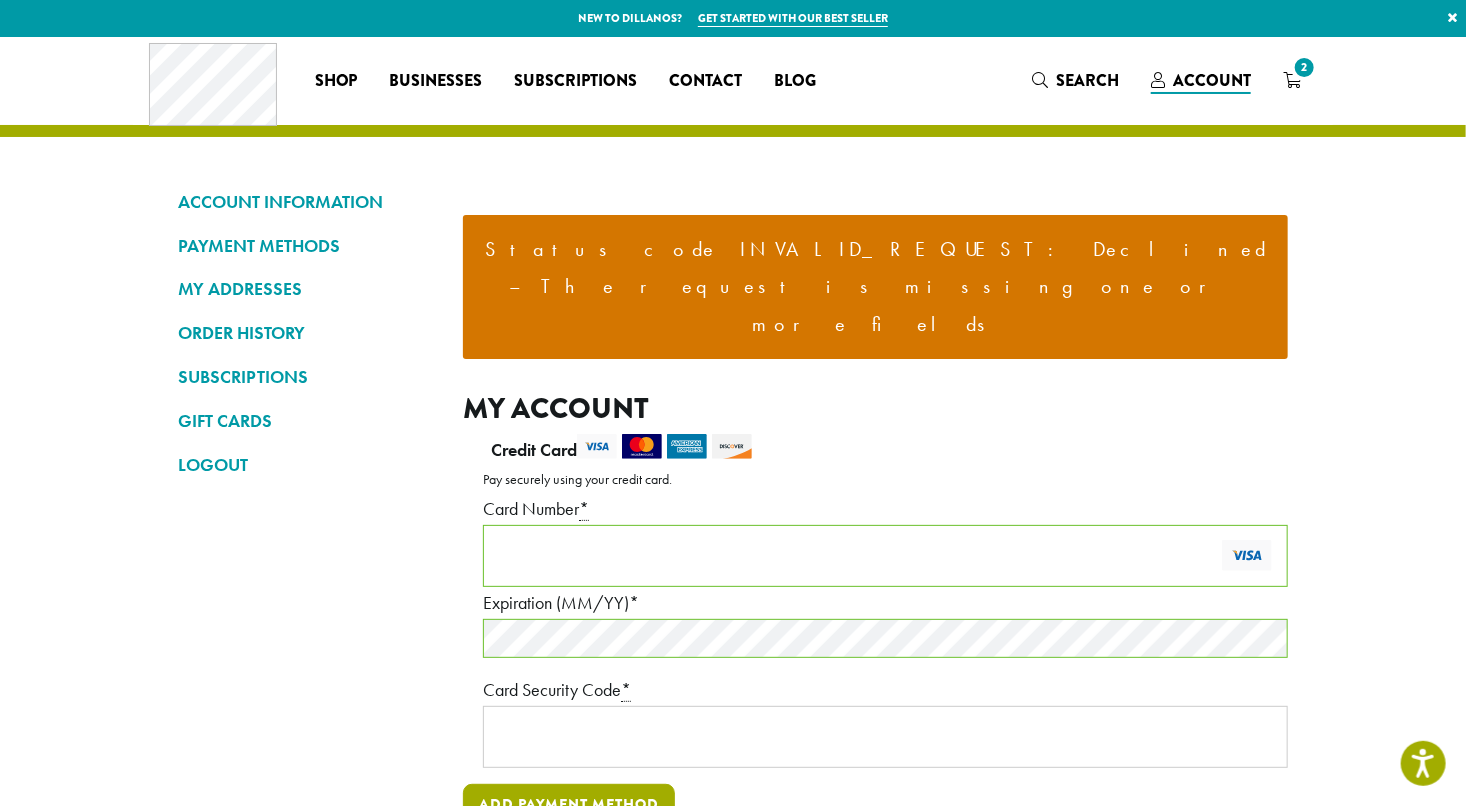 click on "Add payment method" at bounding box center (569, 805) 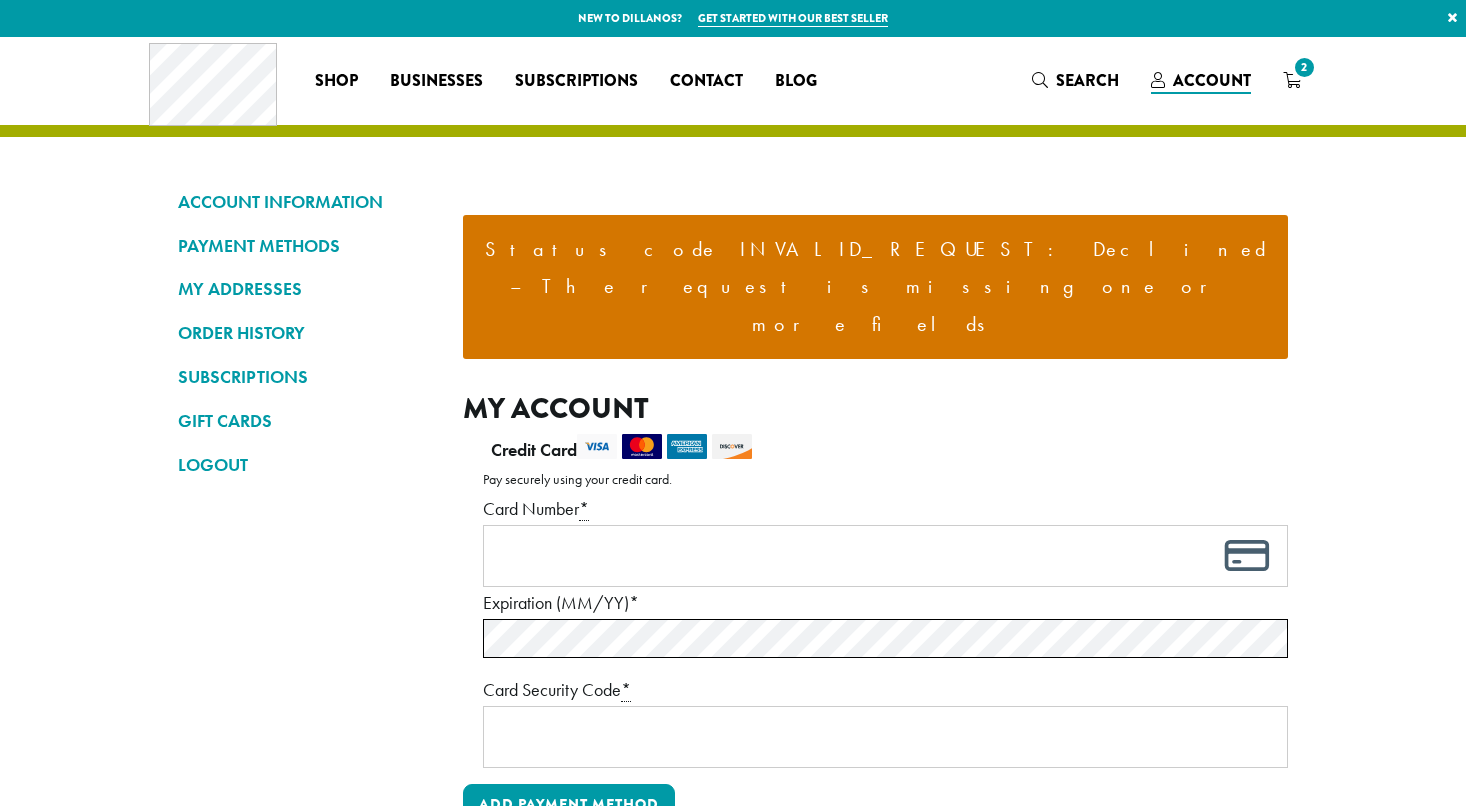 scroll, scrollTop: 0, scrollLeft: 0, axis: both 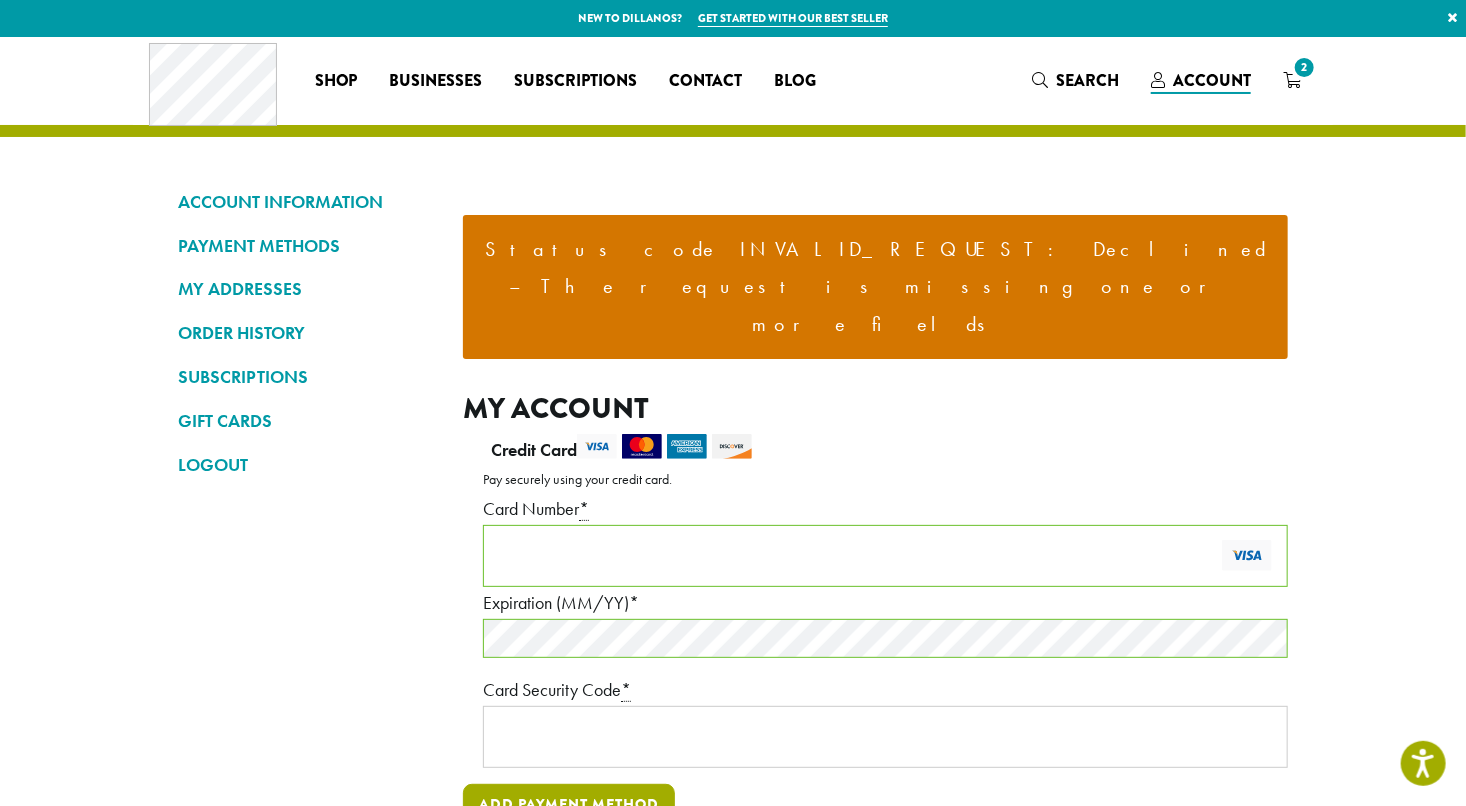 click on "Add payment method" at bounding box center (569, 805) 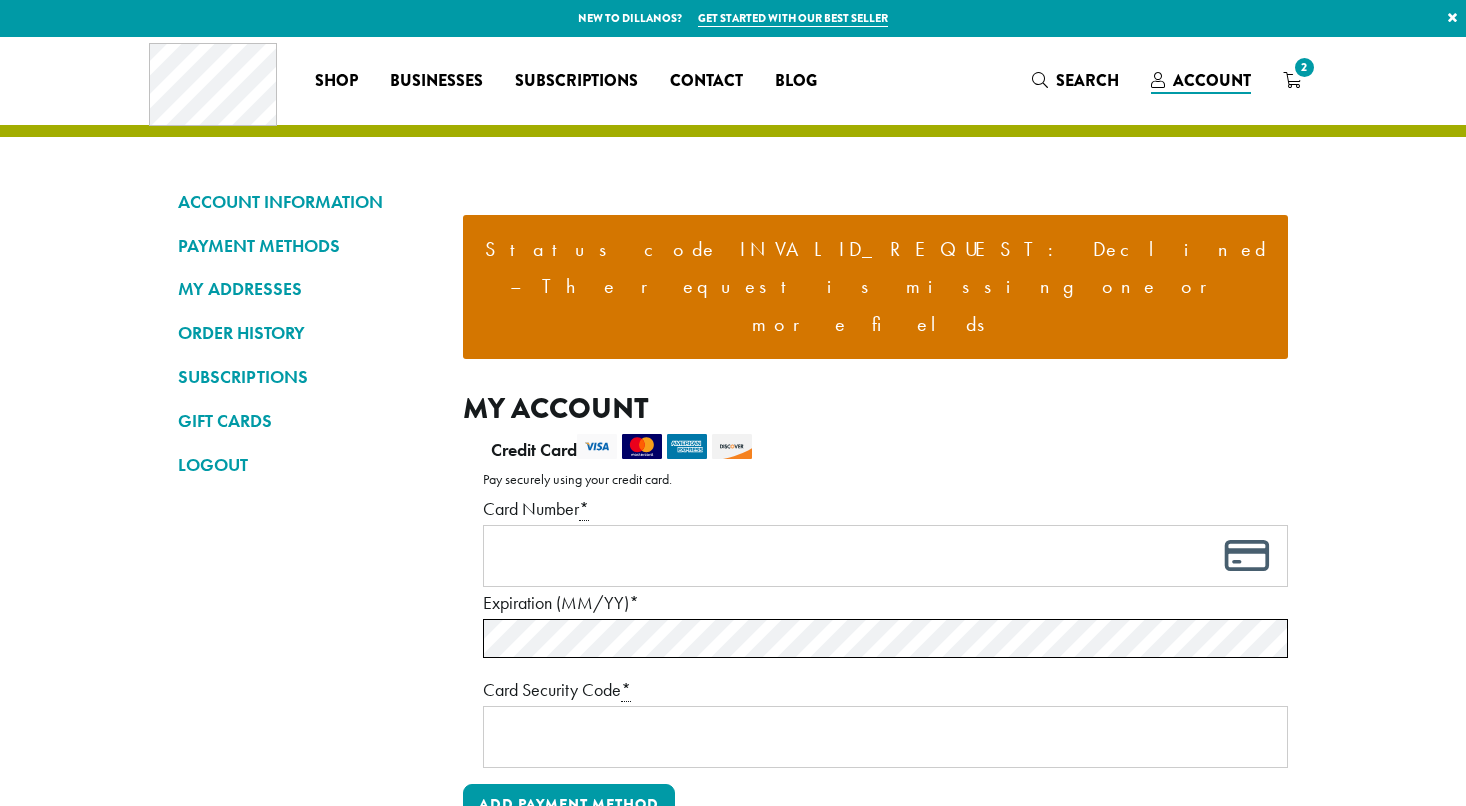 scroll, scrollTop: 0, scrollLeft: 0, axis: both 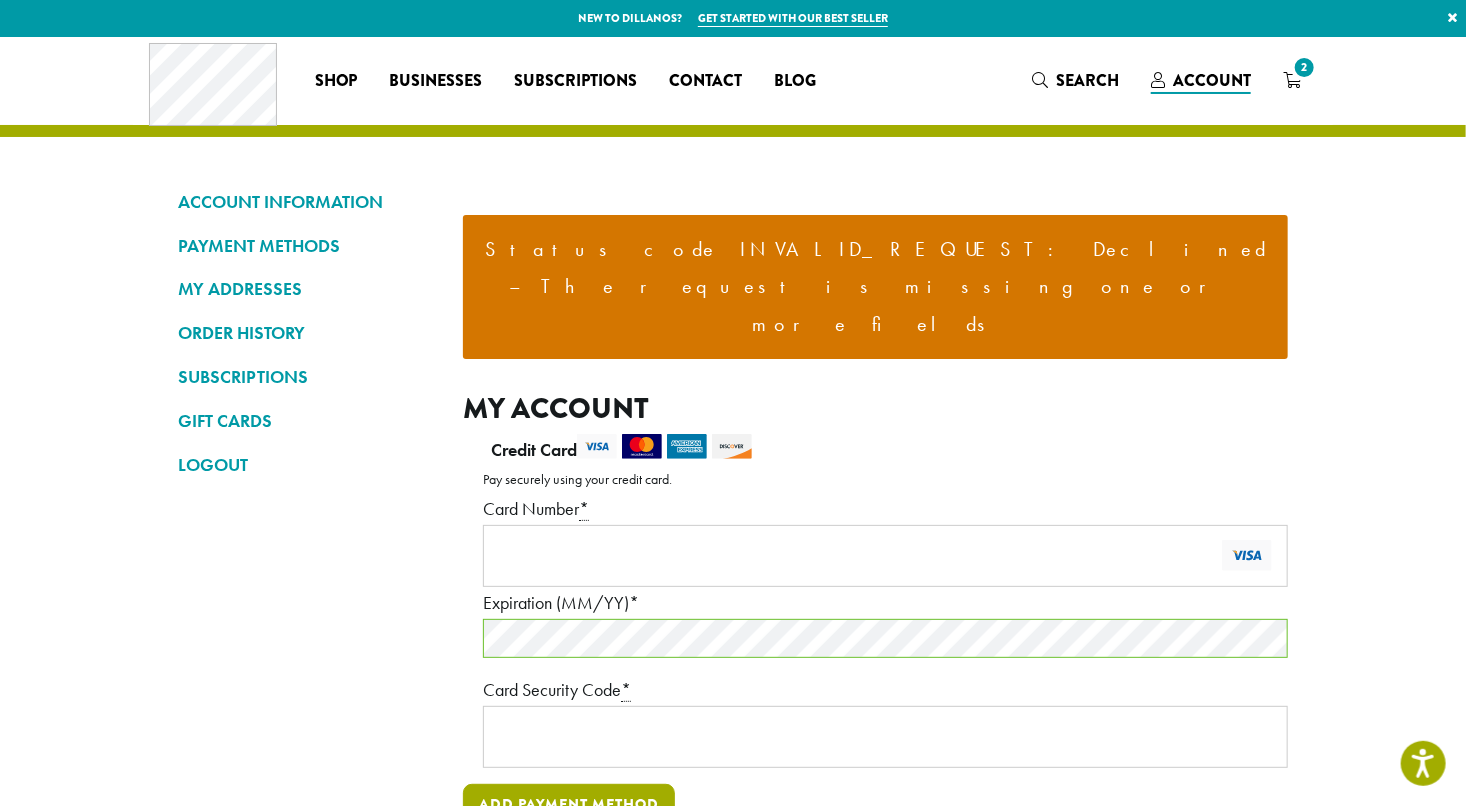type on "Add payment method" 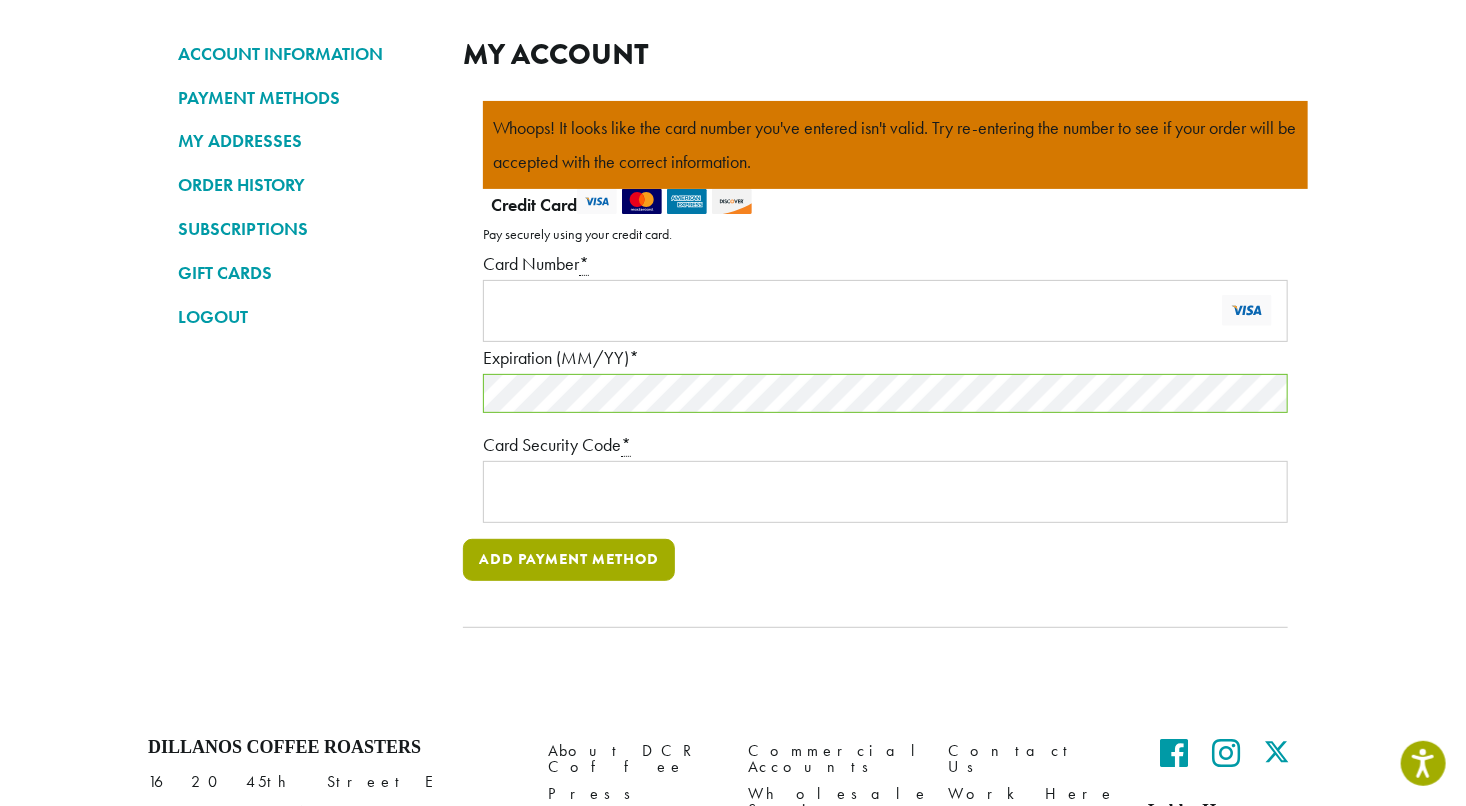 scroll, scrollTop: 149, scrollLeft: 0, axis: vertical 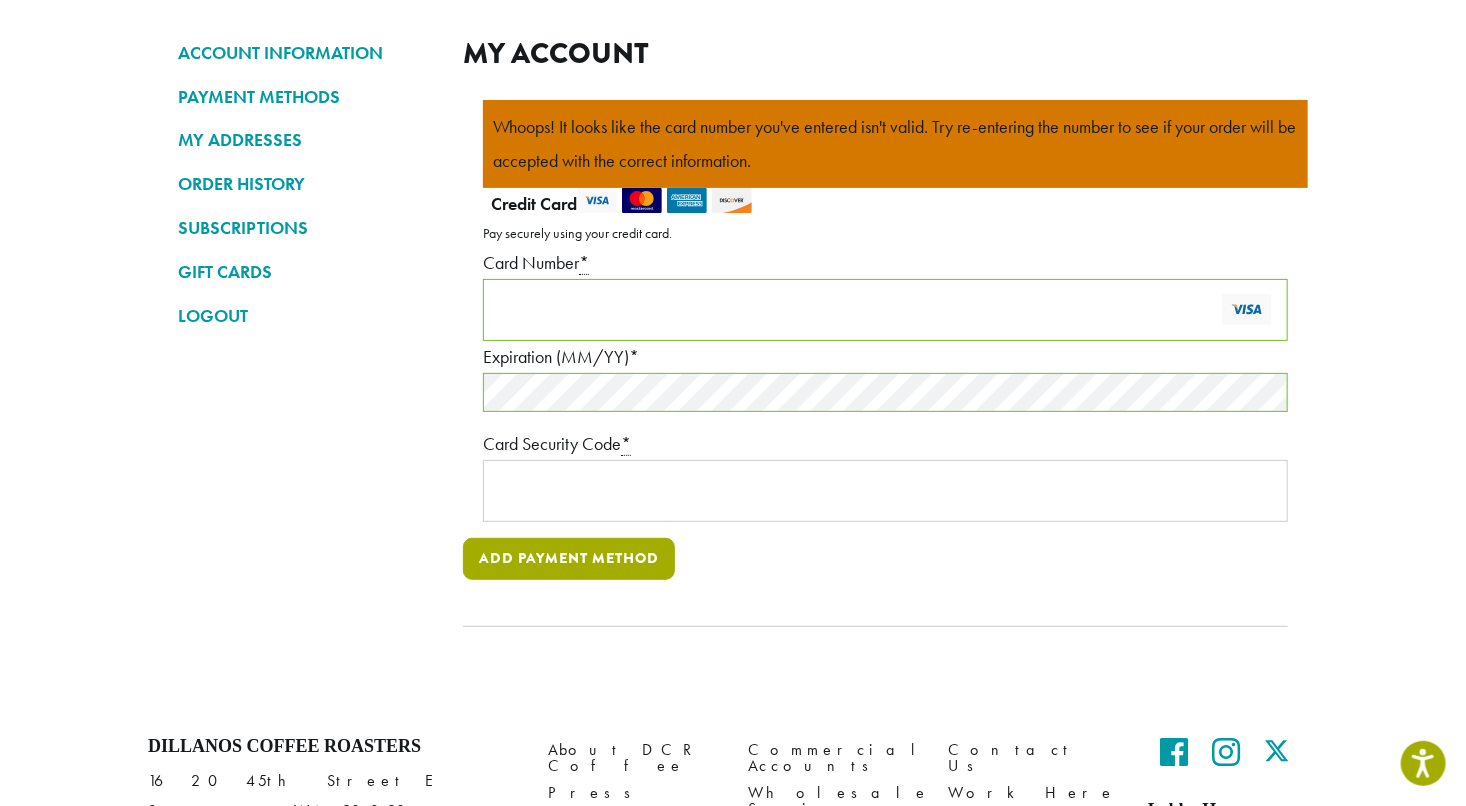click on "Add payment method" at bounding box center (569, 559) 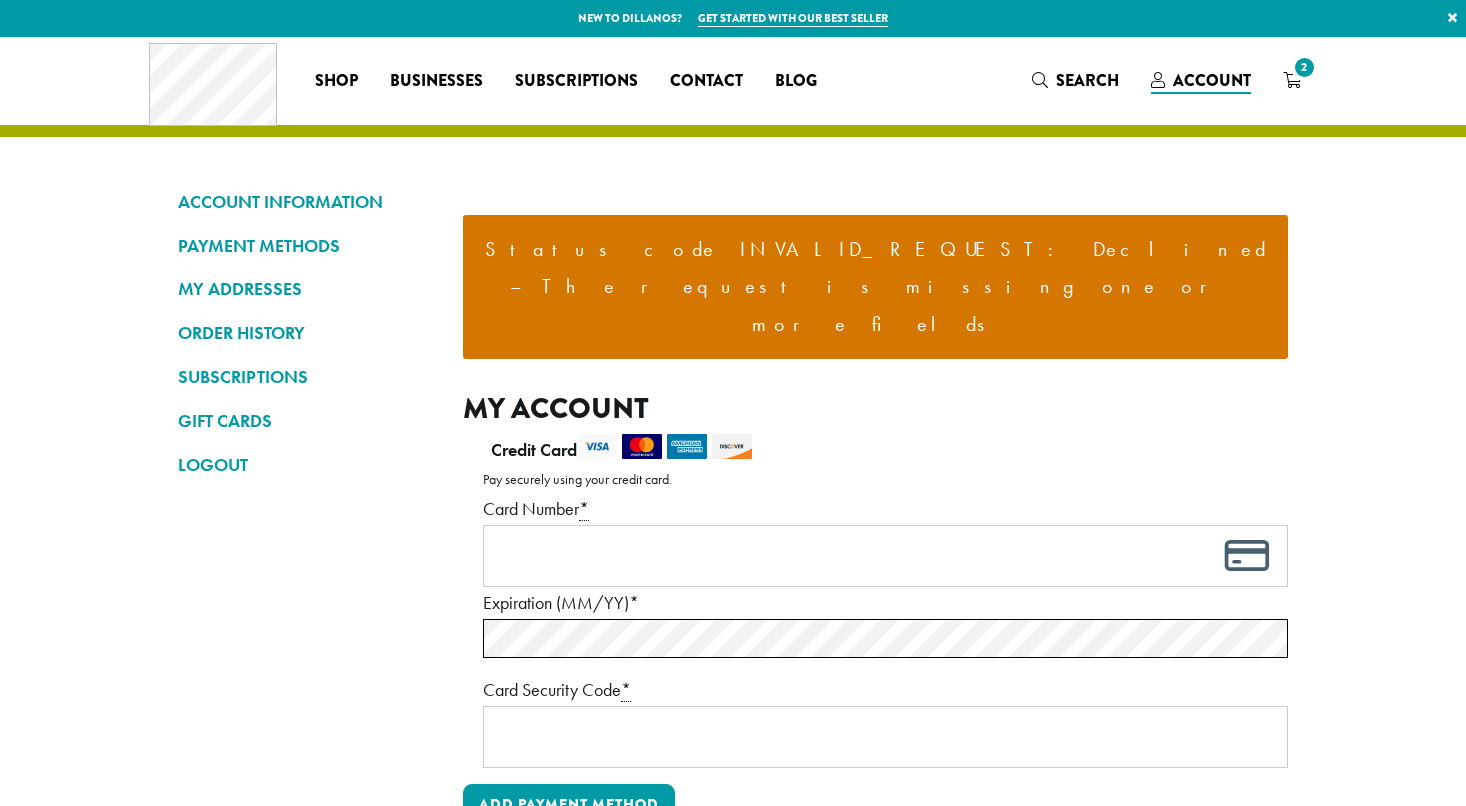 scroll, scrollTop: 0, scrollLeft: 0, axis: both 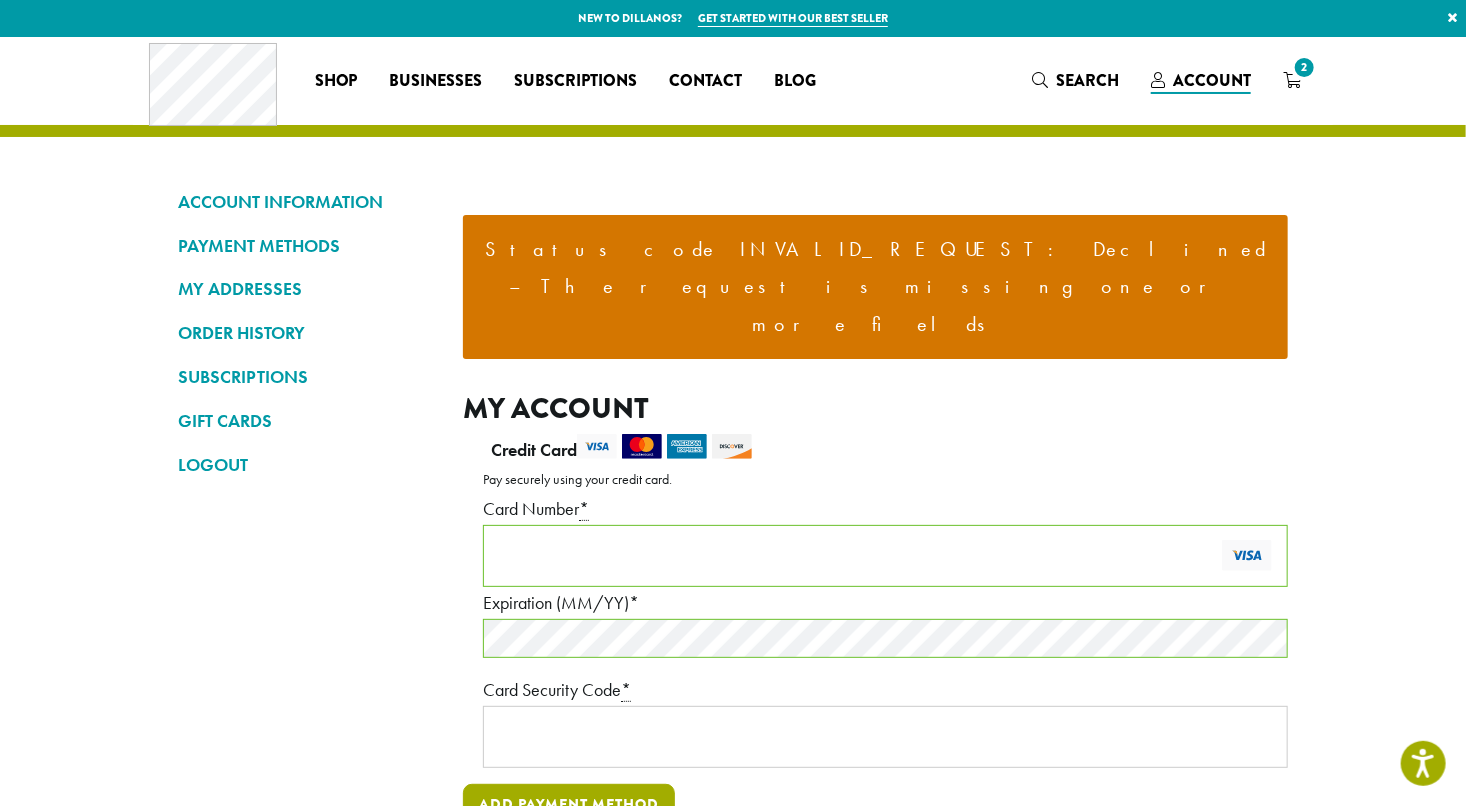 type on "Add payment method" 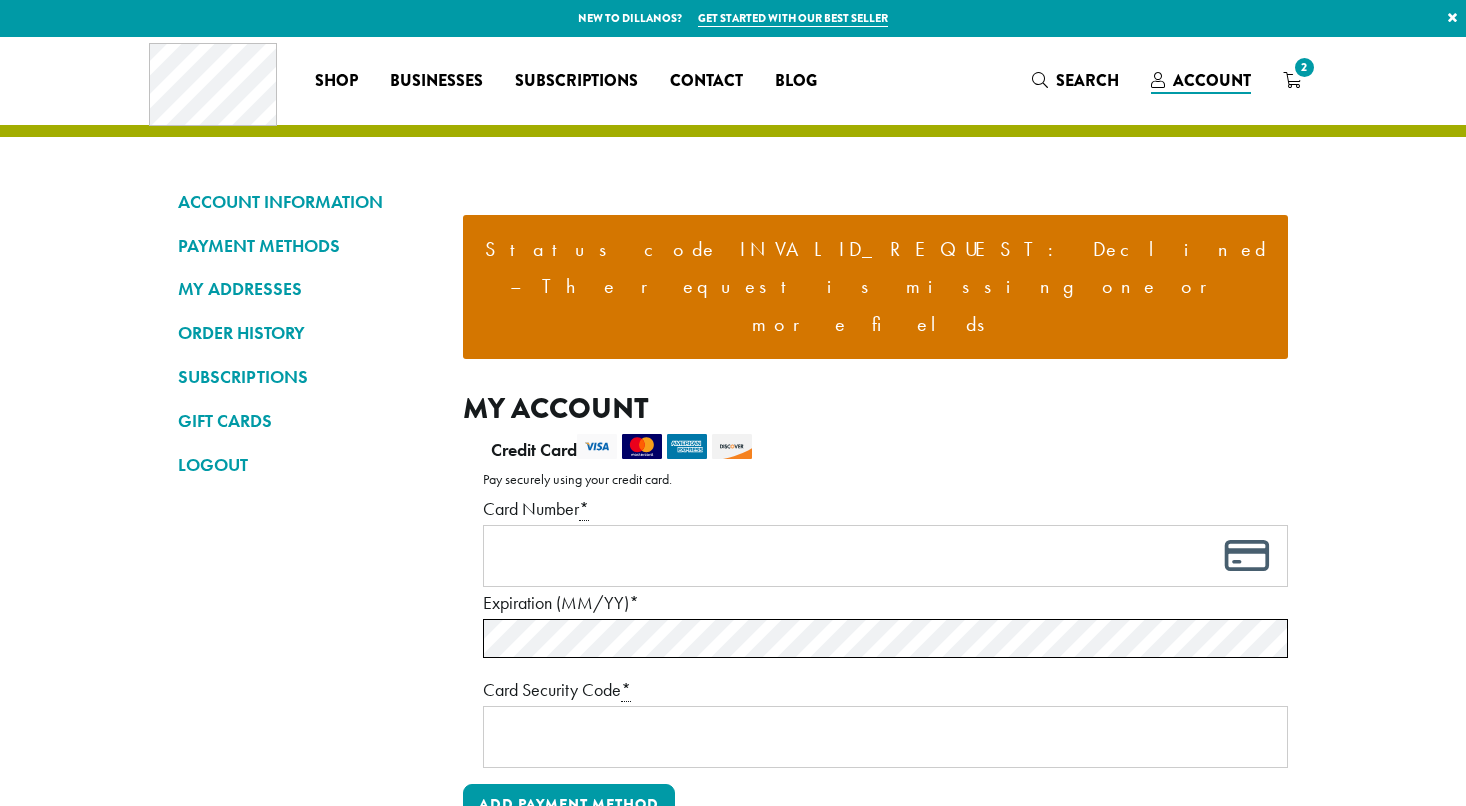 scroll, scrollTop: 0, scrollLeft: 0, axis: both 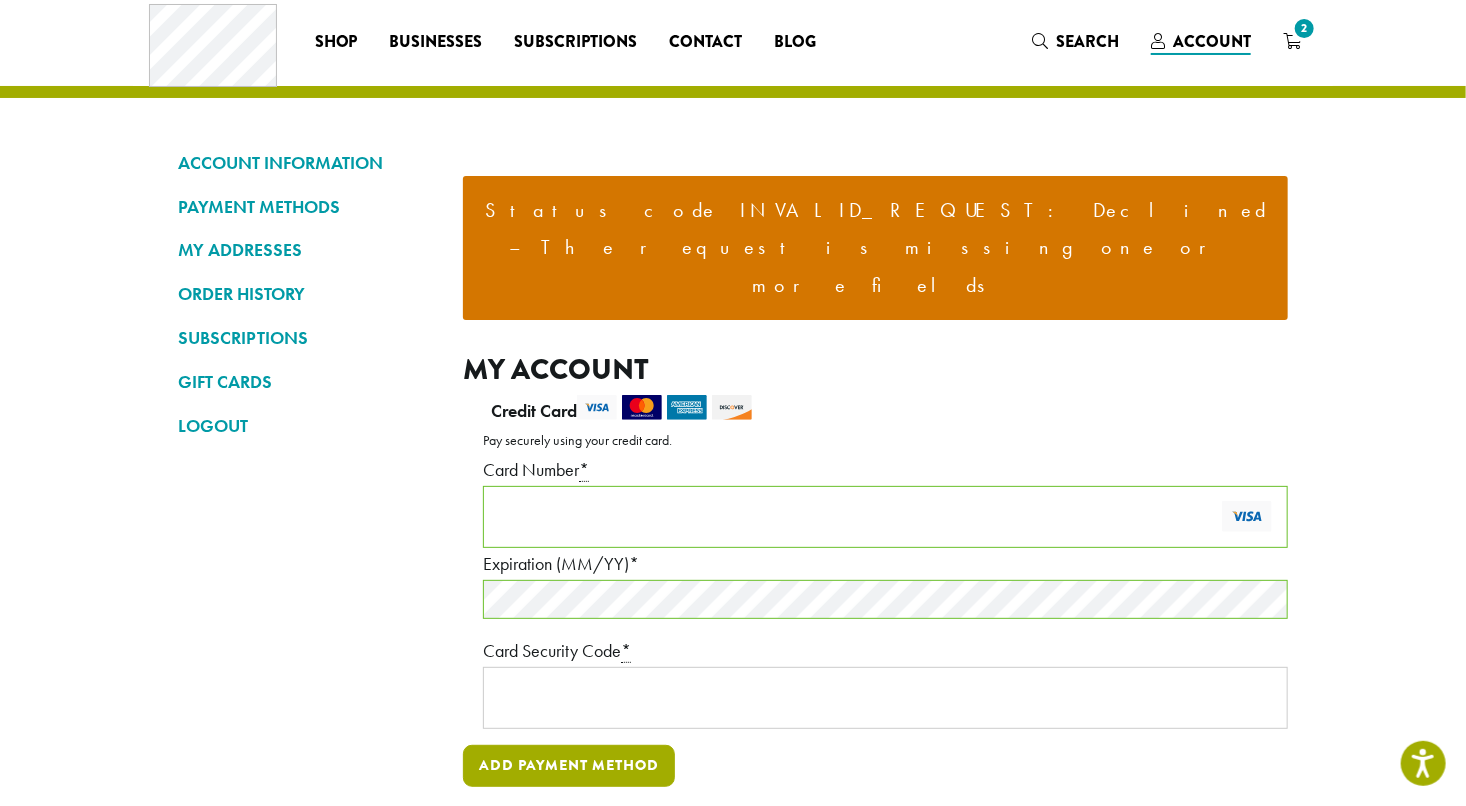 type on "Add payment method" 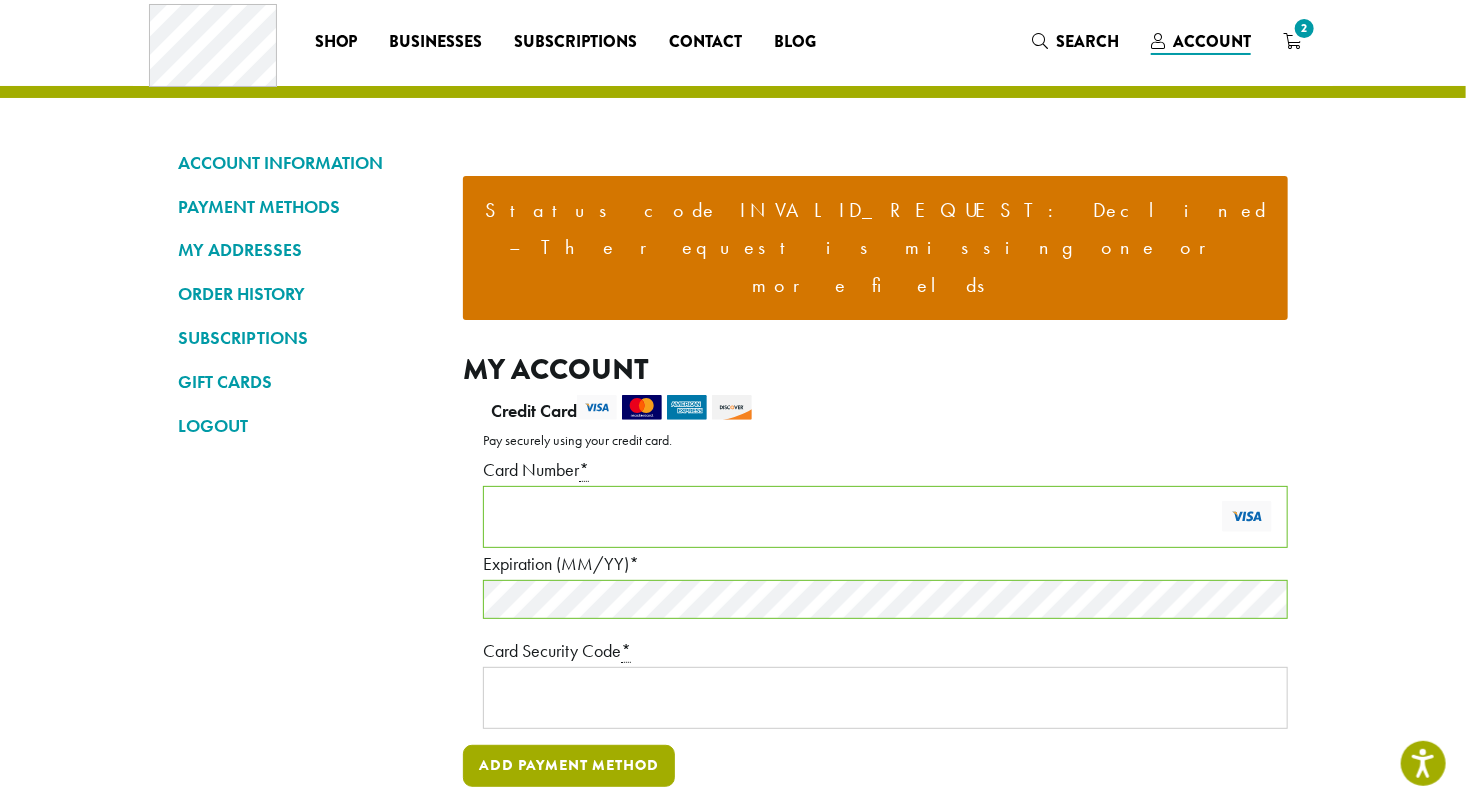 click on "Add payment method" at bounding box center (569, 766) 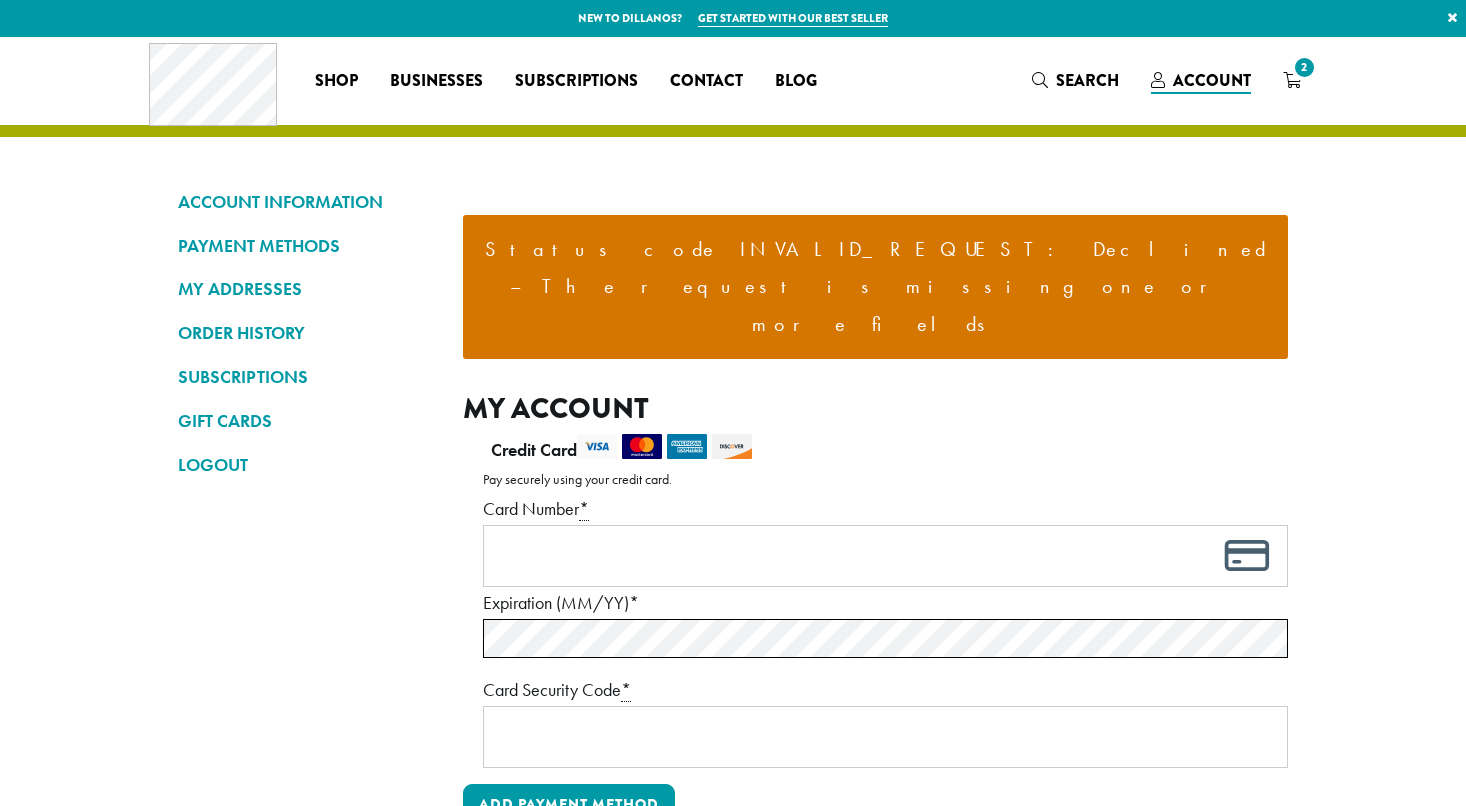 scroll, scrollTop: 0, scrollLeft: 0, axis: both 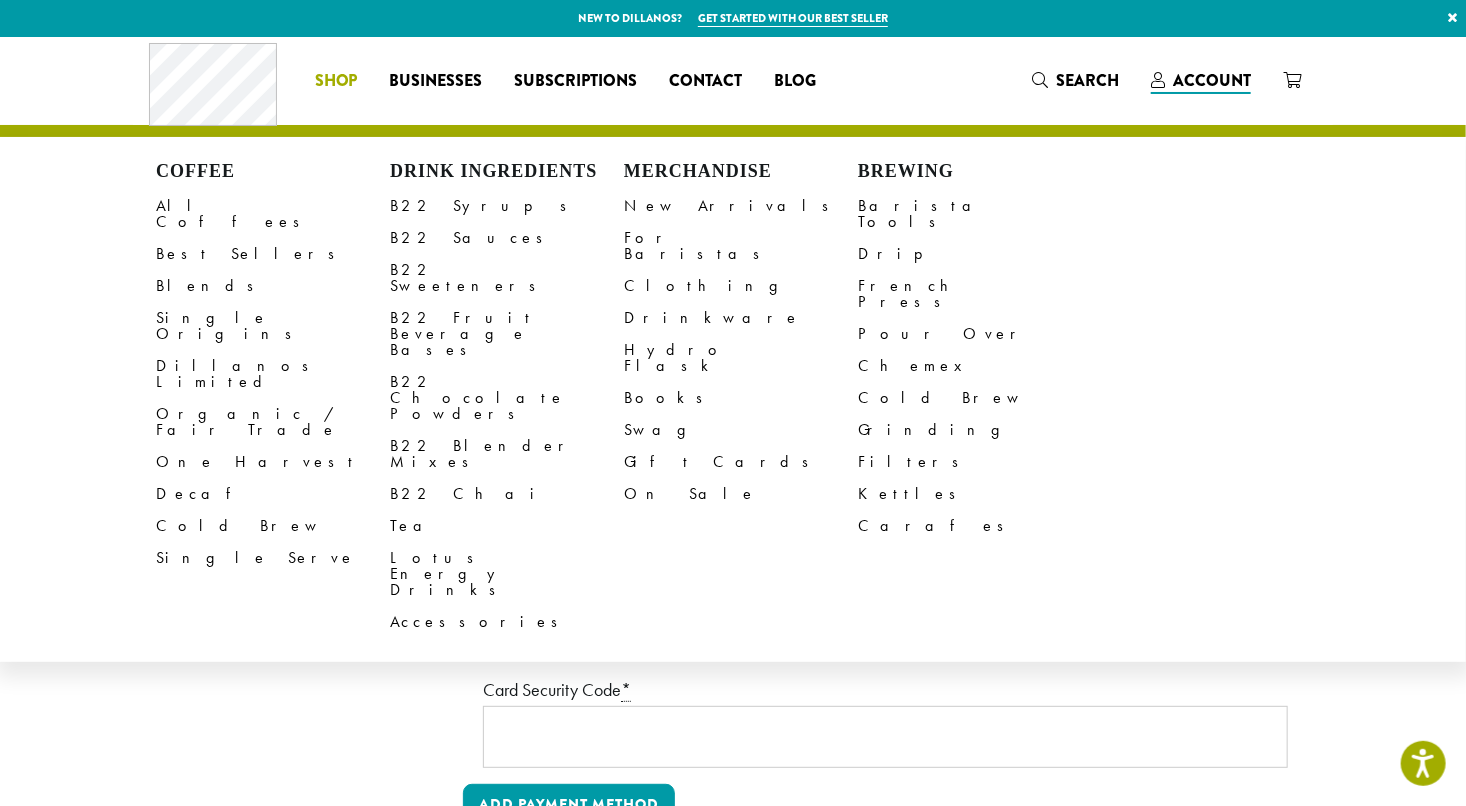 click on "Shop" at bounding box center (336, 81) 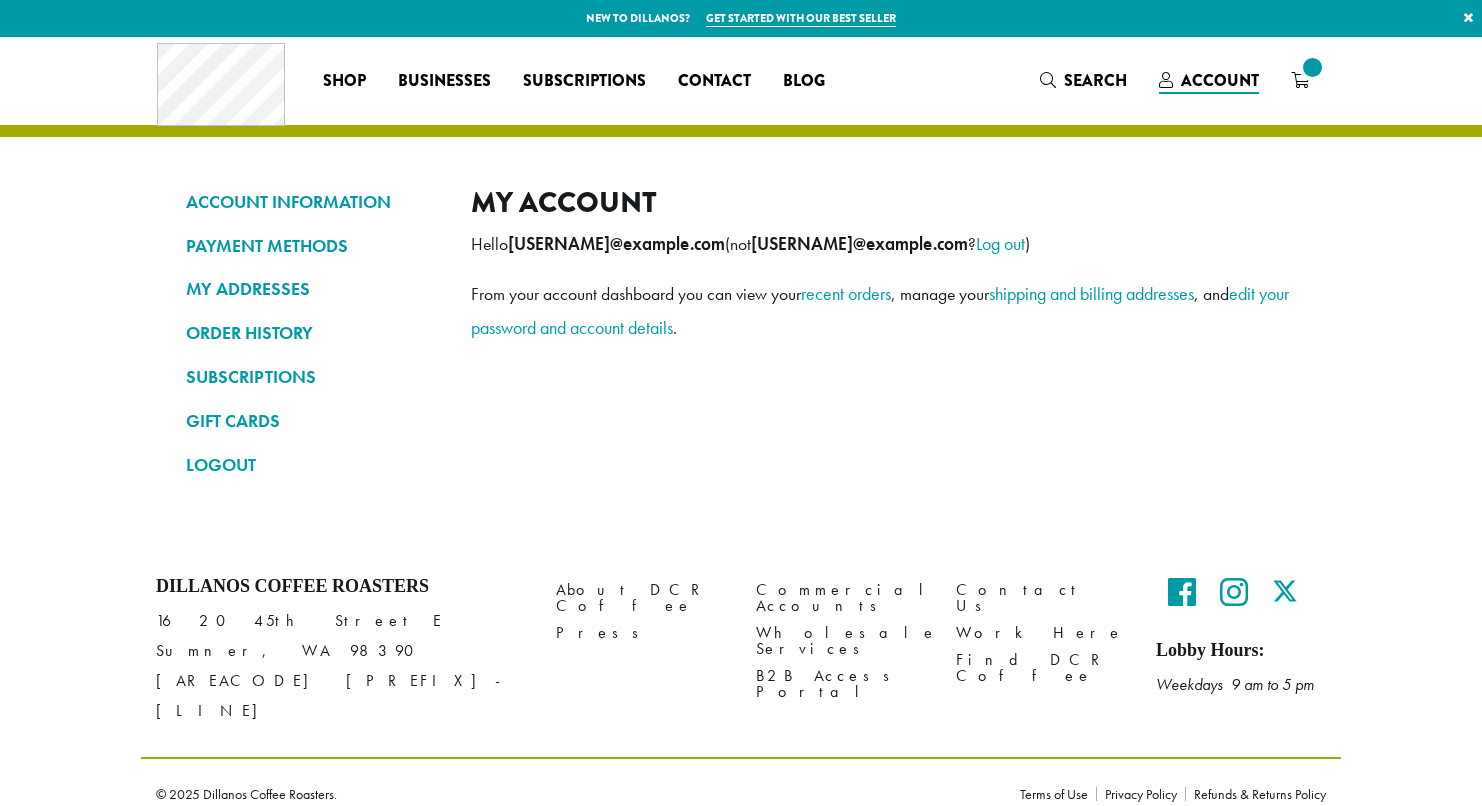 scroll, scrollTop: 0, scrollLeft: 0, axis: both 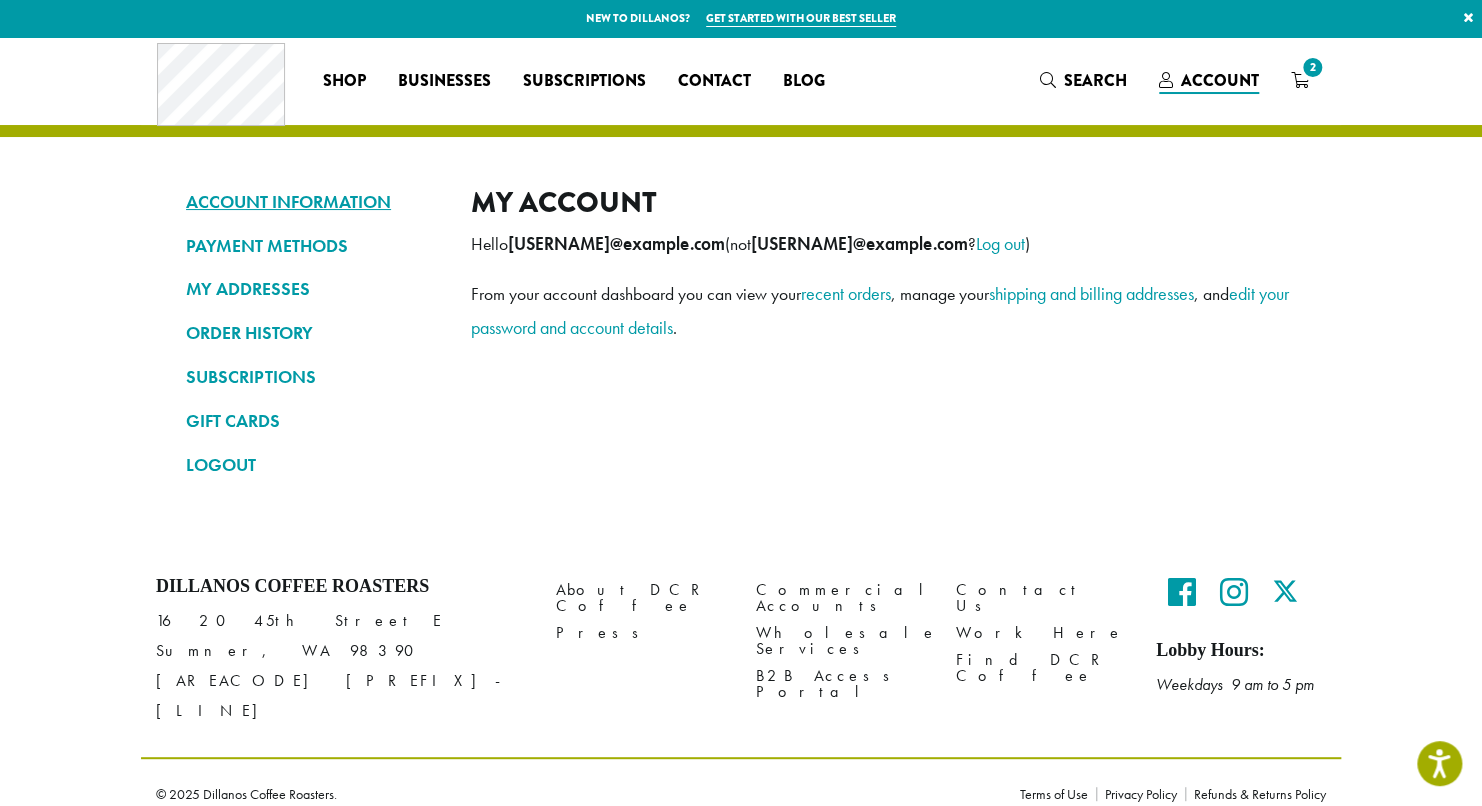 click on "ACCOUNT INFORMATION" at bounding box center (313, 202) 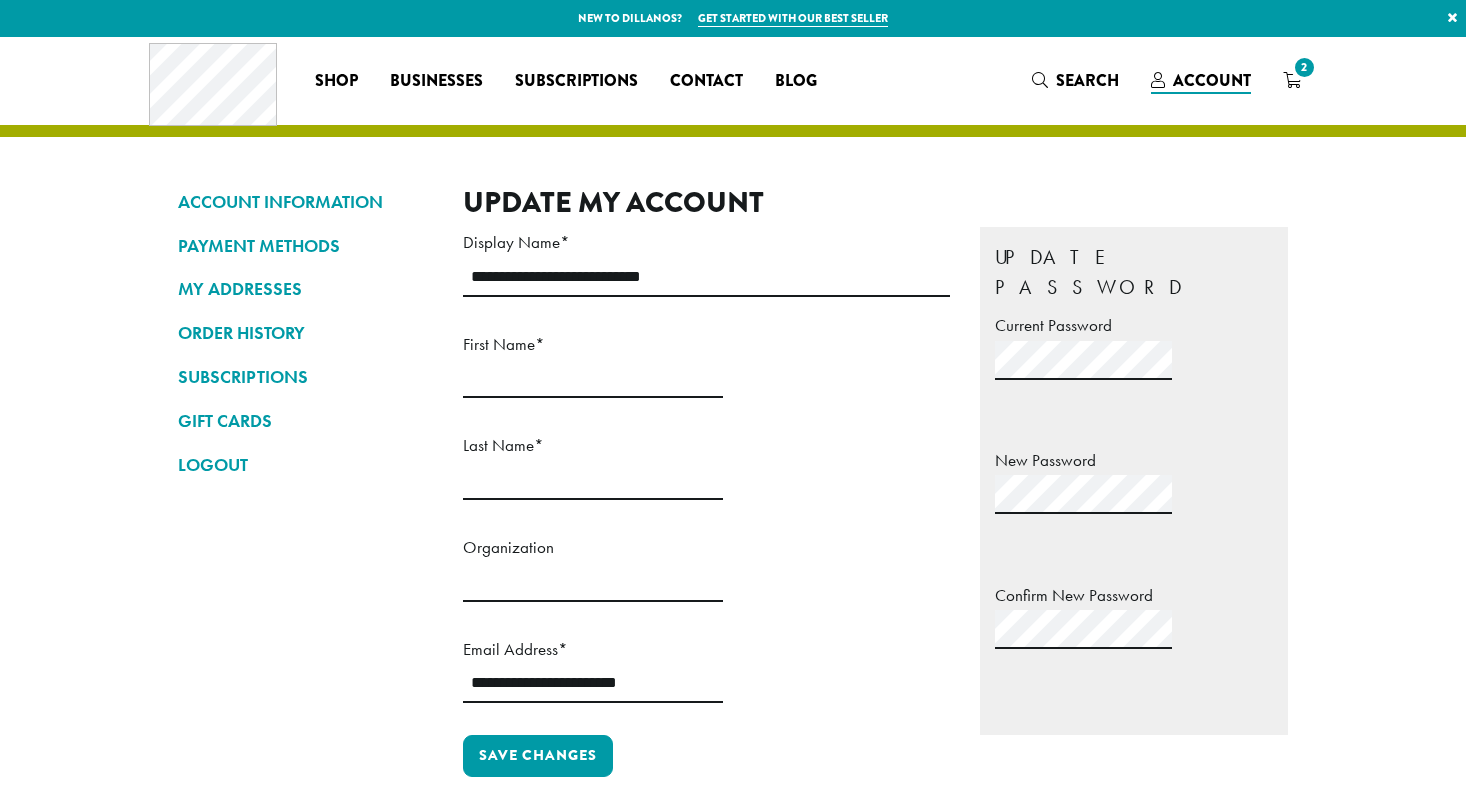 scroll, scrollTop: 0, scrollLeft: 0, axis: both 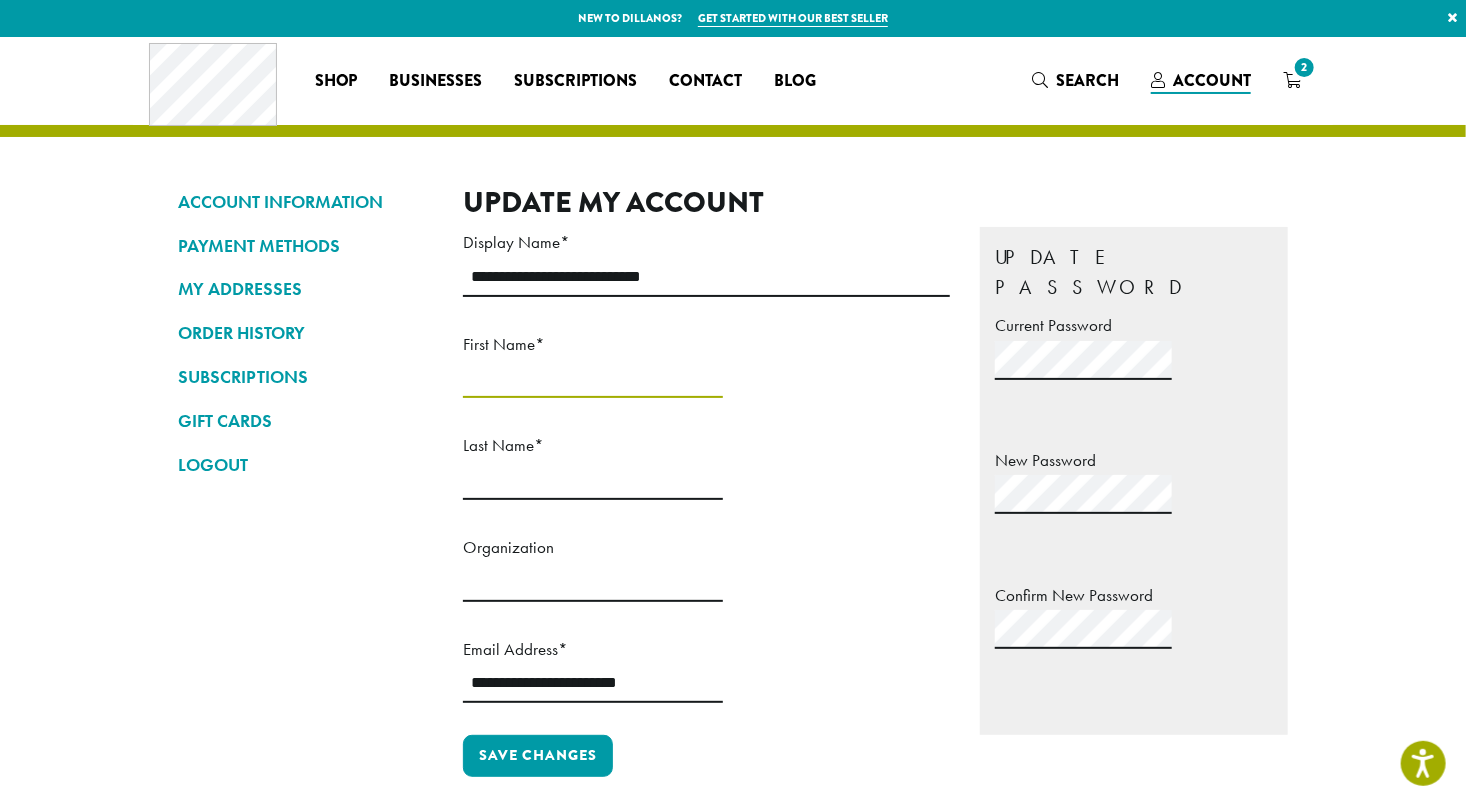 click on "First Name  *" at bounding box center [593, 378] 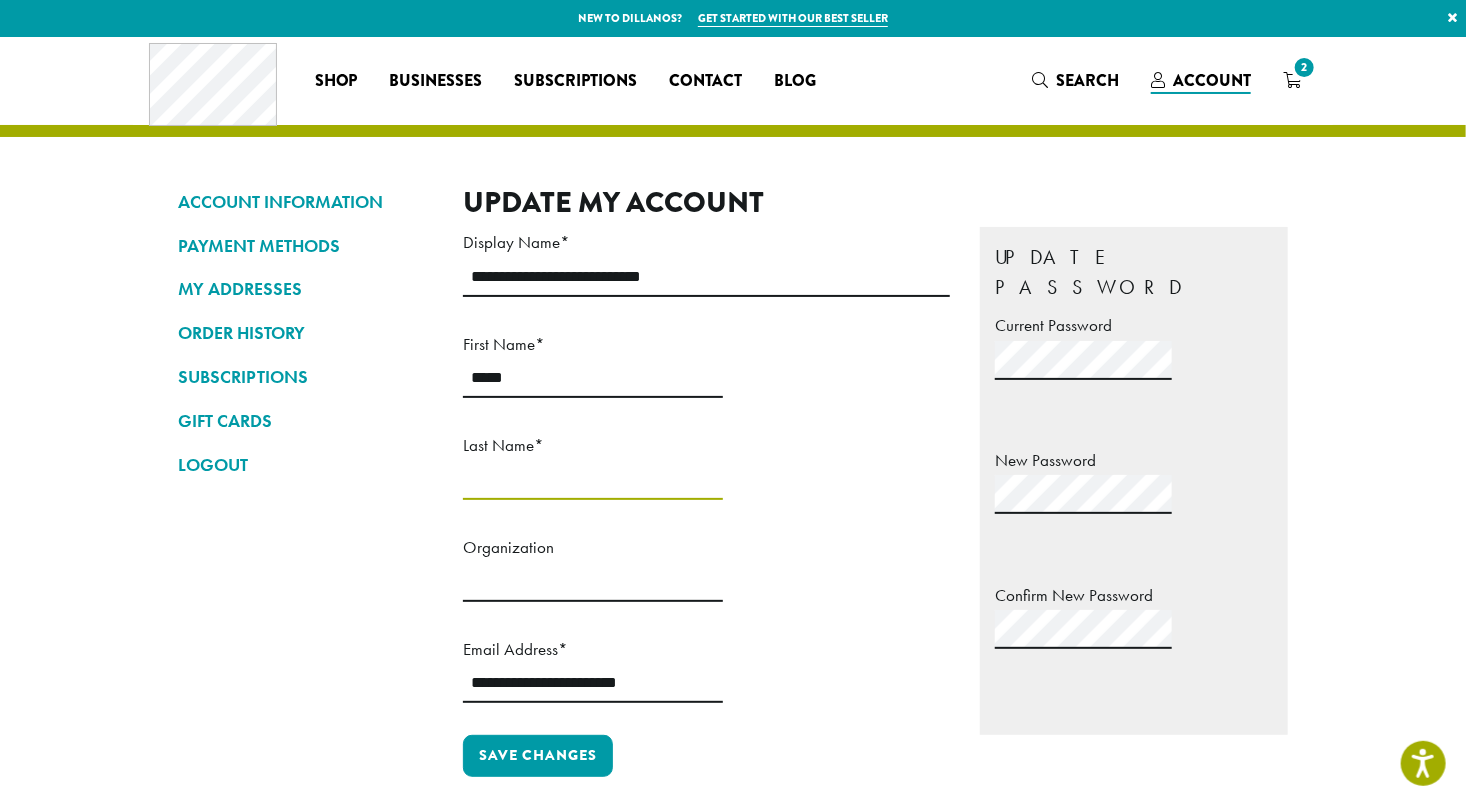 type on "********" 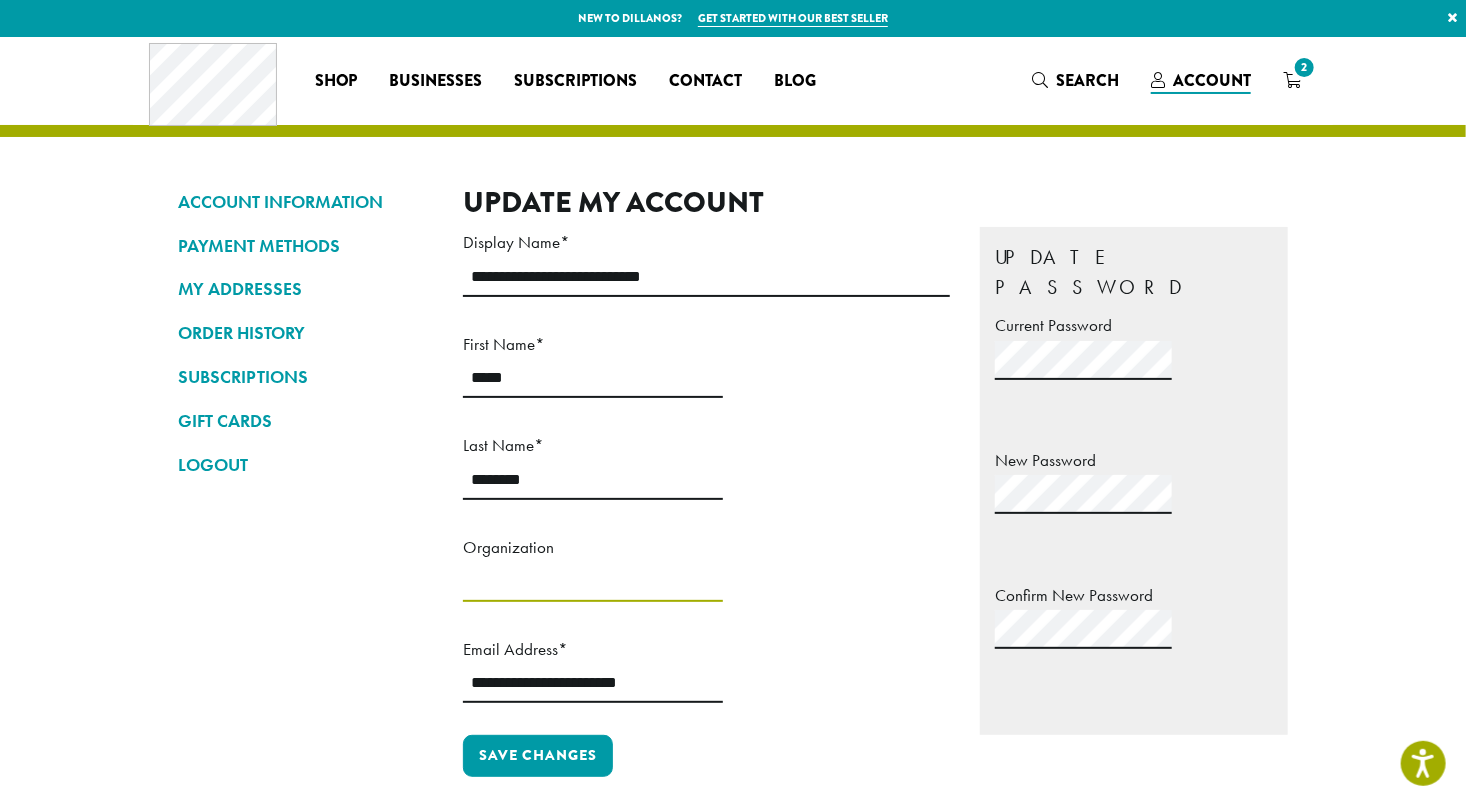 type on "**********" 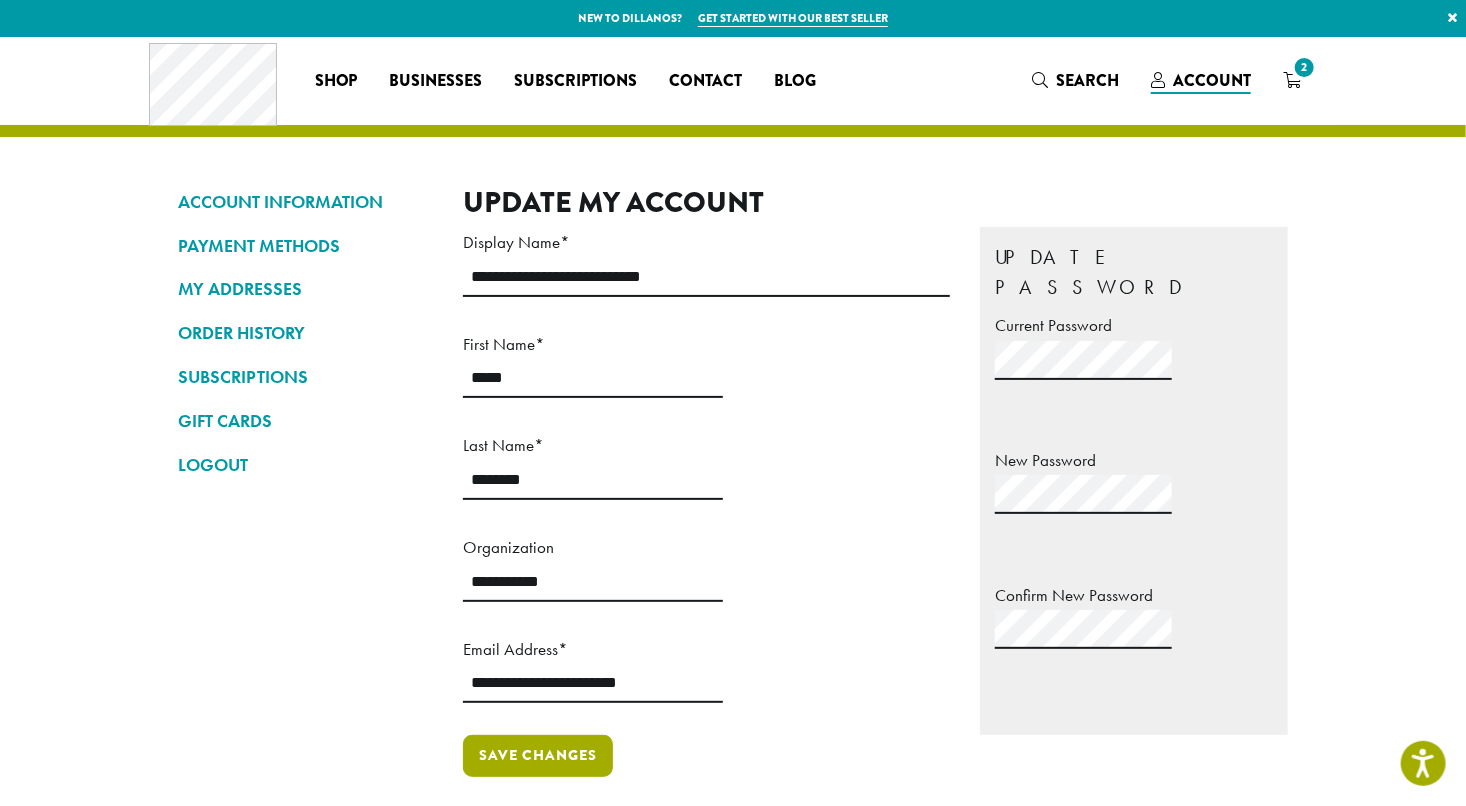 click on "Save changes" at bounding box center (538, 756) 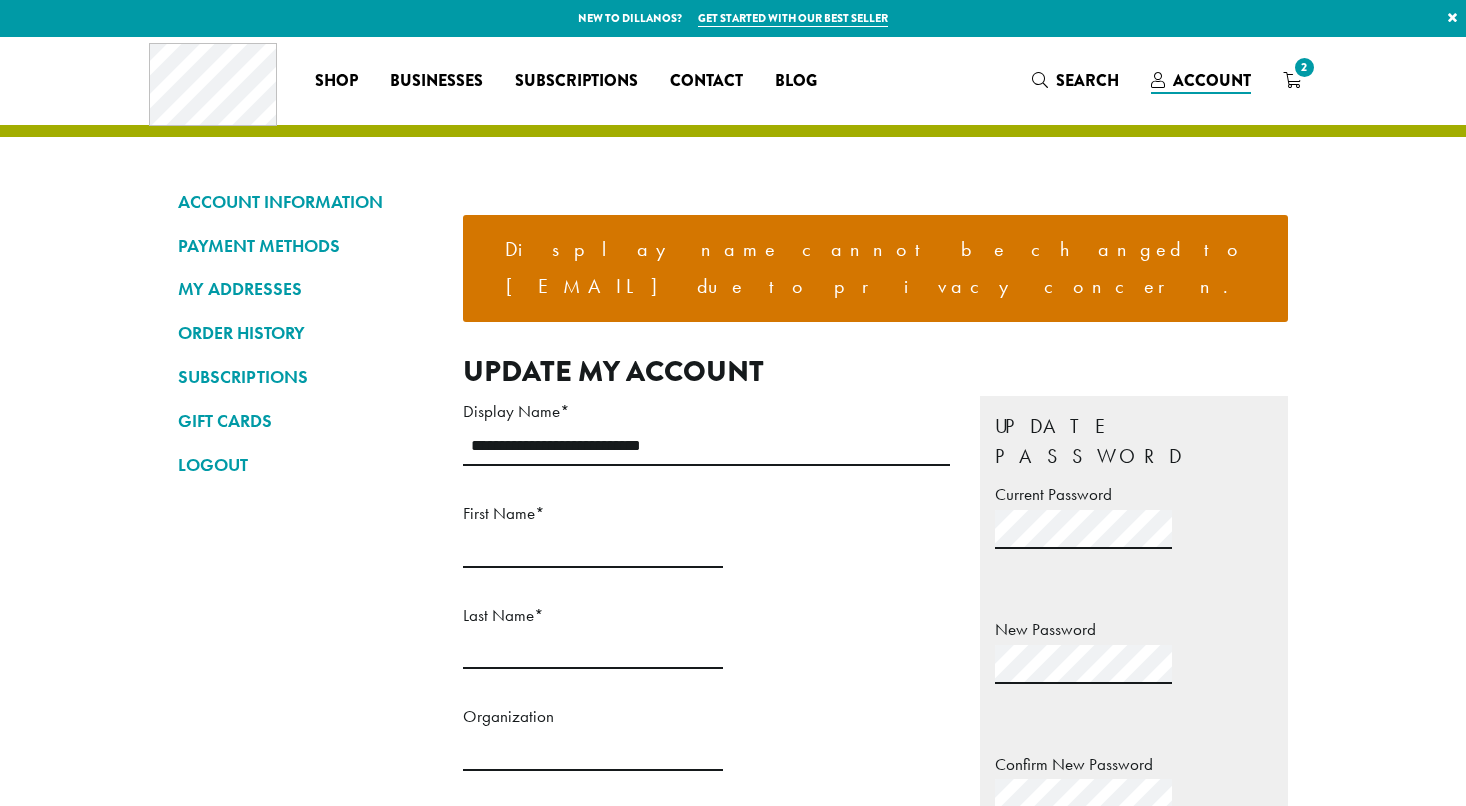 scroll, scrollTop: 0, scrollLeft: 0, axis: both 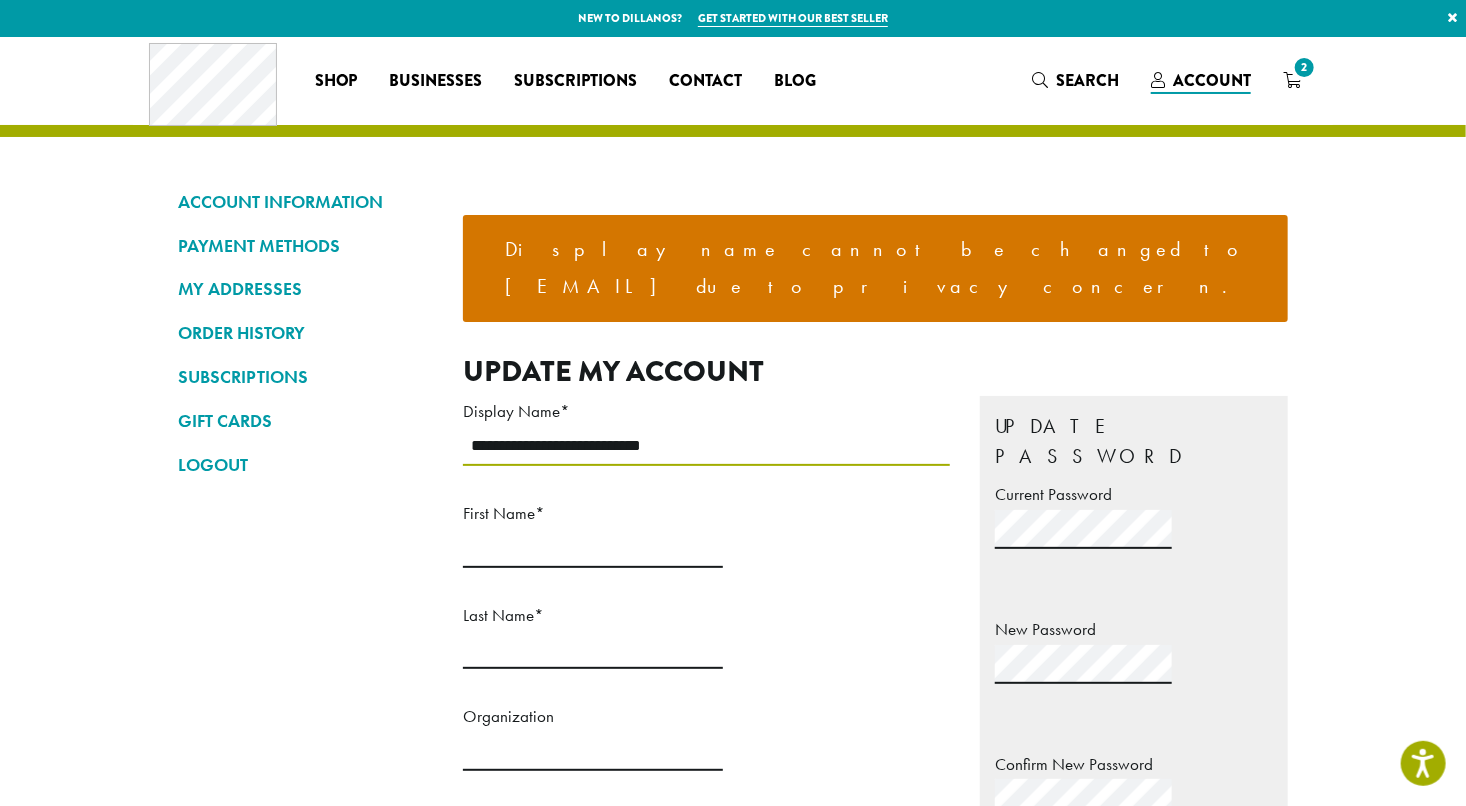 click on "**********" at bounding box center [706, 446] 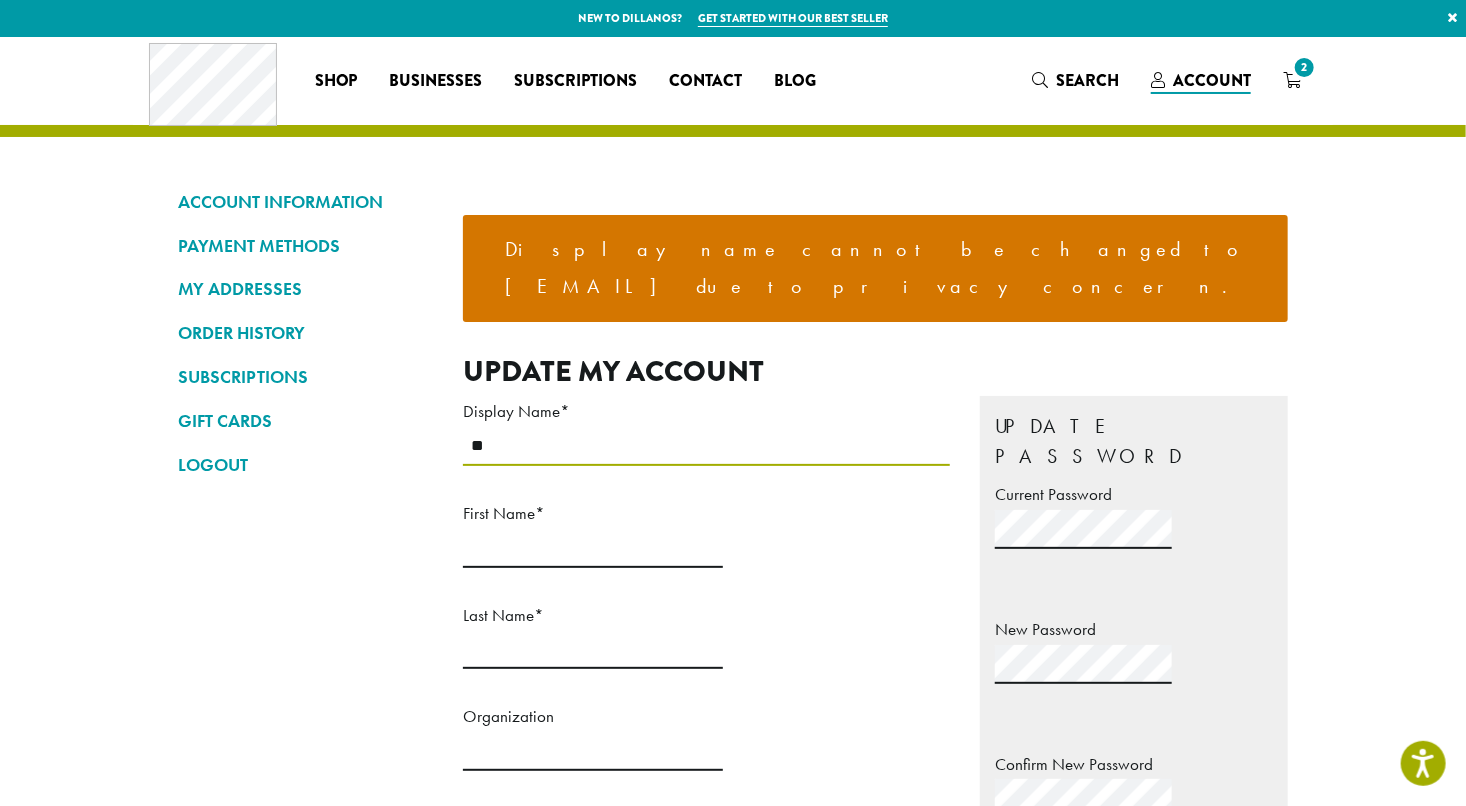type on "*" 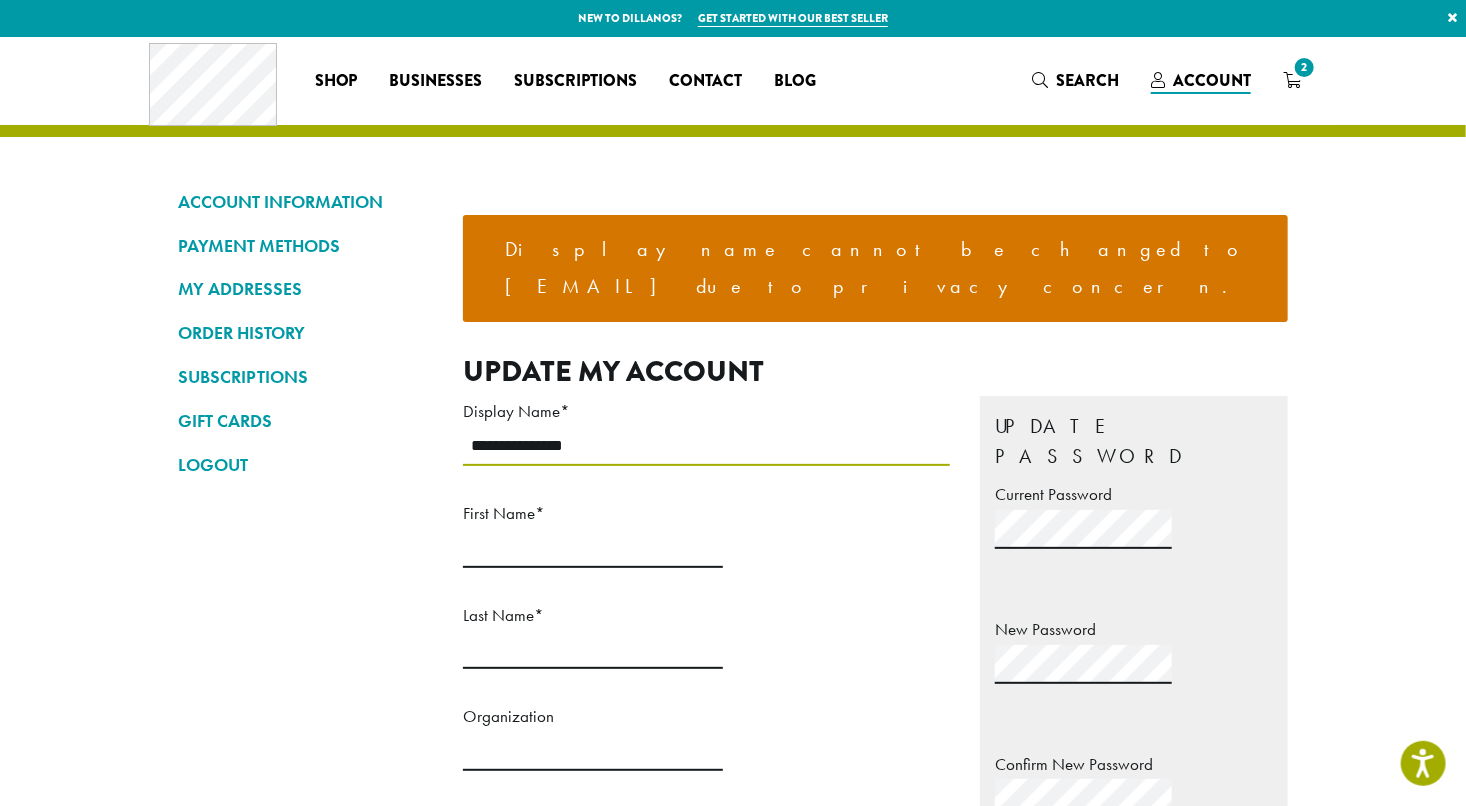type on "**********" 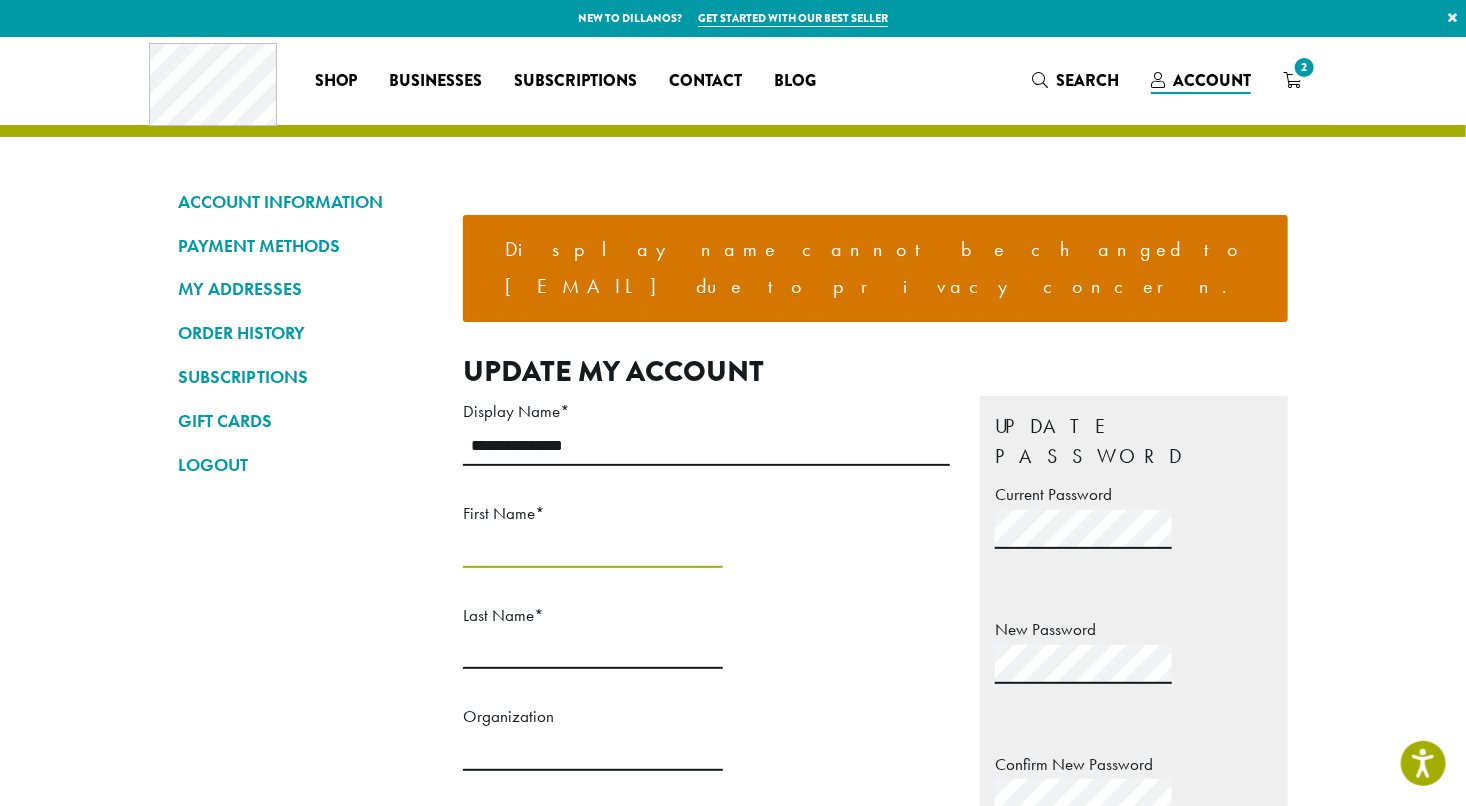 click on "First Name  *" at bounding box center [593, 548] 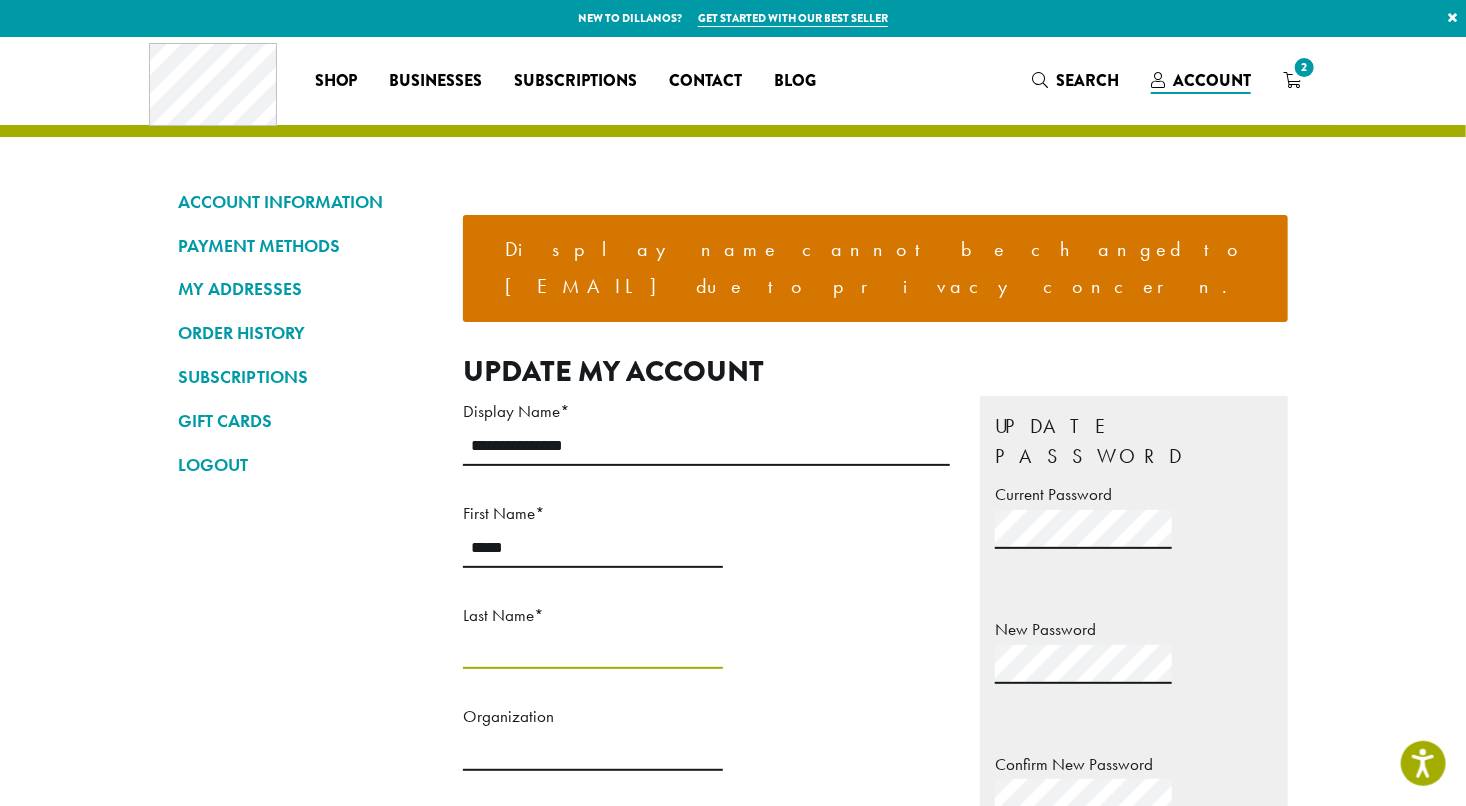 type on "********" 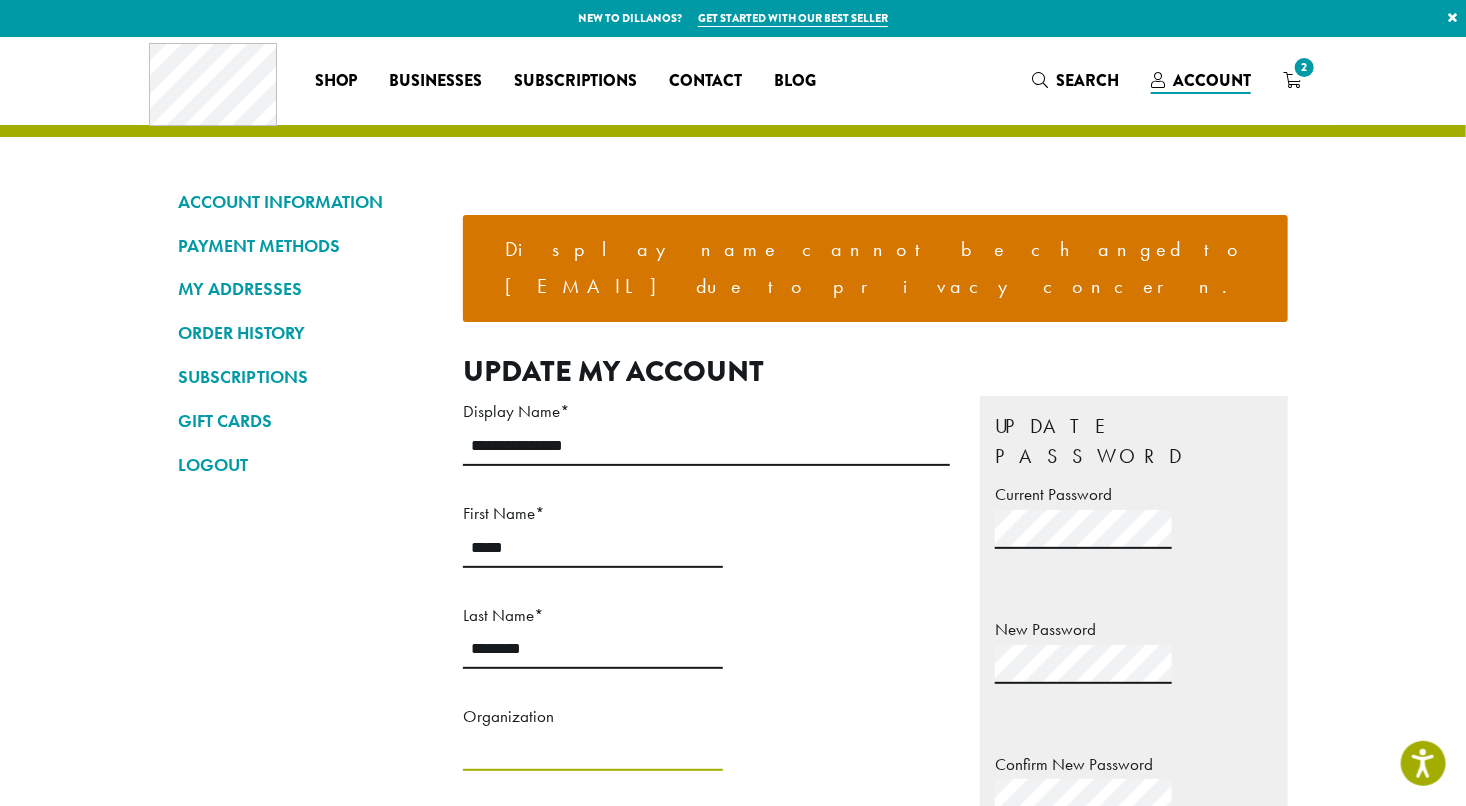 click on "Organization" at bounding box center [593, 751] 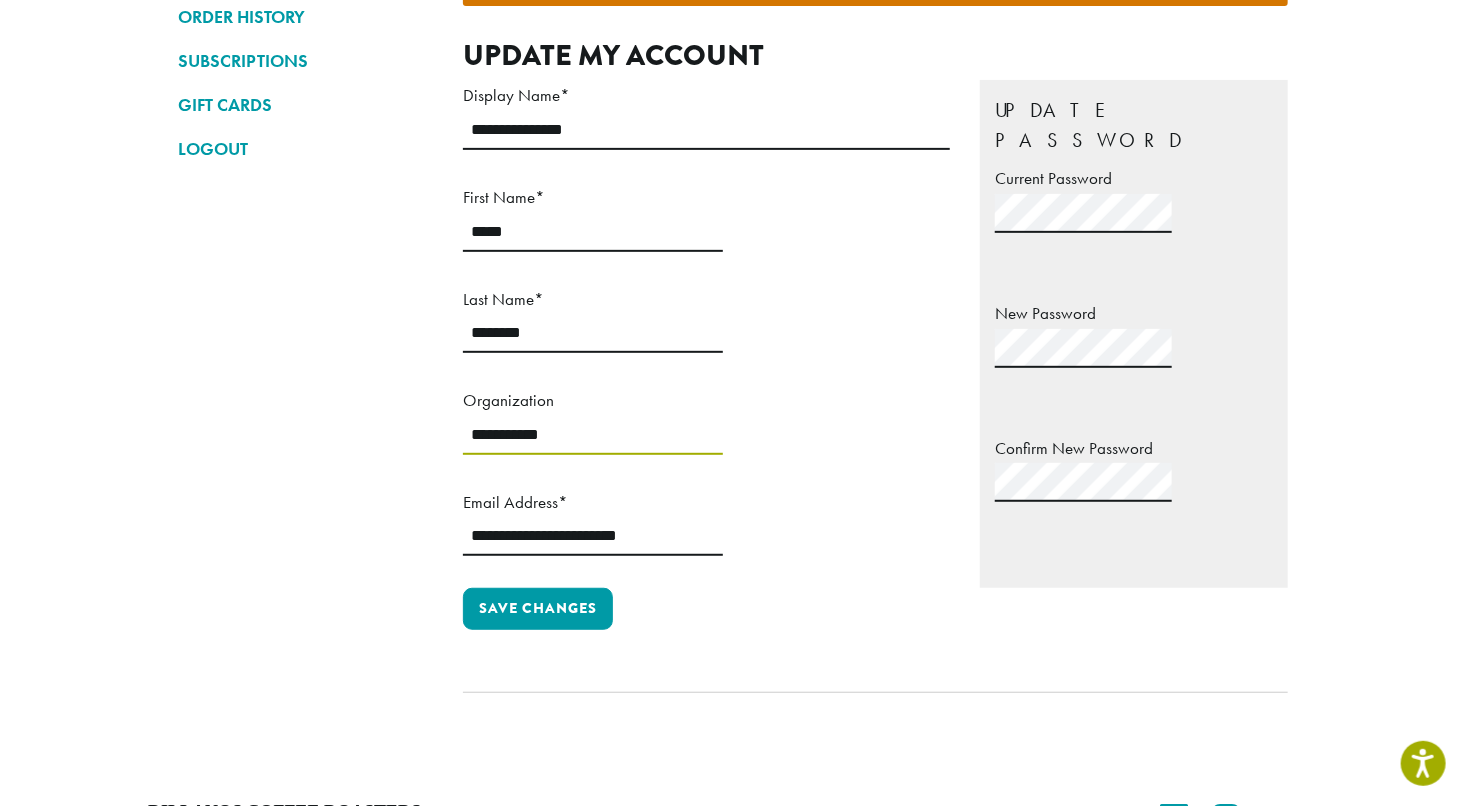 scroll, scrollTop: 330, scrollLeft: 0, axis: vertical 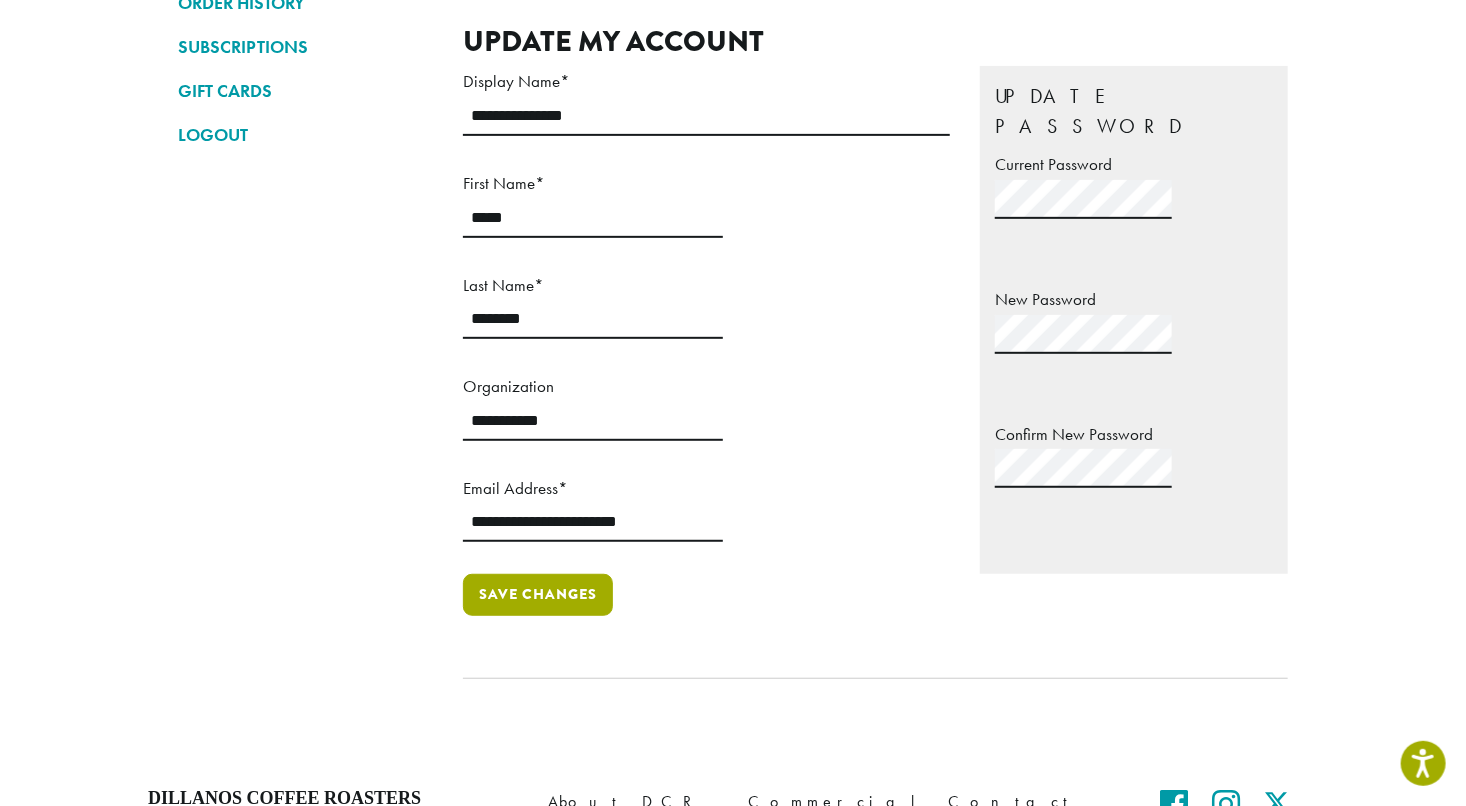 click on "Save changes" at bounding box center [538, 595] 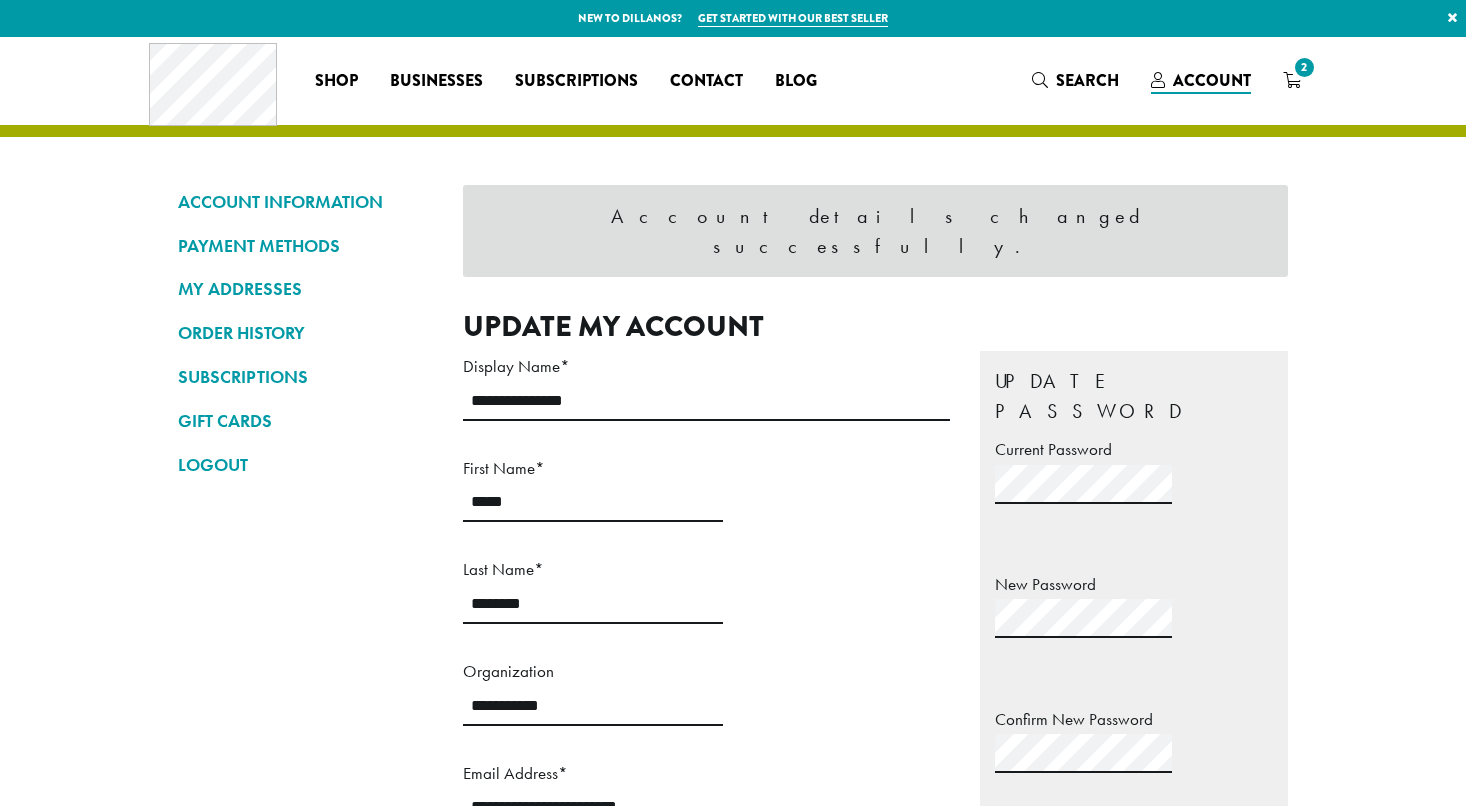 scroll, scrollTop: 0, scrollLeft: 0, axis: both 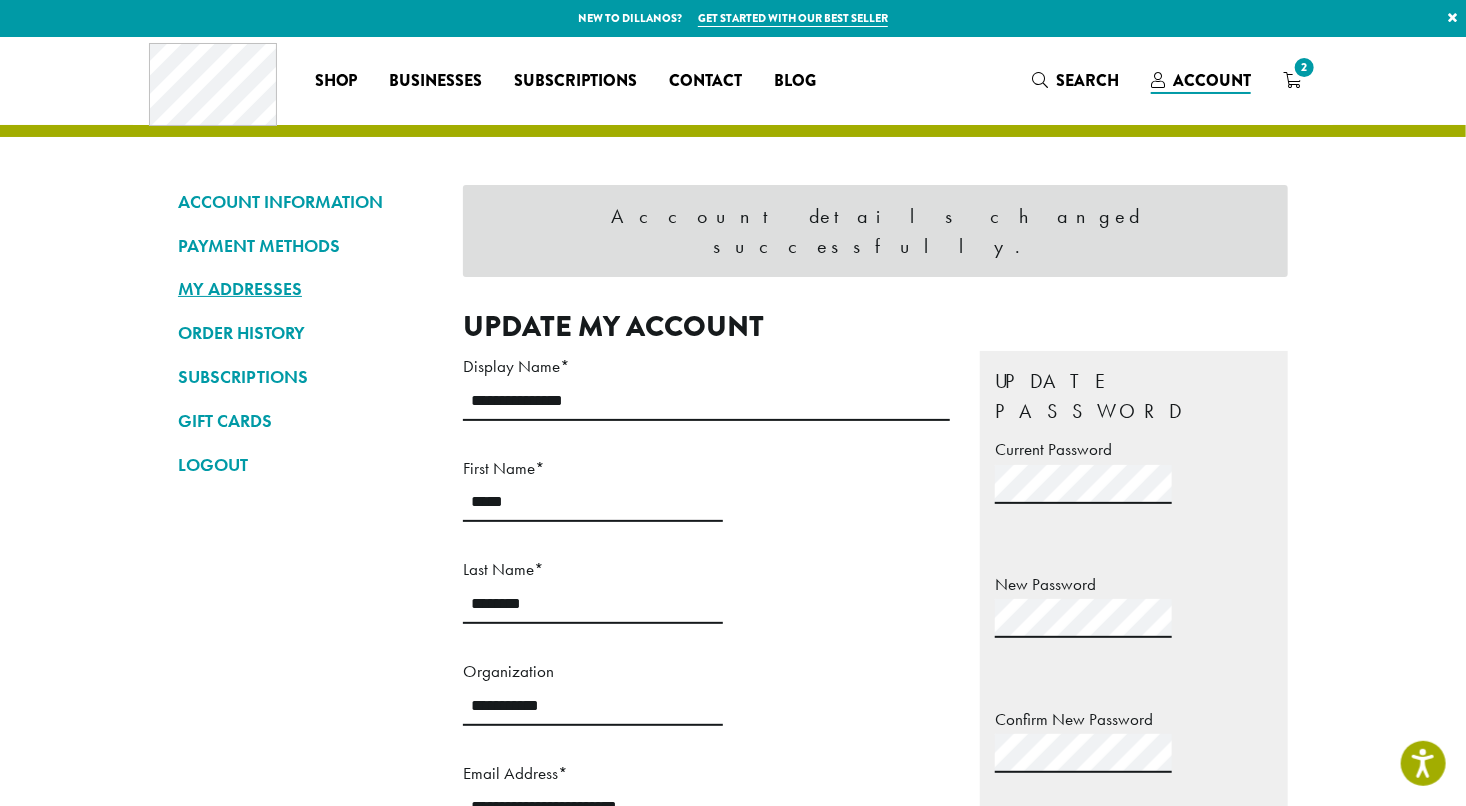 click on "MY ADDRESSES" at bounding box center [305, 289] 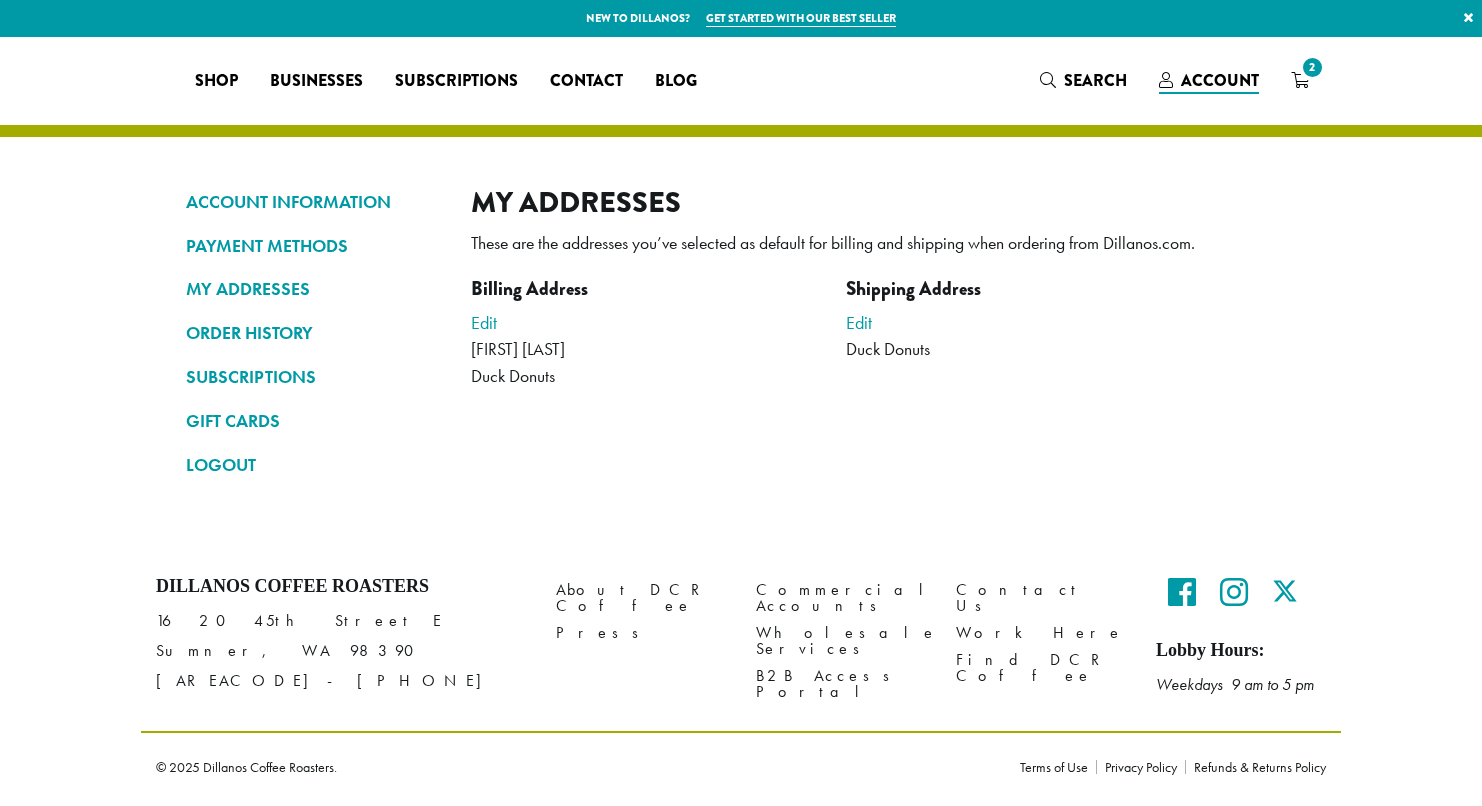 scroll, scrollTop: 0, scrollLeft: 0, axis: both 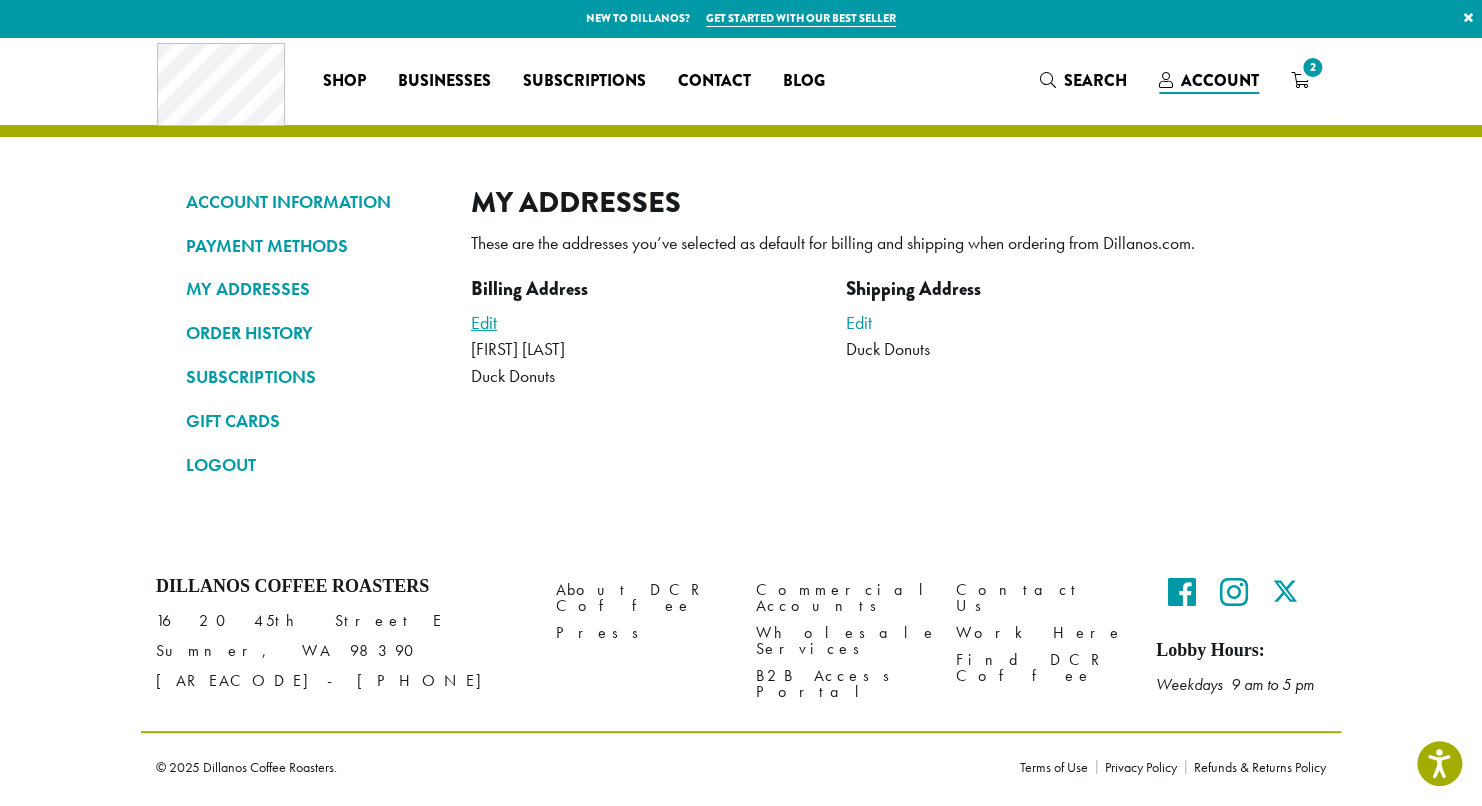 click on "Edit" at bounding box center (484, 322) 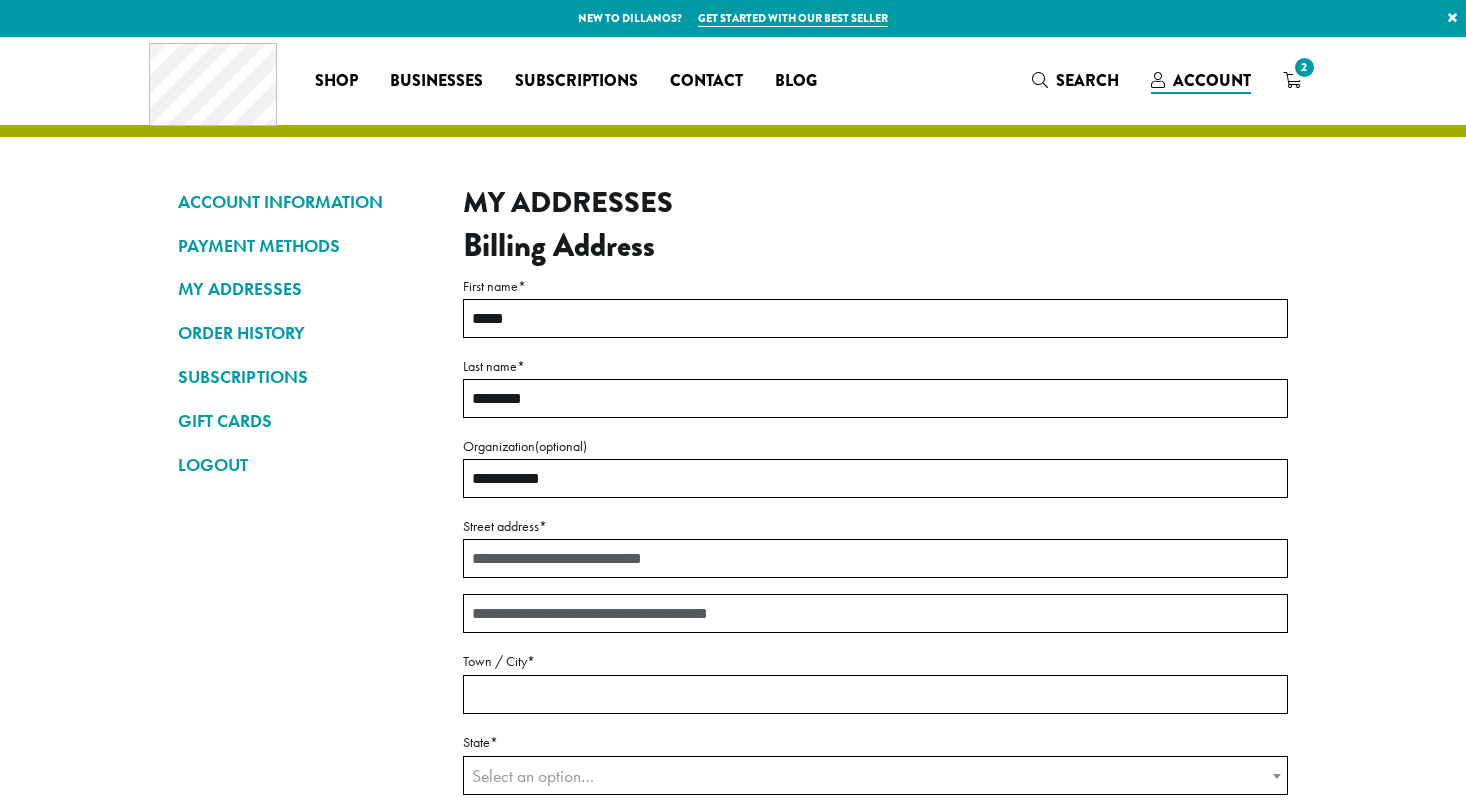 scroll, scrollTop: 0, scrollLeft: 0, axis: both 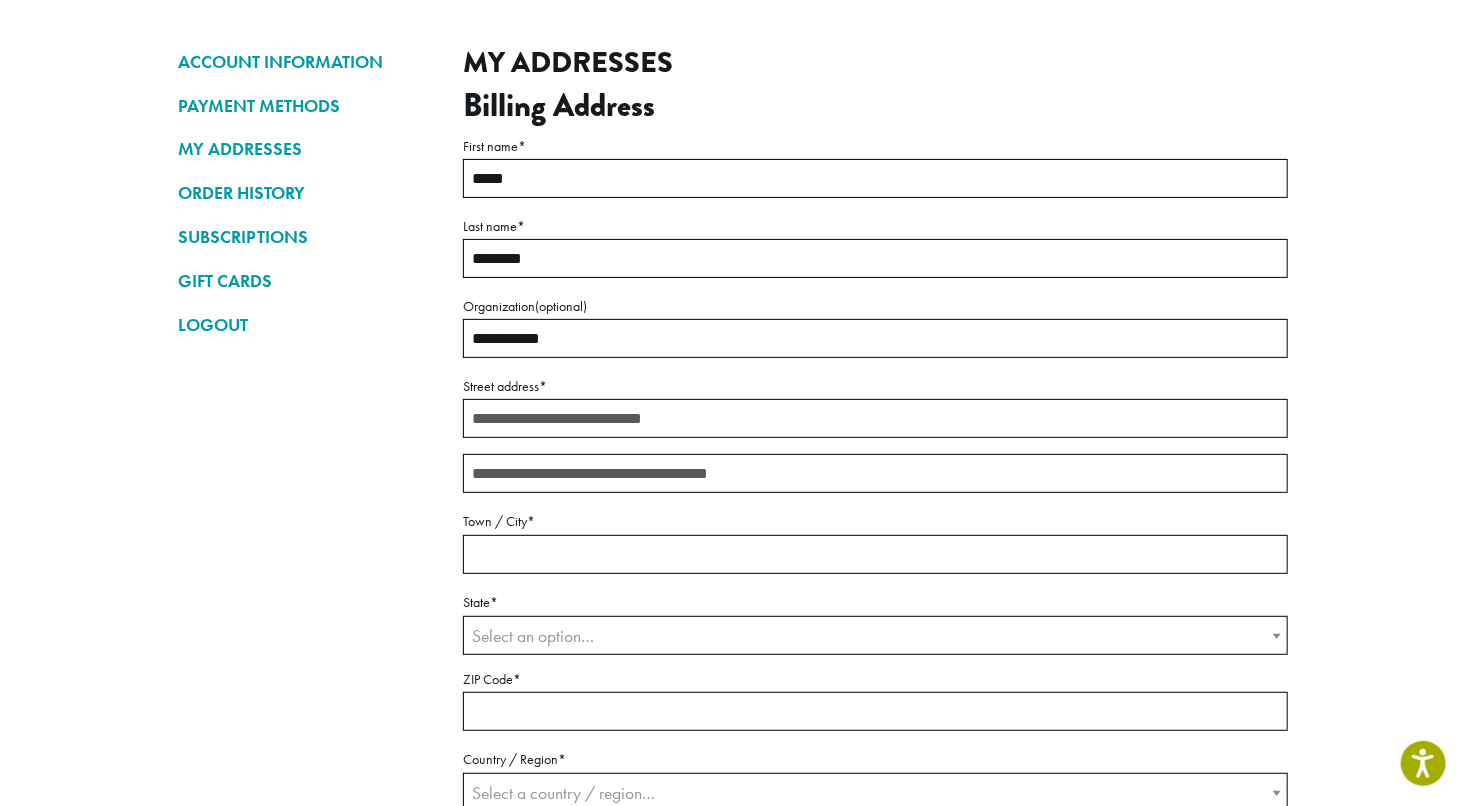 click on "Street address  *" at bounding box center [875, 418] 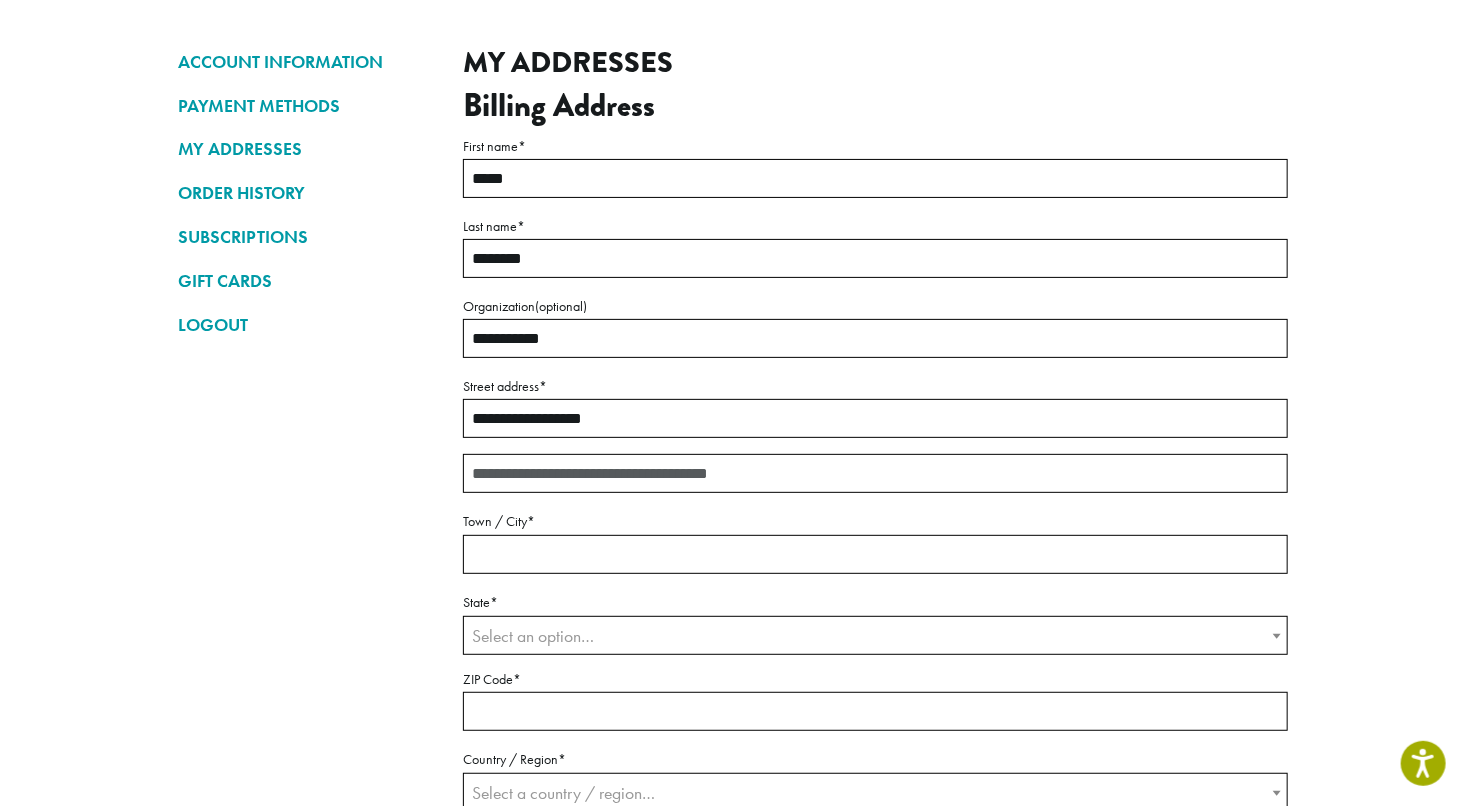 type on "*********" 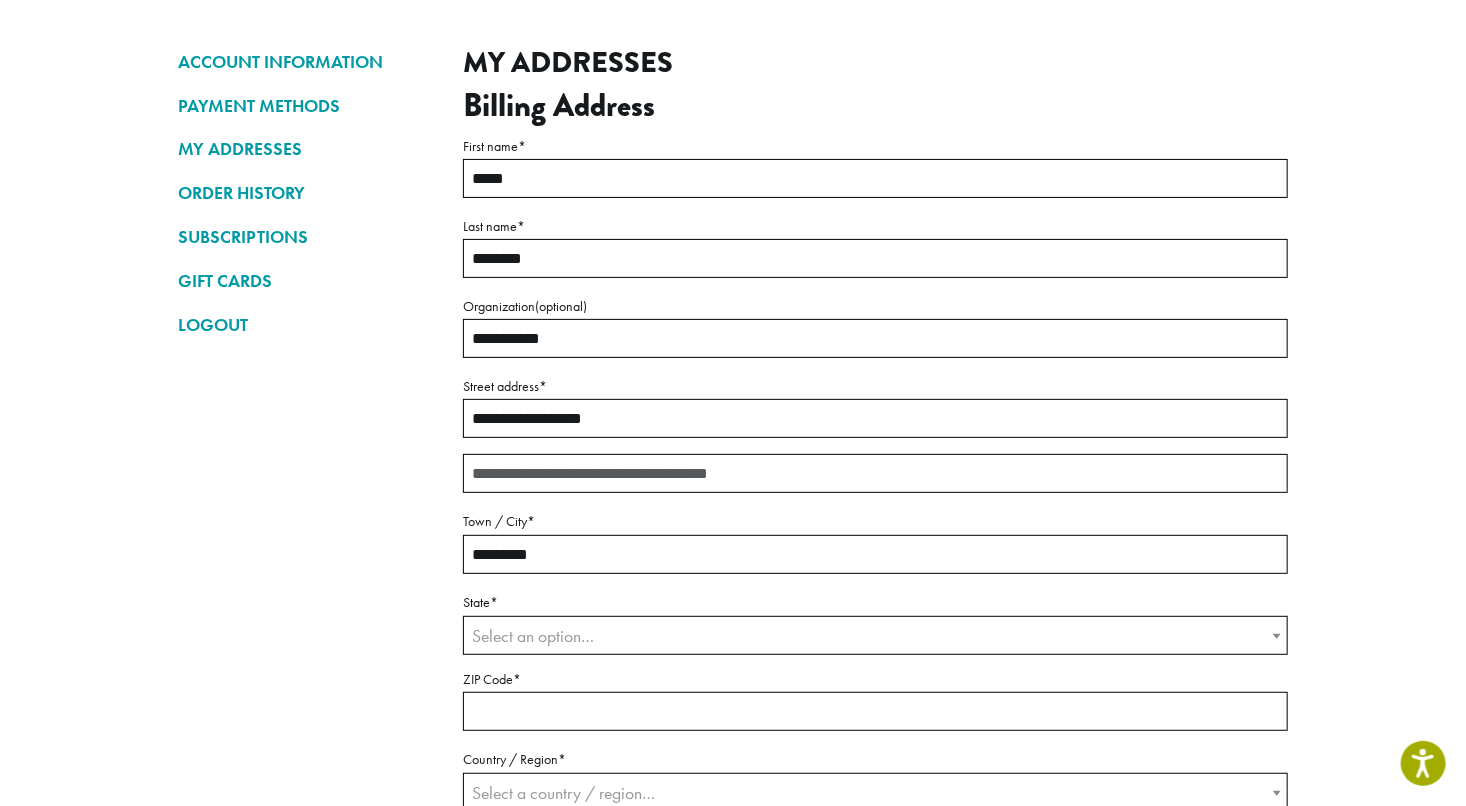 select on "**" 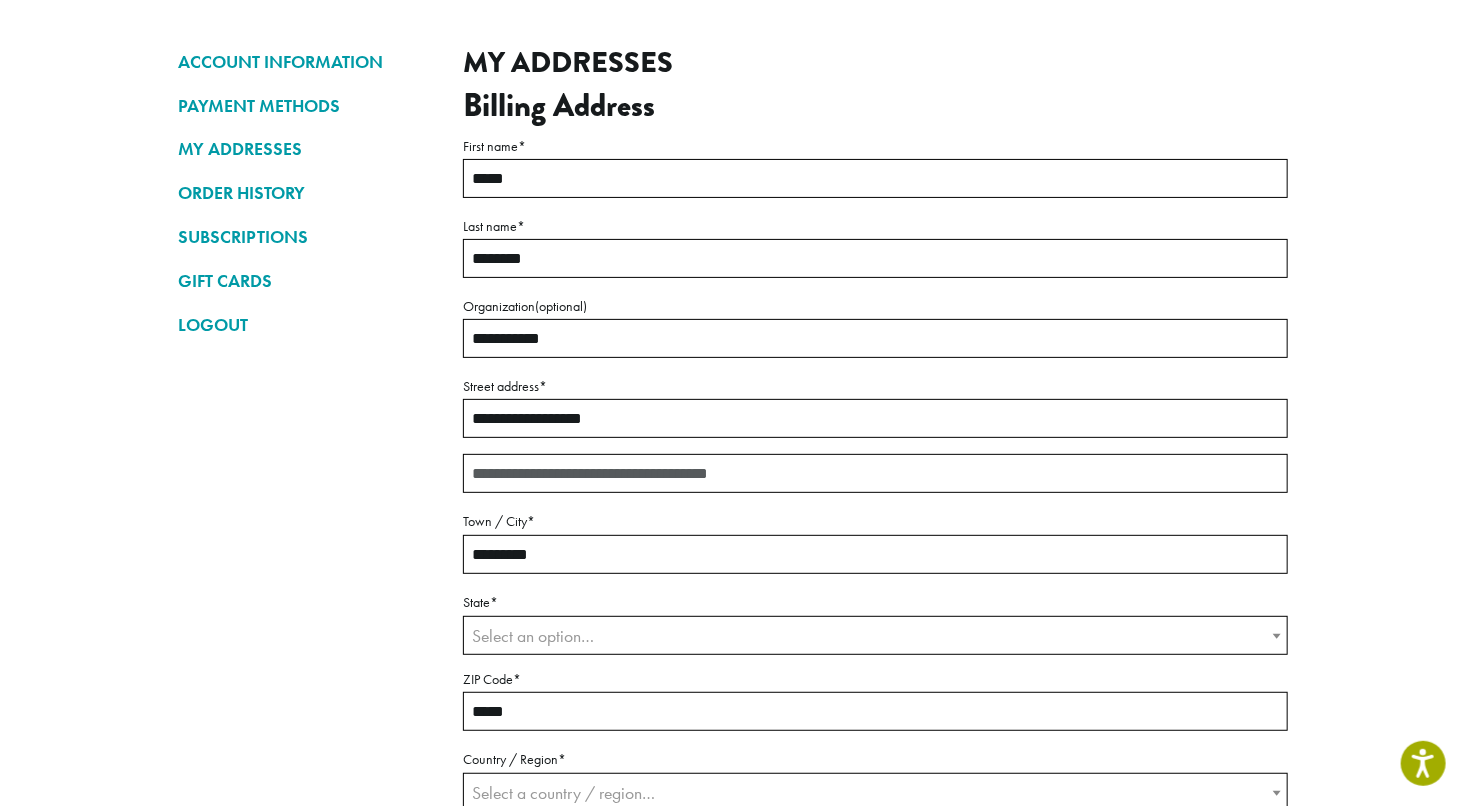 select on "**" 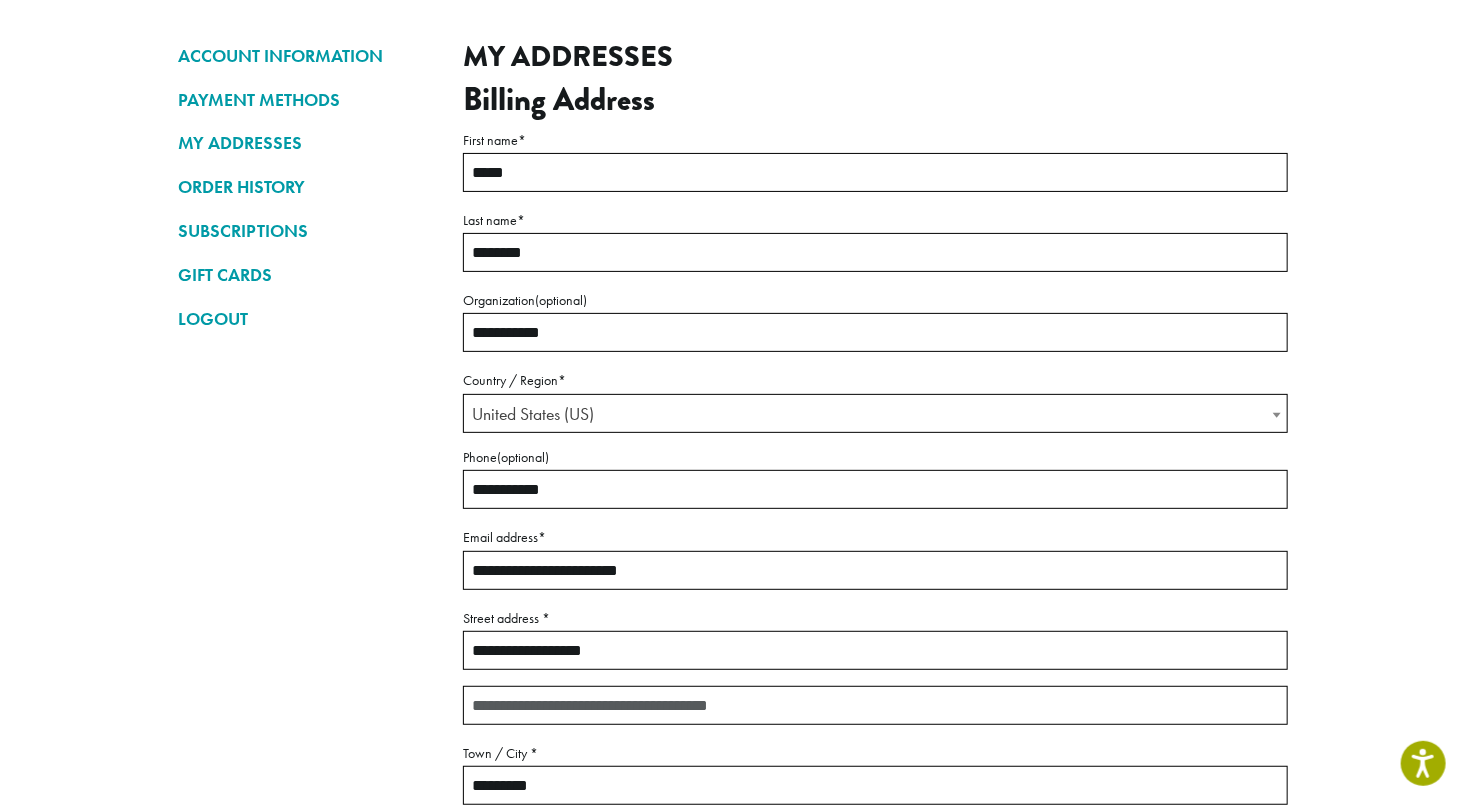 scroll, scrollTop: 610, scrollLeft: 0, axis: vertical 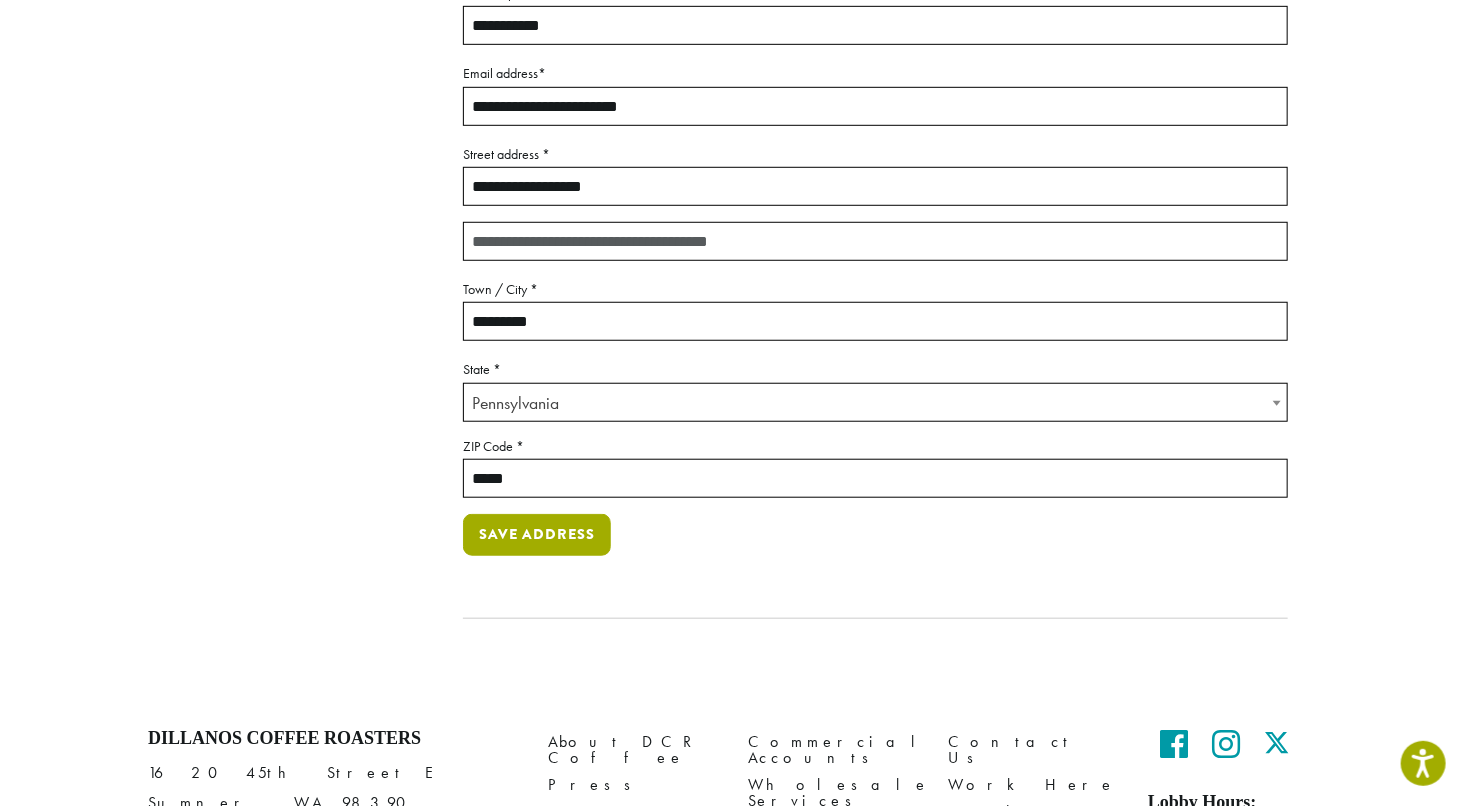 click on "Save address" at bounding box center (537, 535) 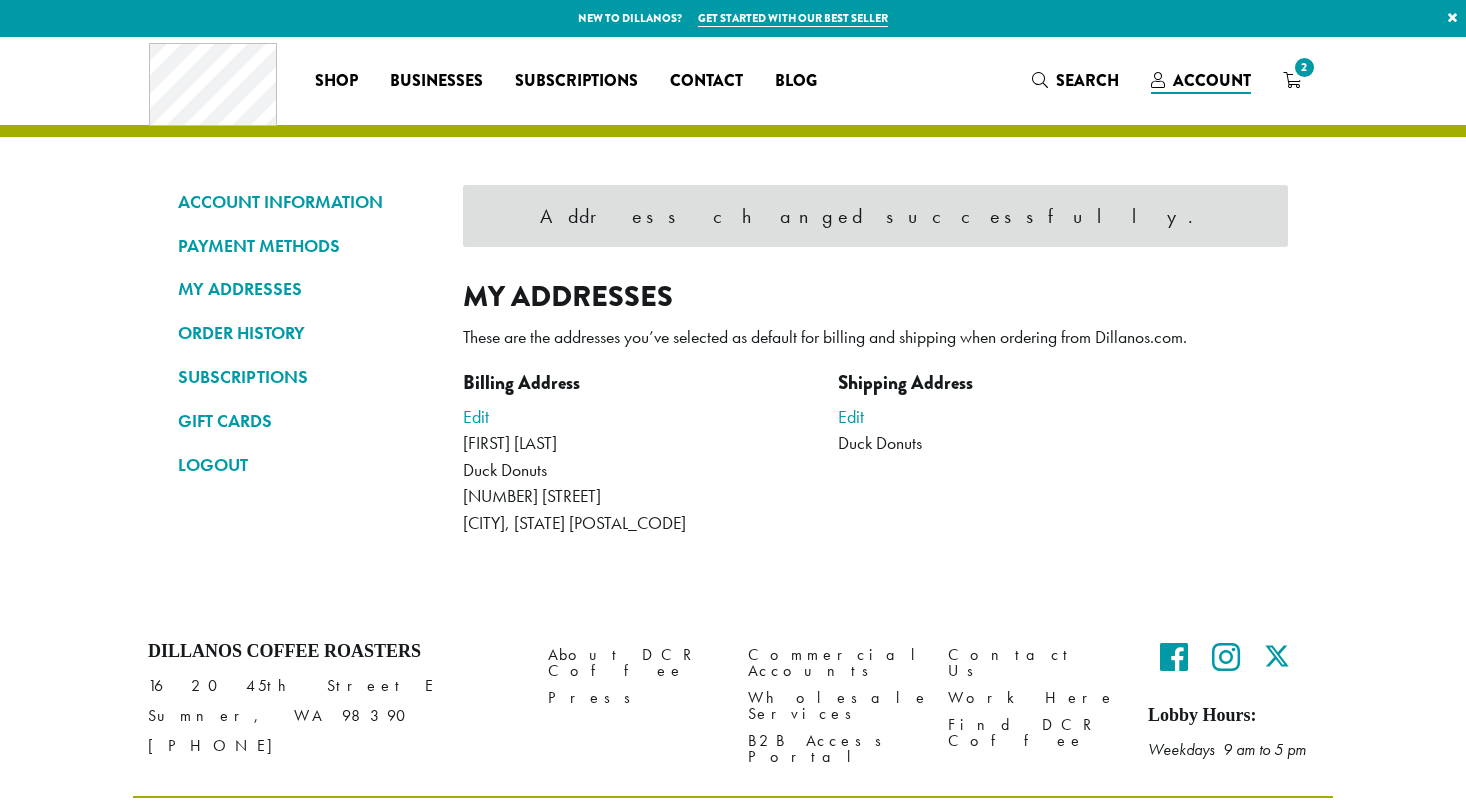 scroll, scrollTop: 0, scrollLeft: 0, axis: both 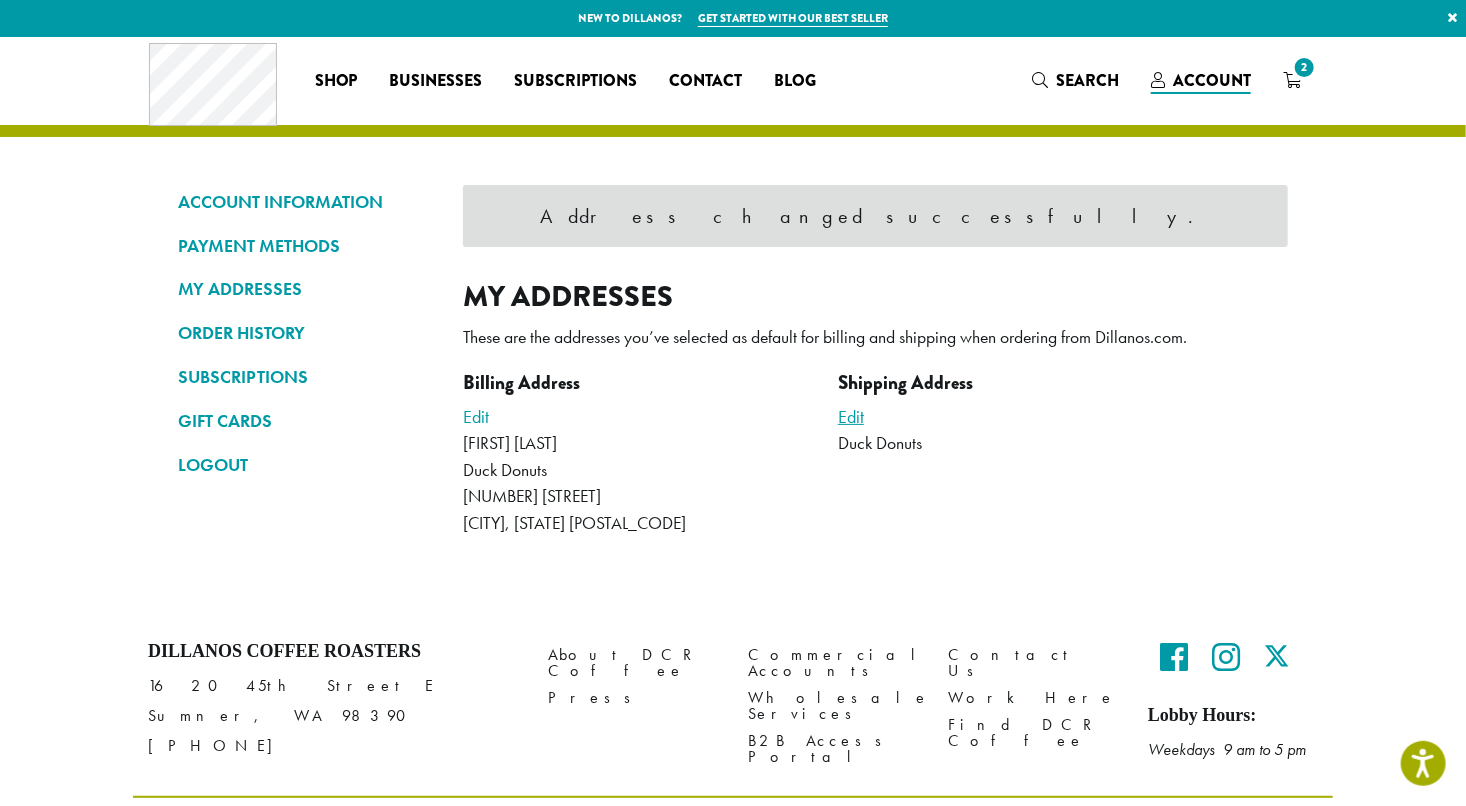 click on "Edit" at bounding box center (851, 416) 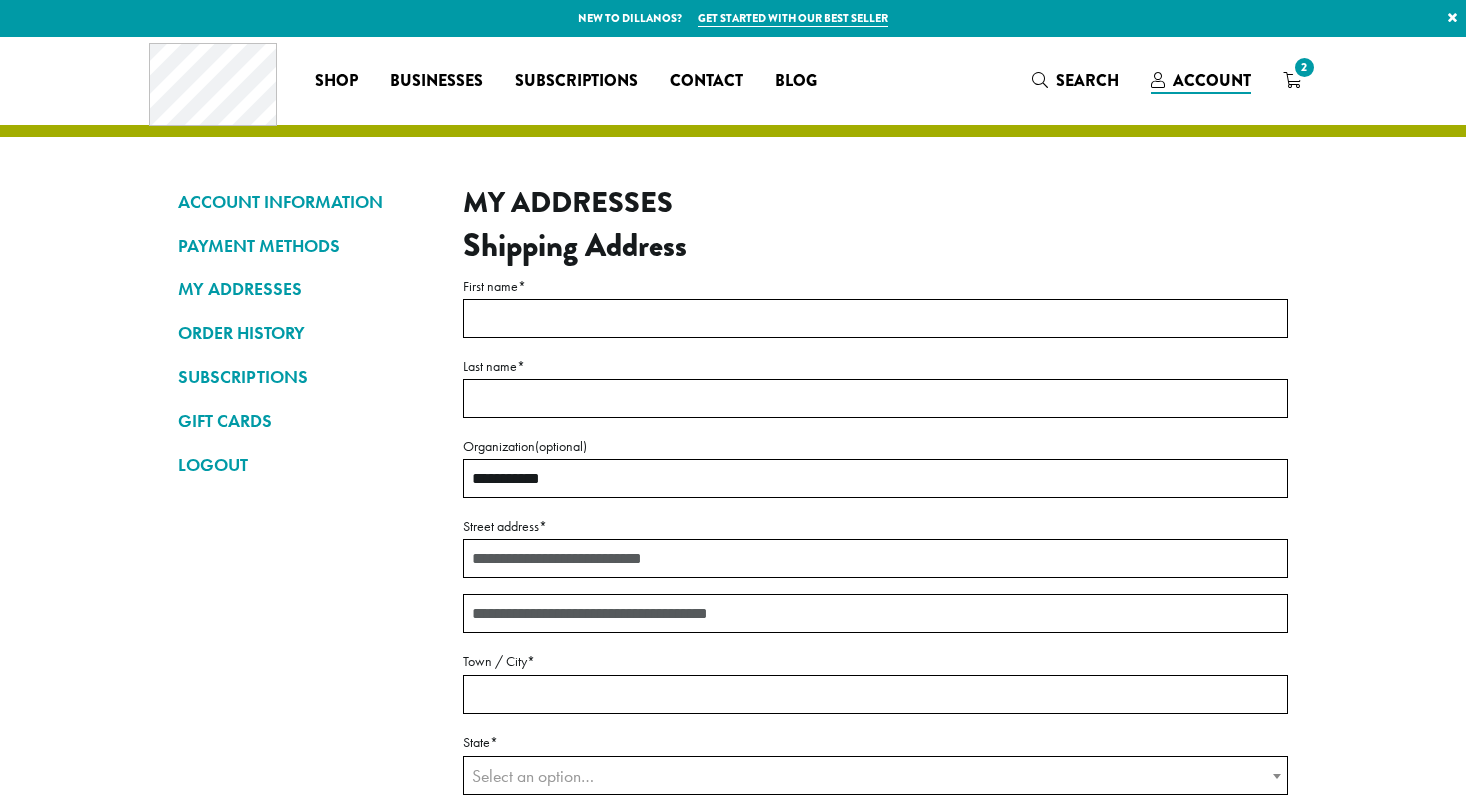 scroll, scrollTop: 0, scrollLeft: 0, axis: both 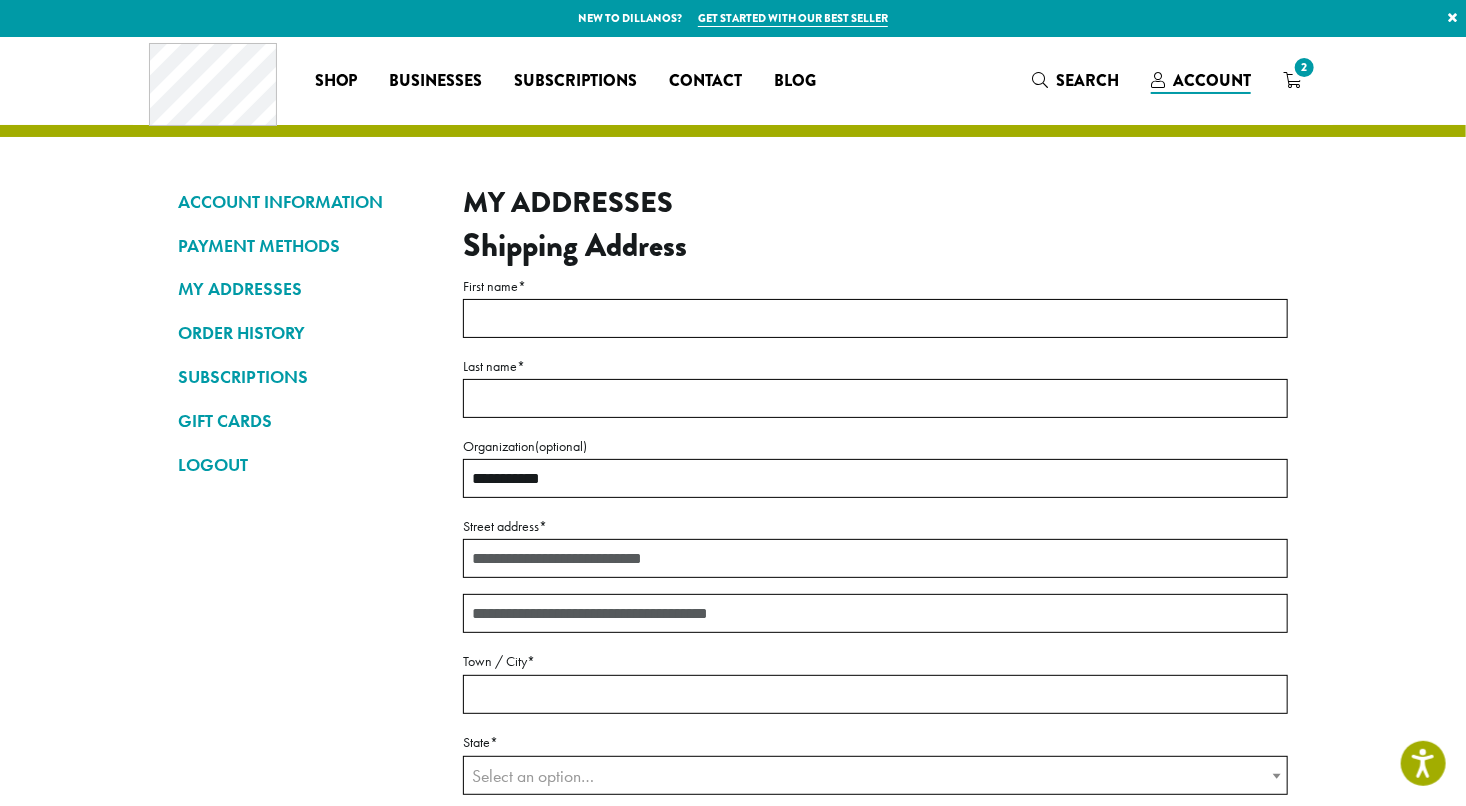 click on "[FIRST] *" at bounding box center (875, 318) 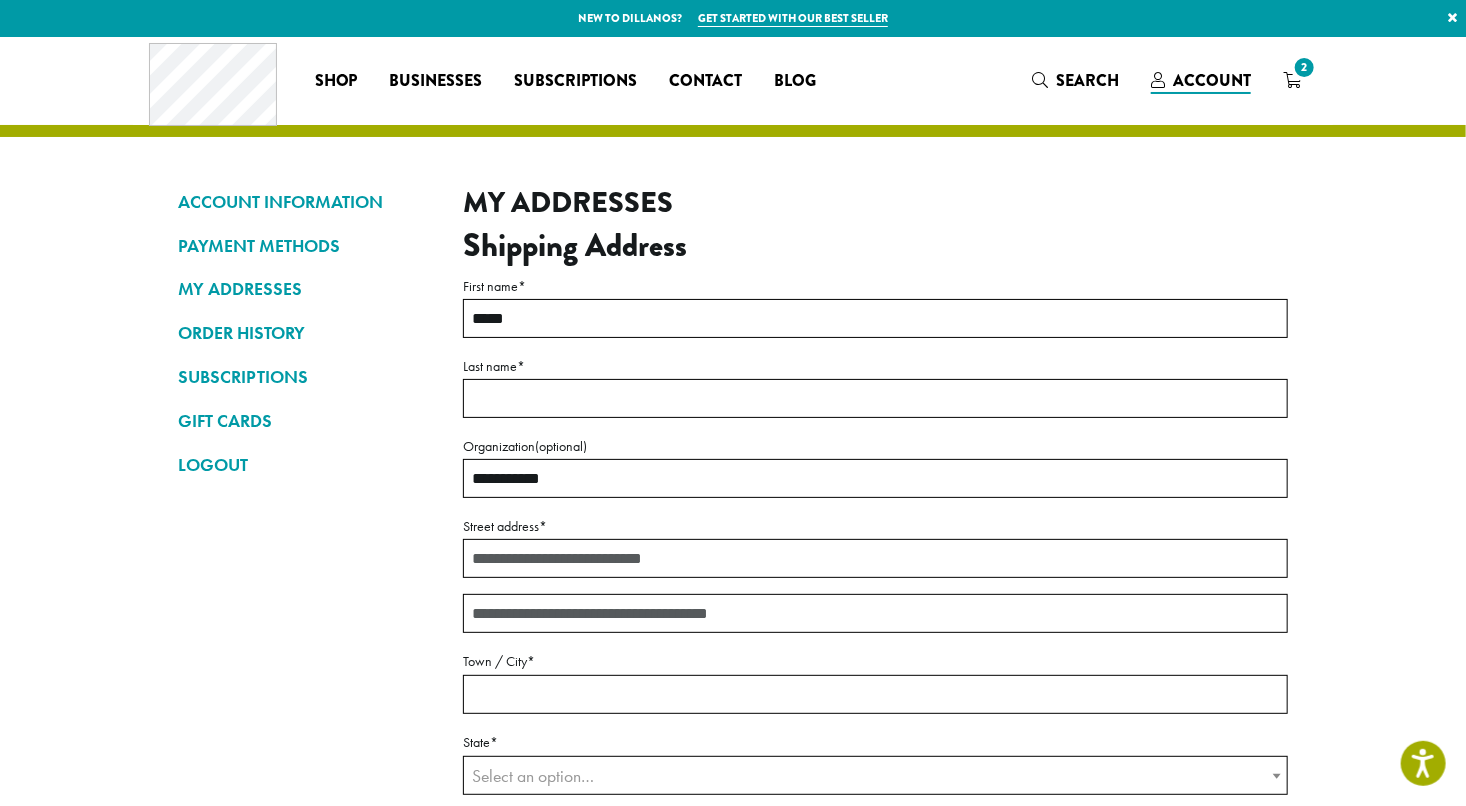 type on "*****" 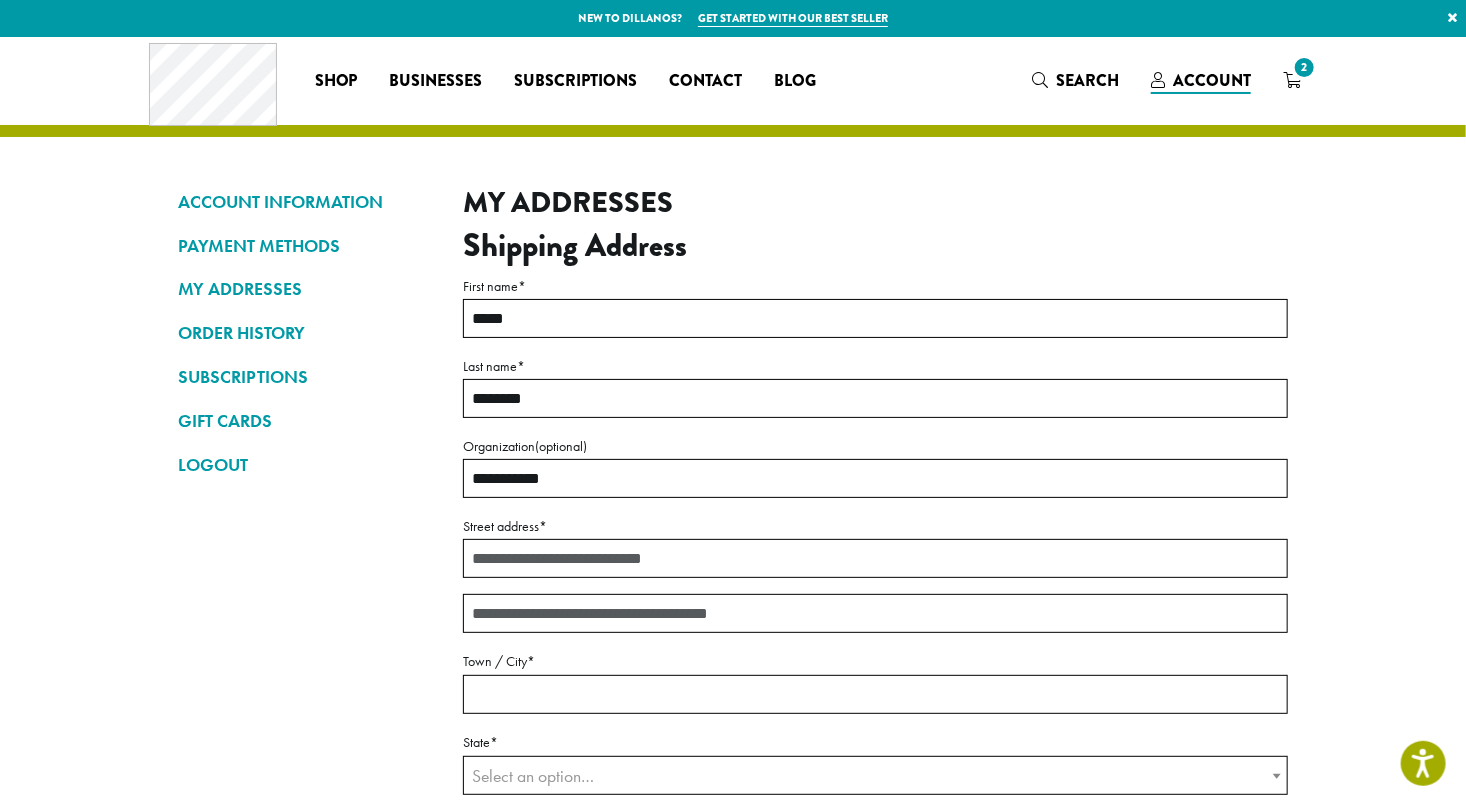 type on "********" 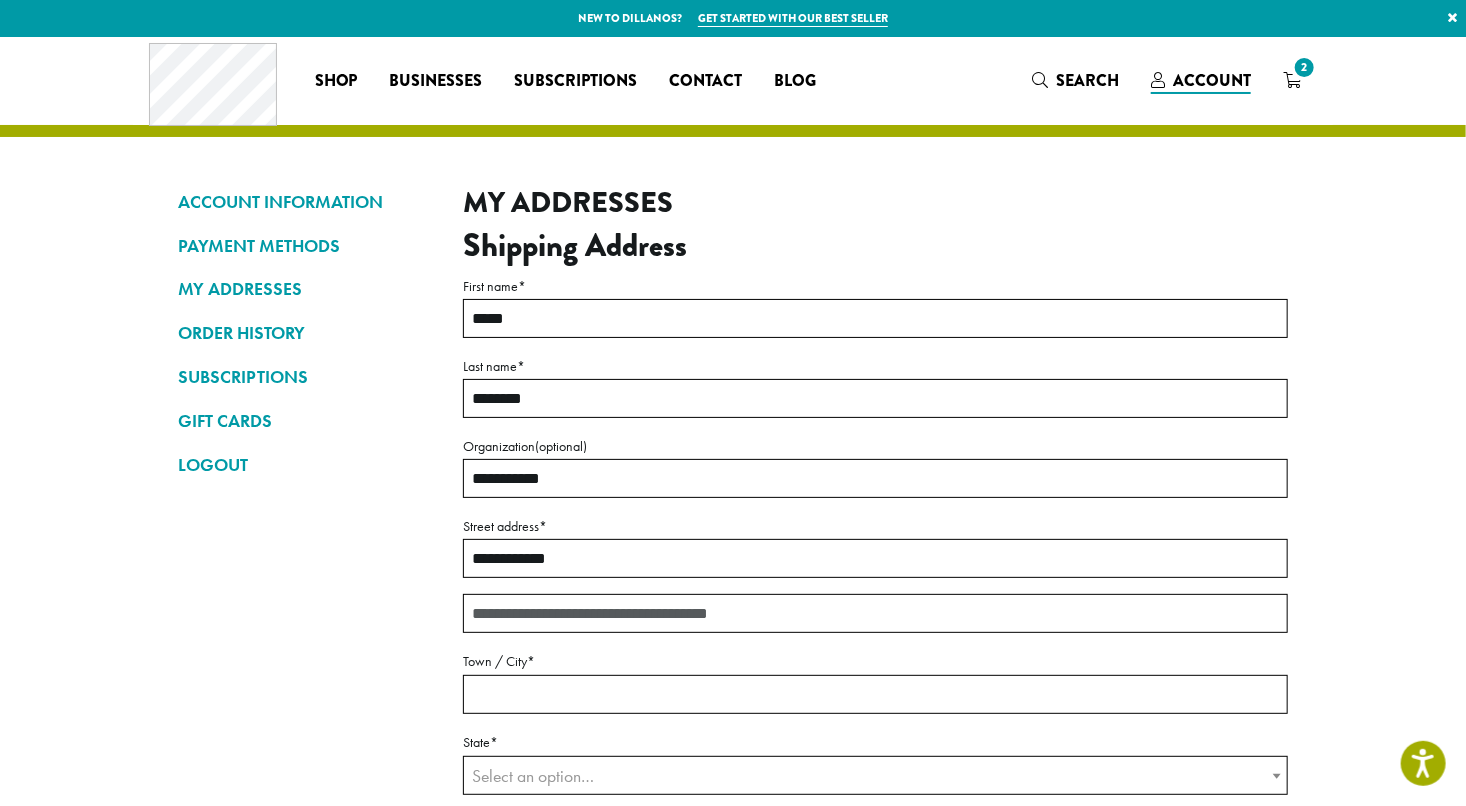type on "**********" 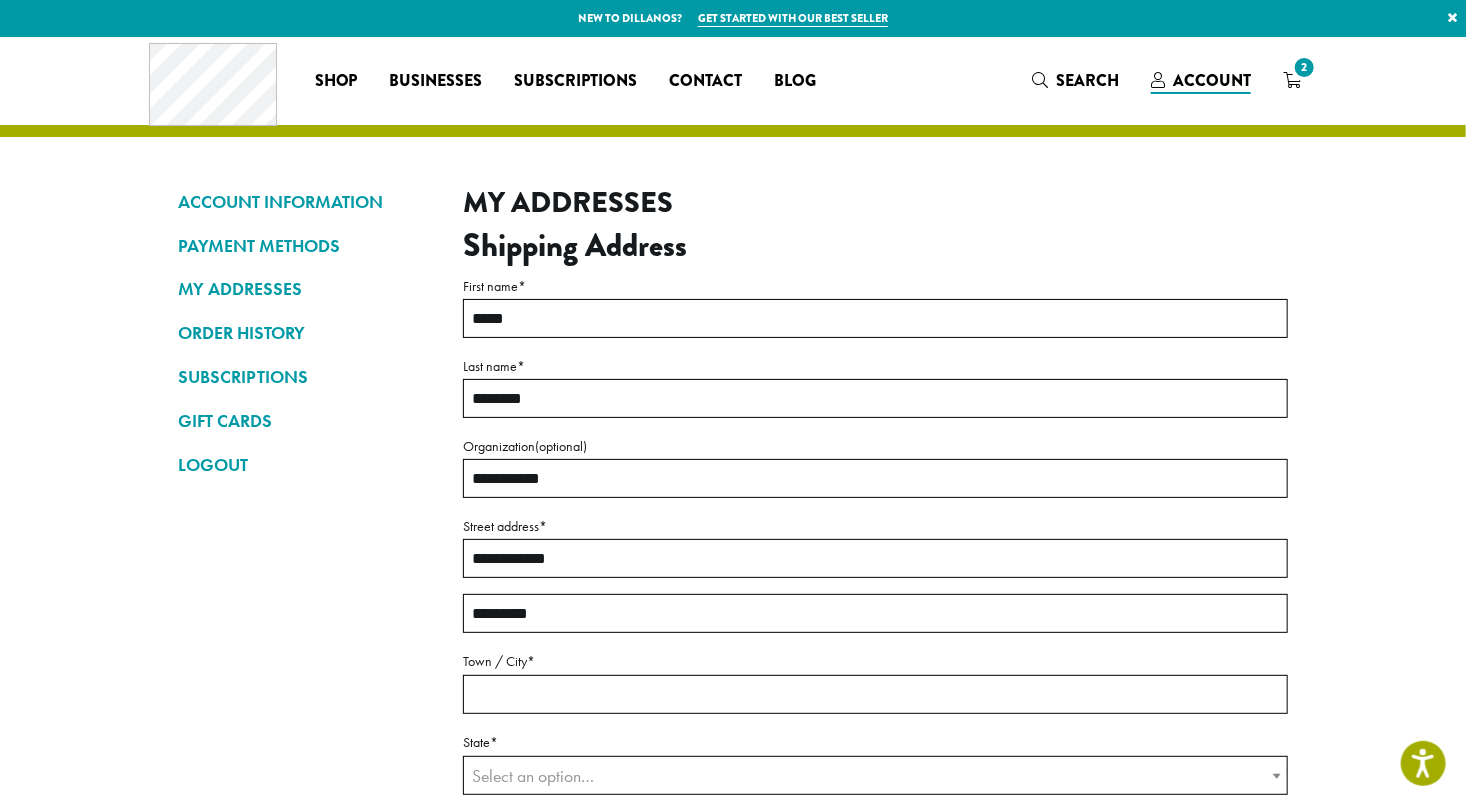 type on "*********" 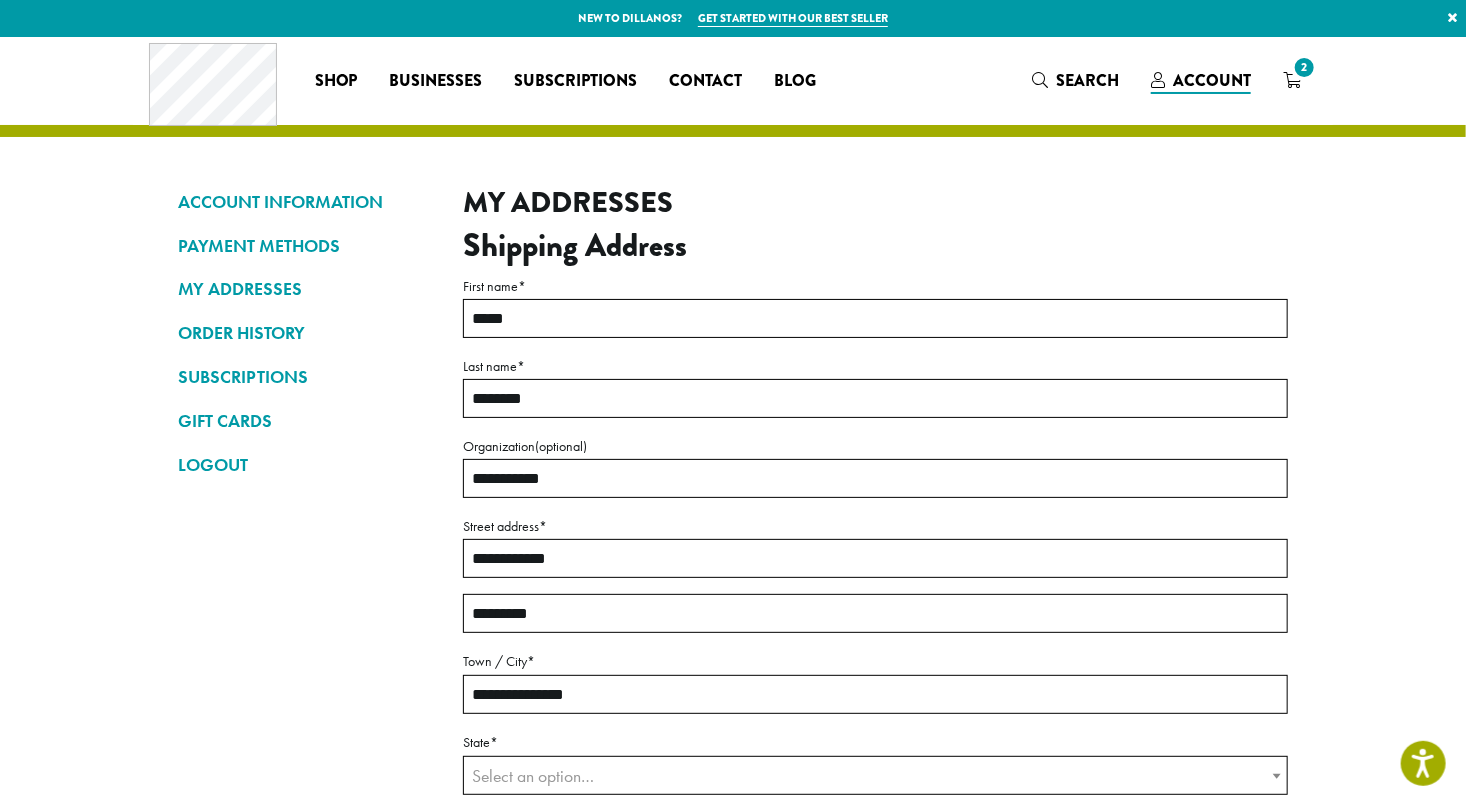 type on "**********" 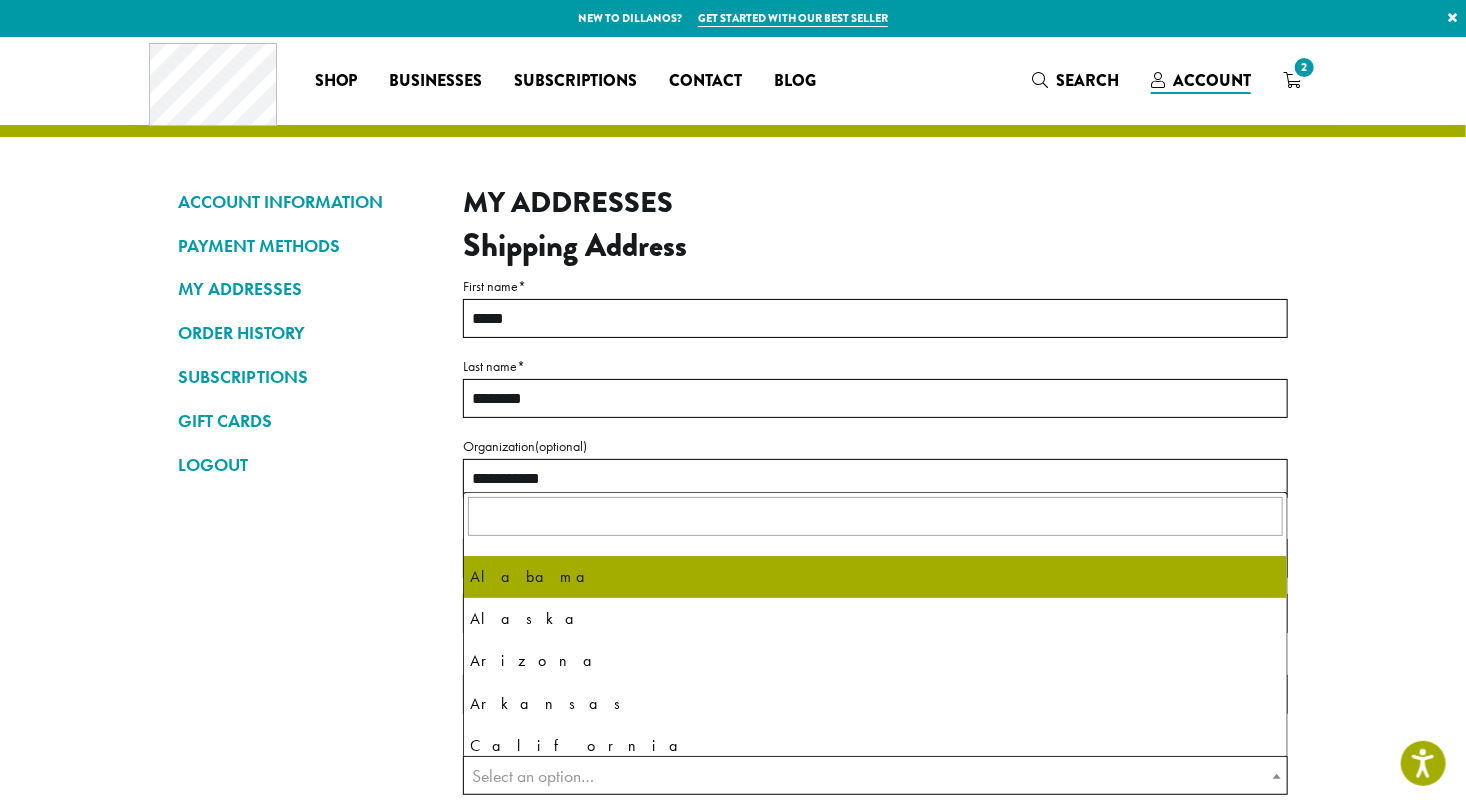 click on "Select an option…" at bounding box center (533, 776) 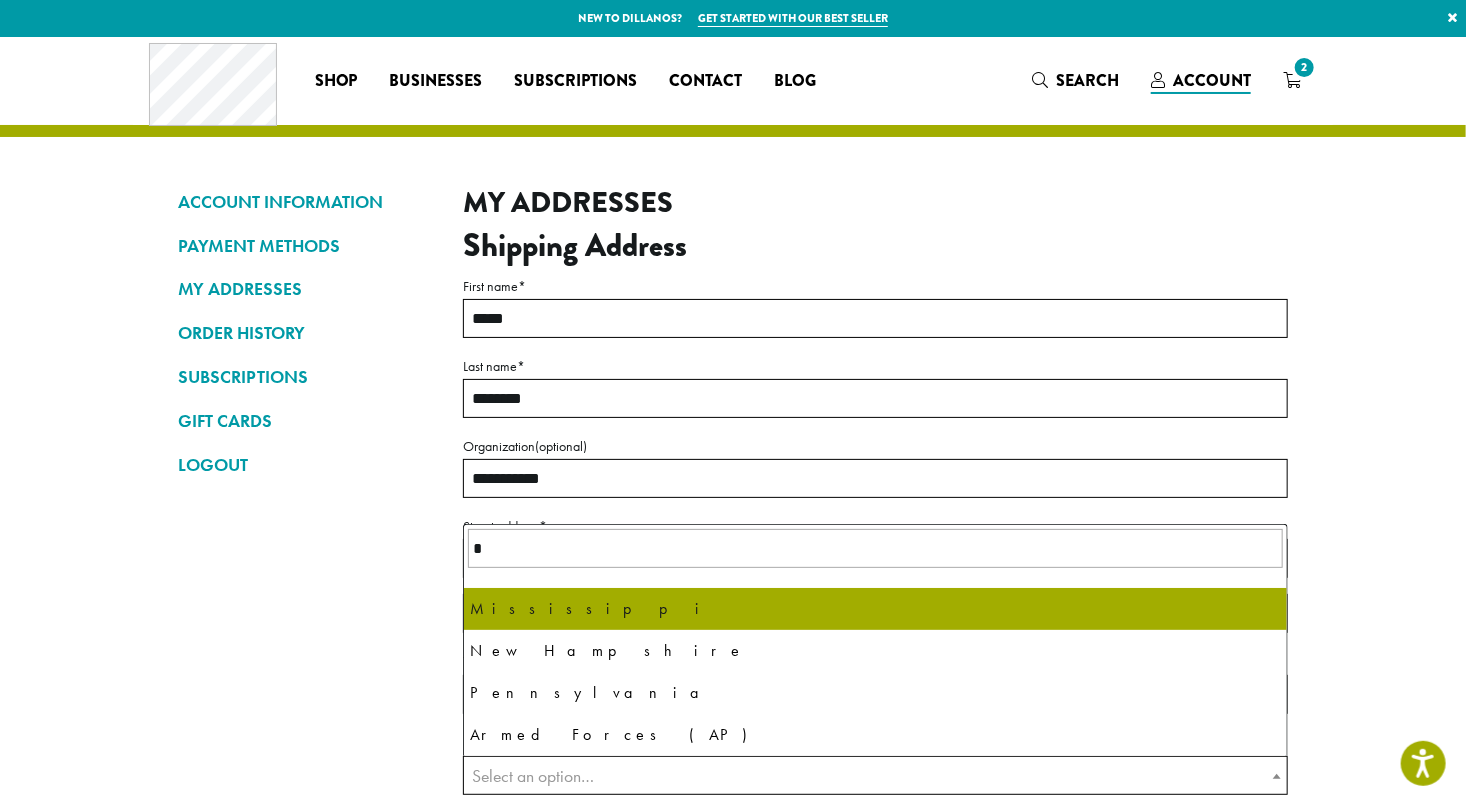 type on "*" 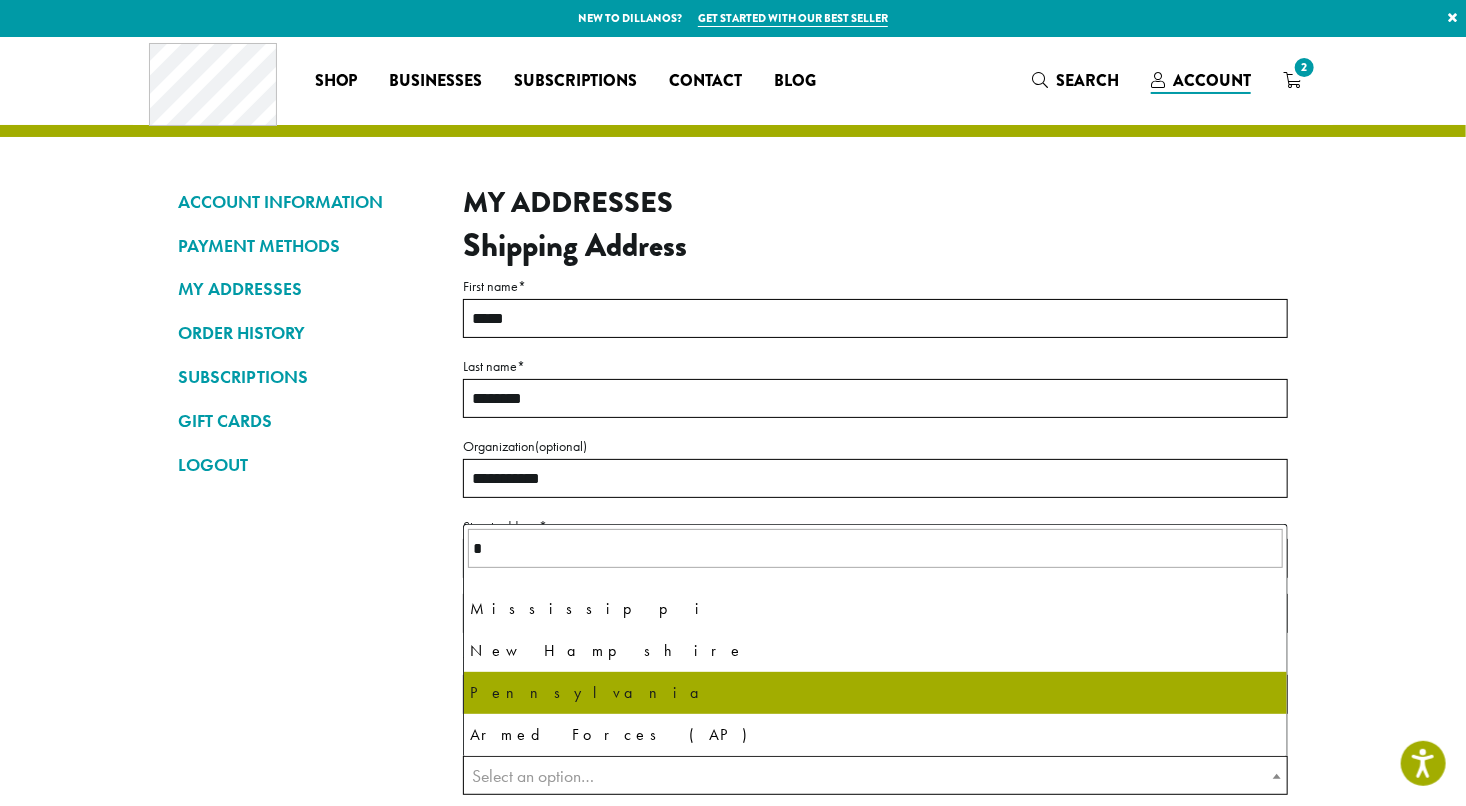 select on "**" 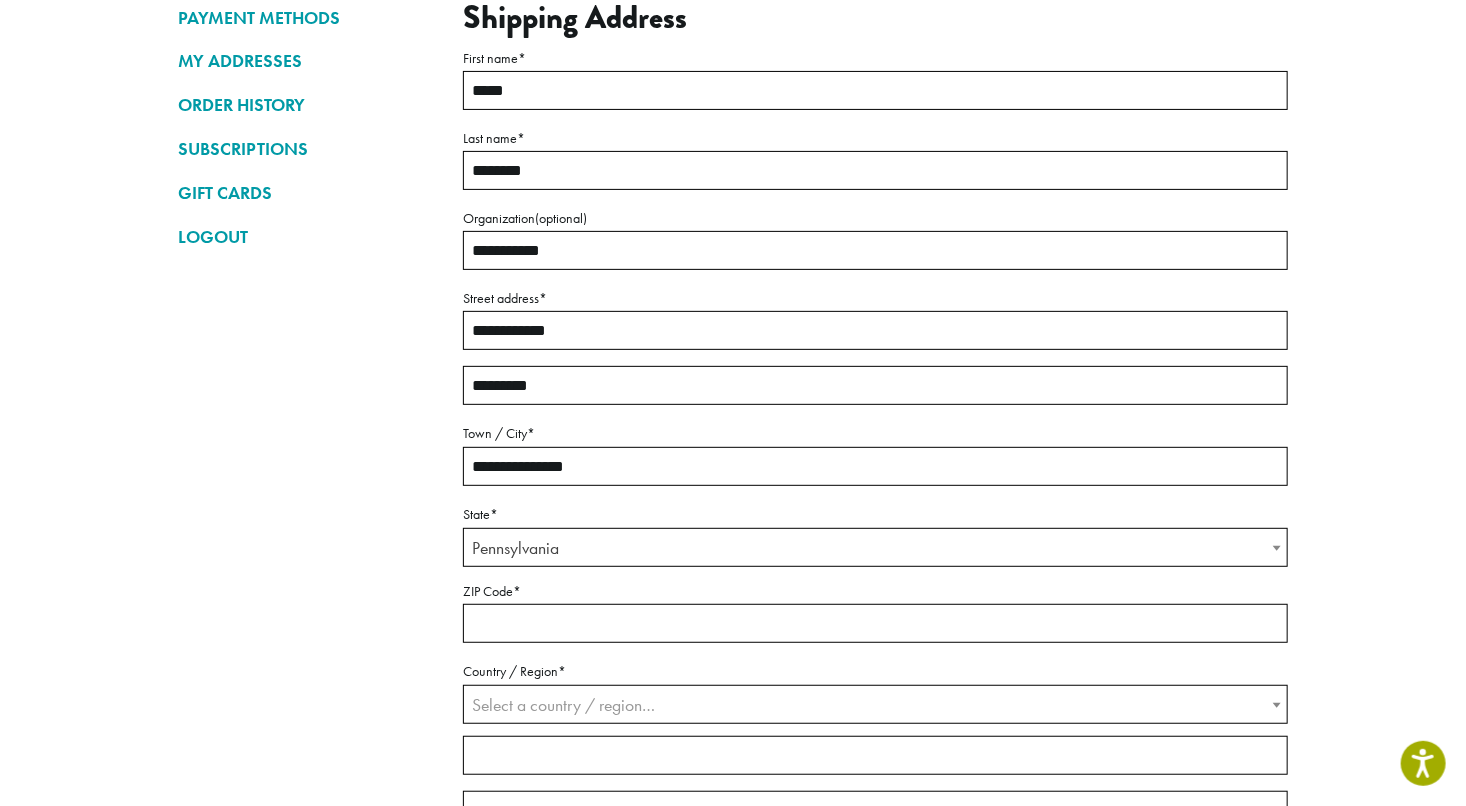 scroll, scrollTop: 230, scrollLeft: 0, axis: vertical 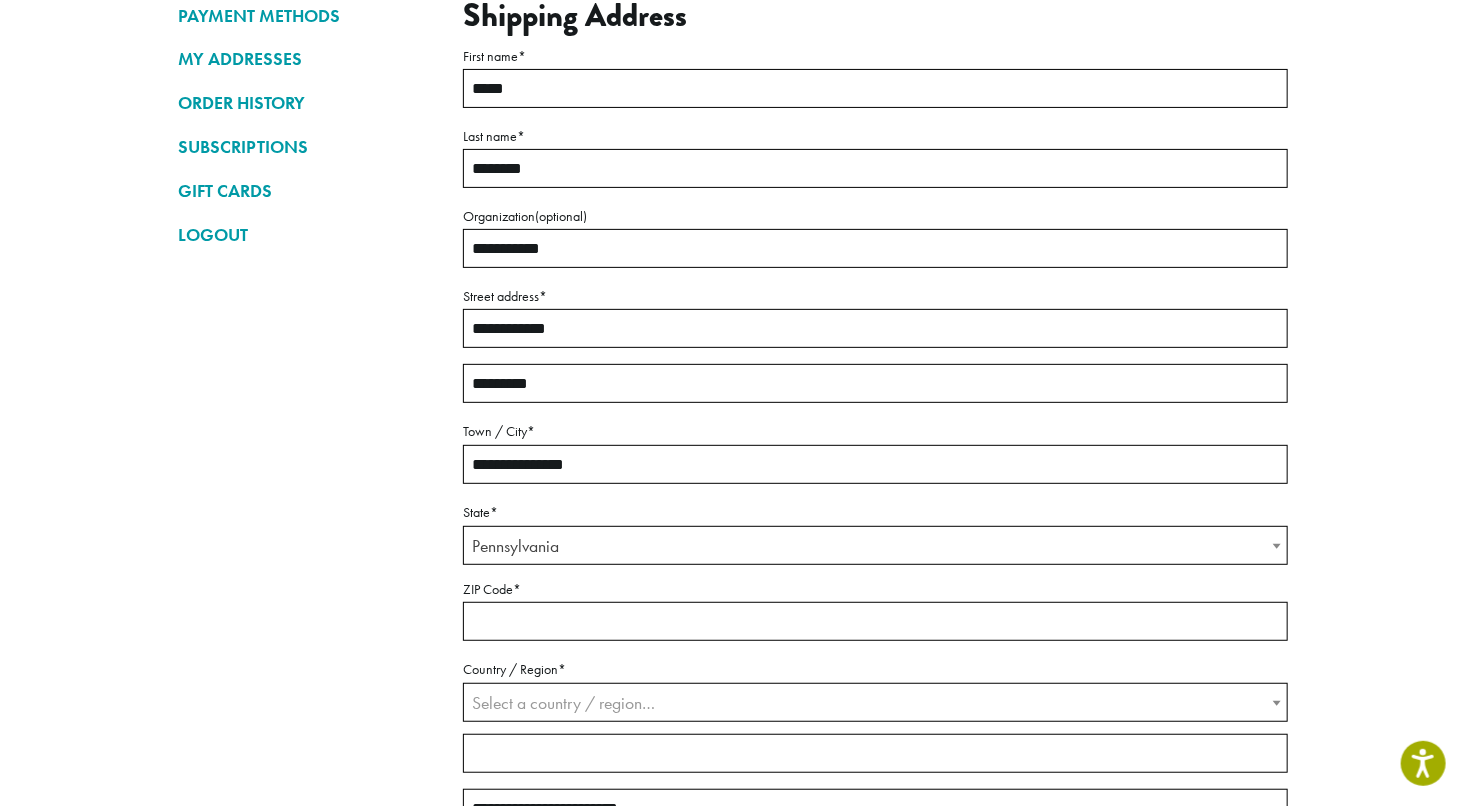 click on "ZIP Code  *" at bounding box center (875, 621) 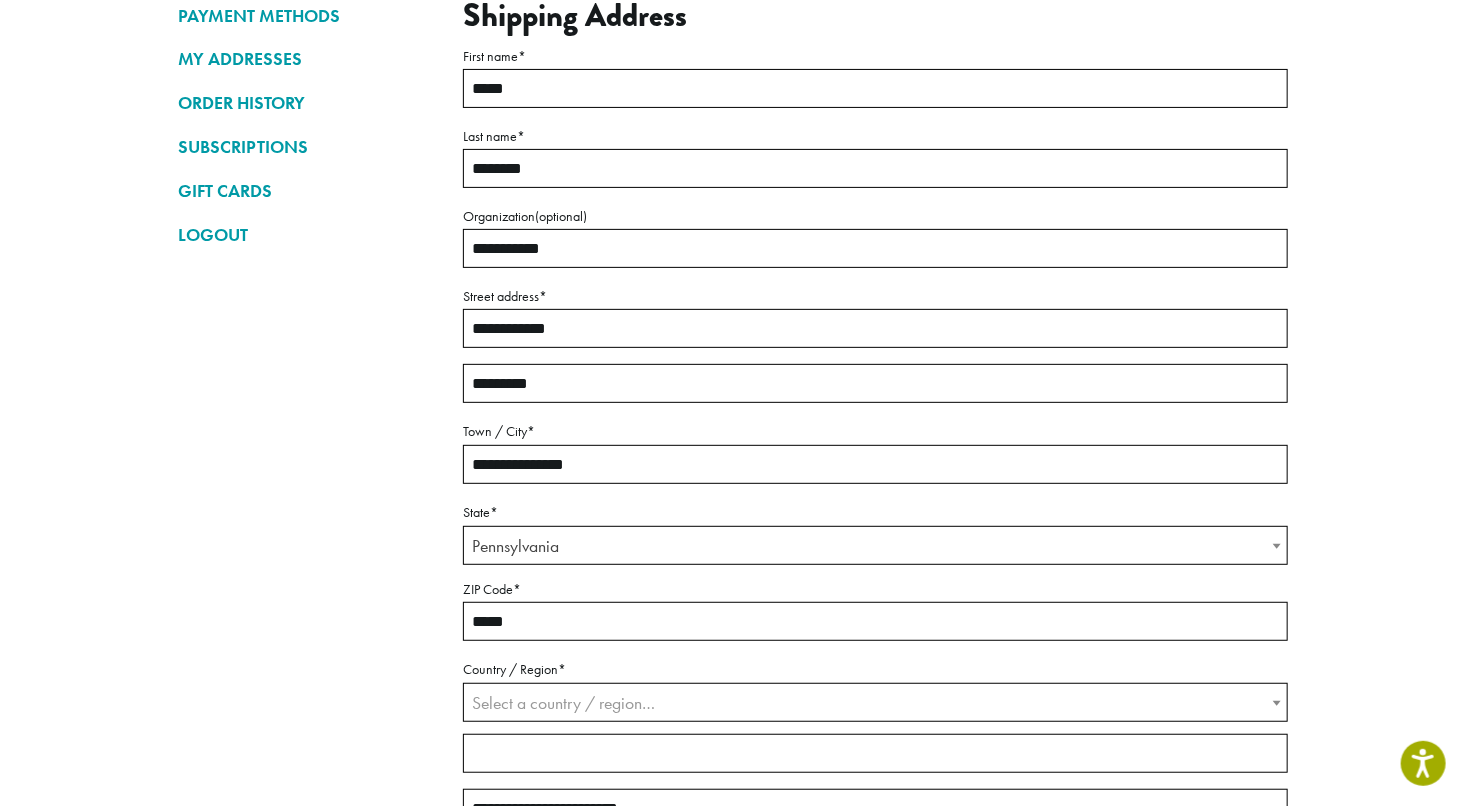 type on "*****" 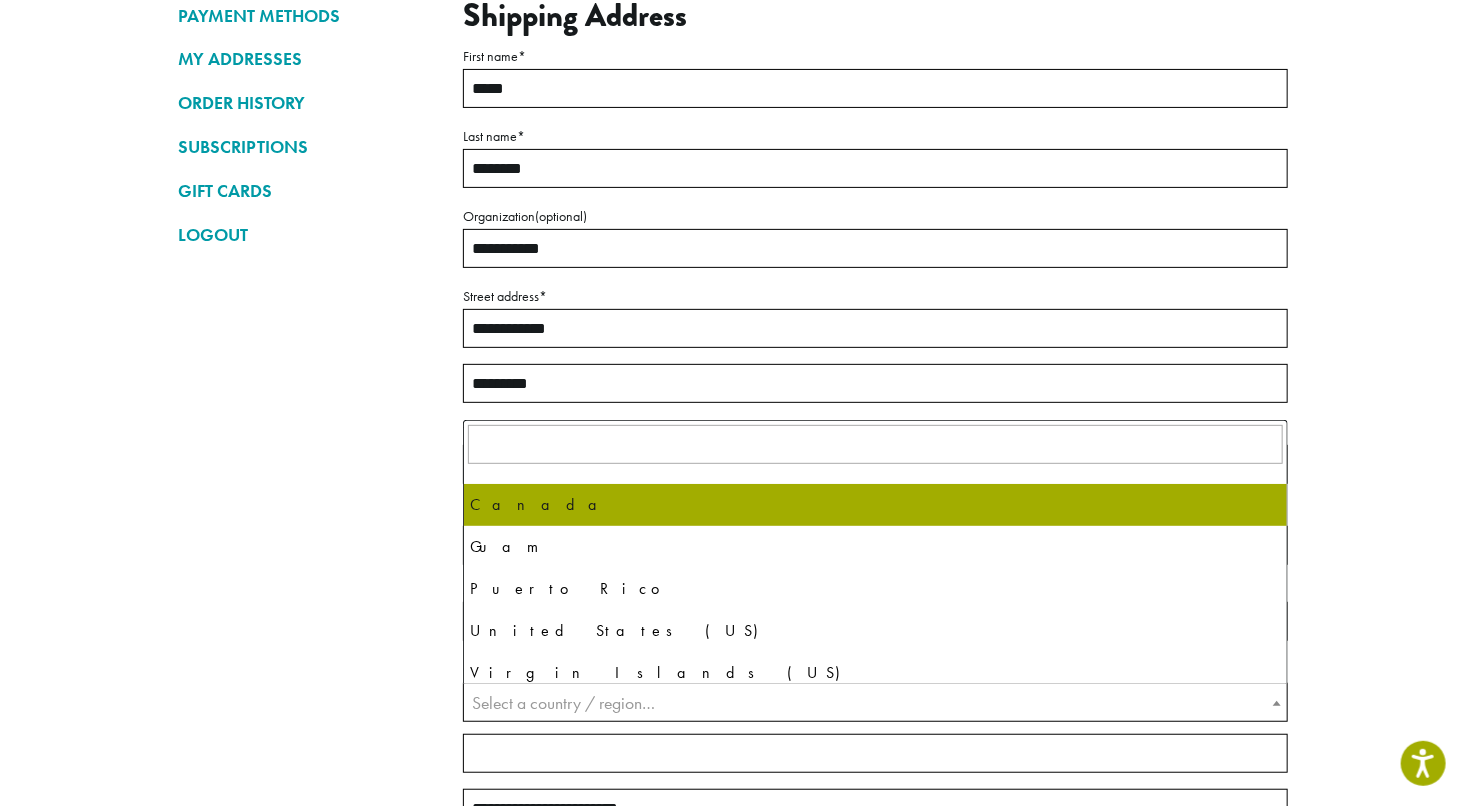 click on "Select a country / region…" at bounding box center (563, 703) 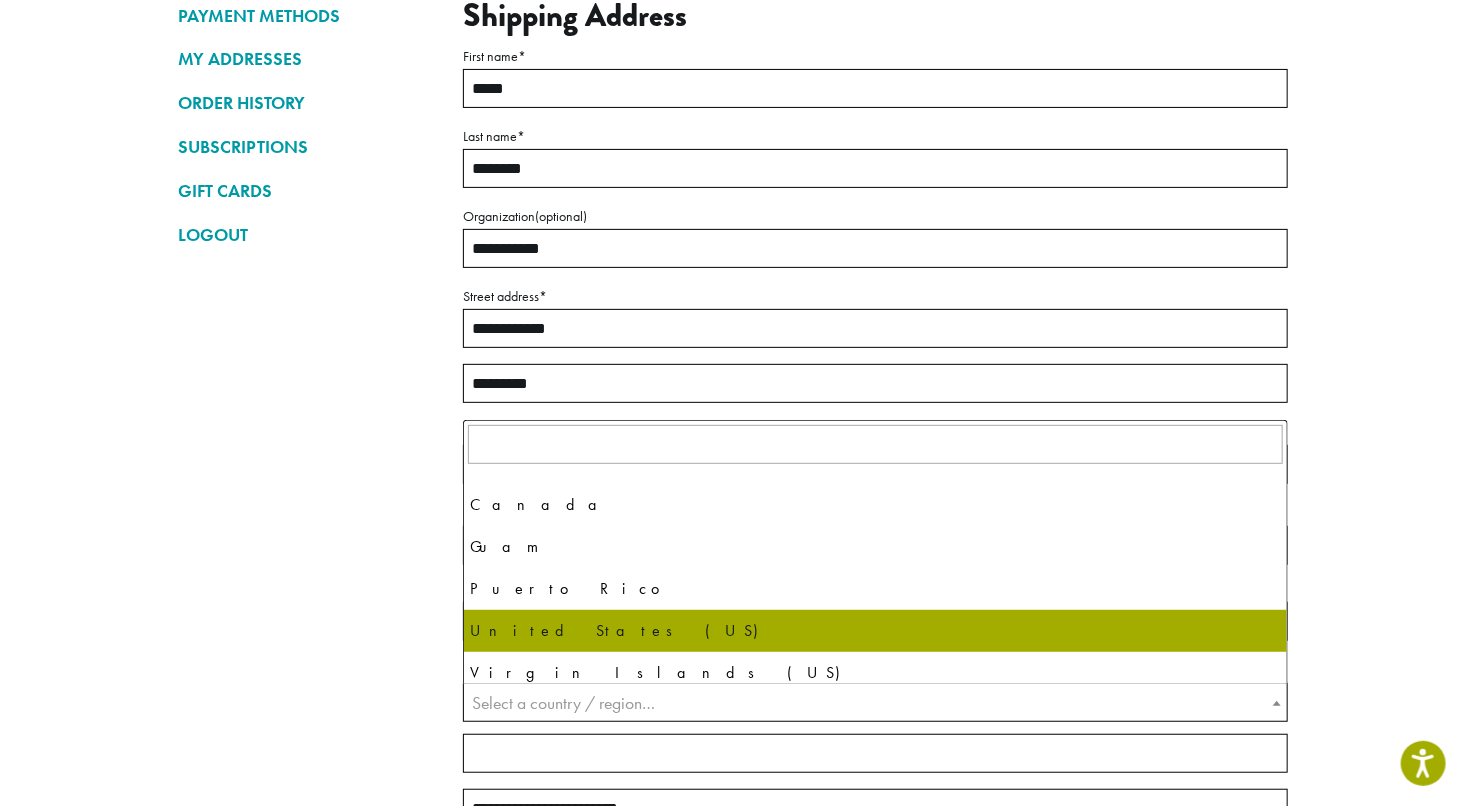 select on "**" 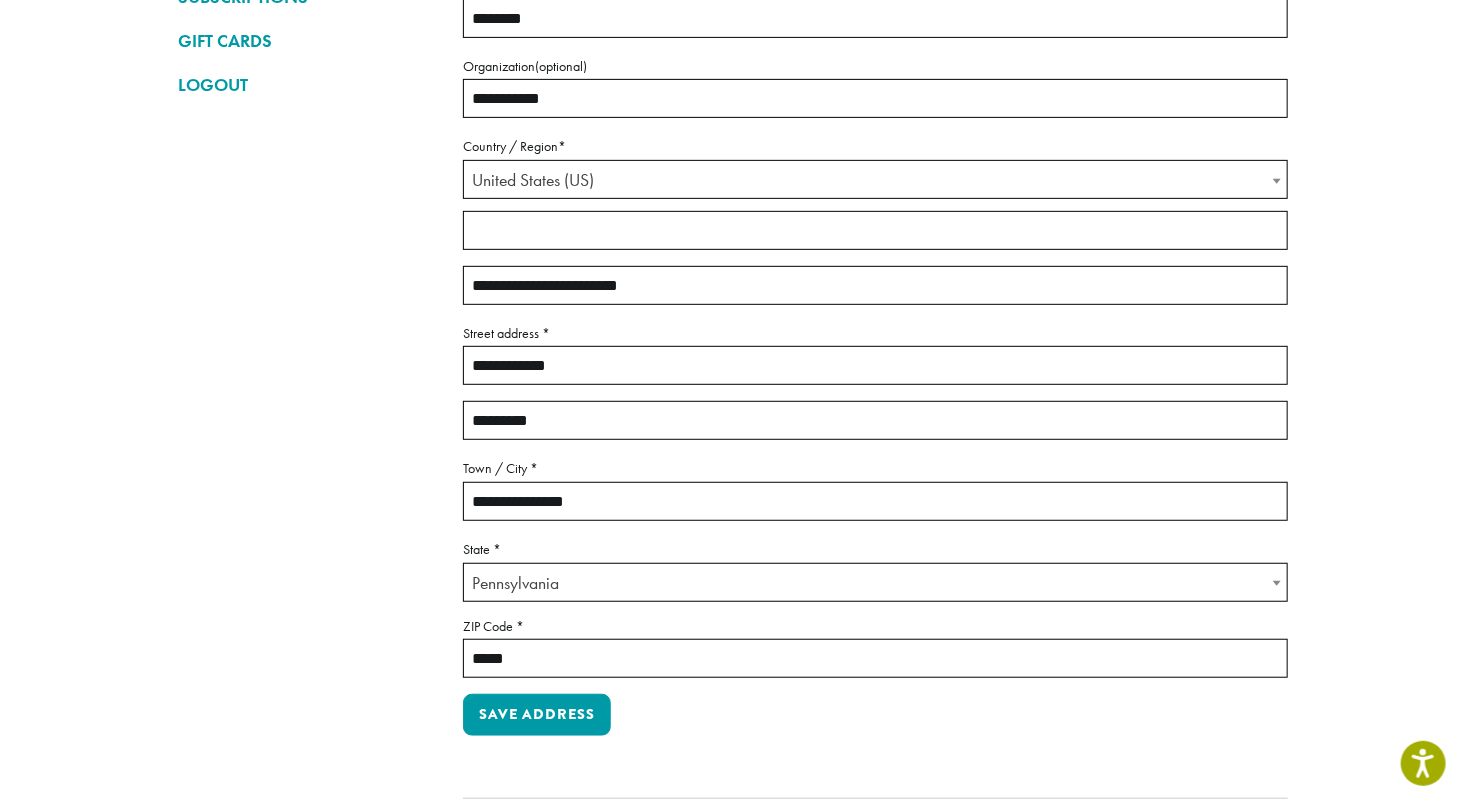 scroll, scrollTop: 382, scrollLeft: 0, axis: vertical 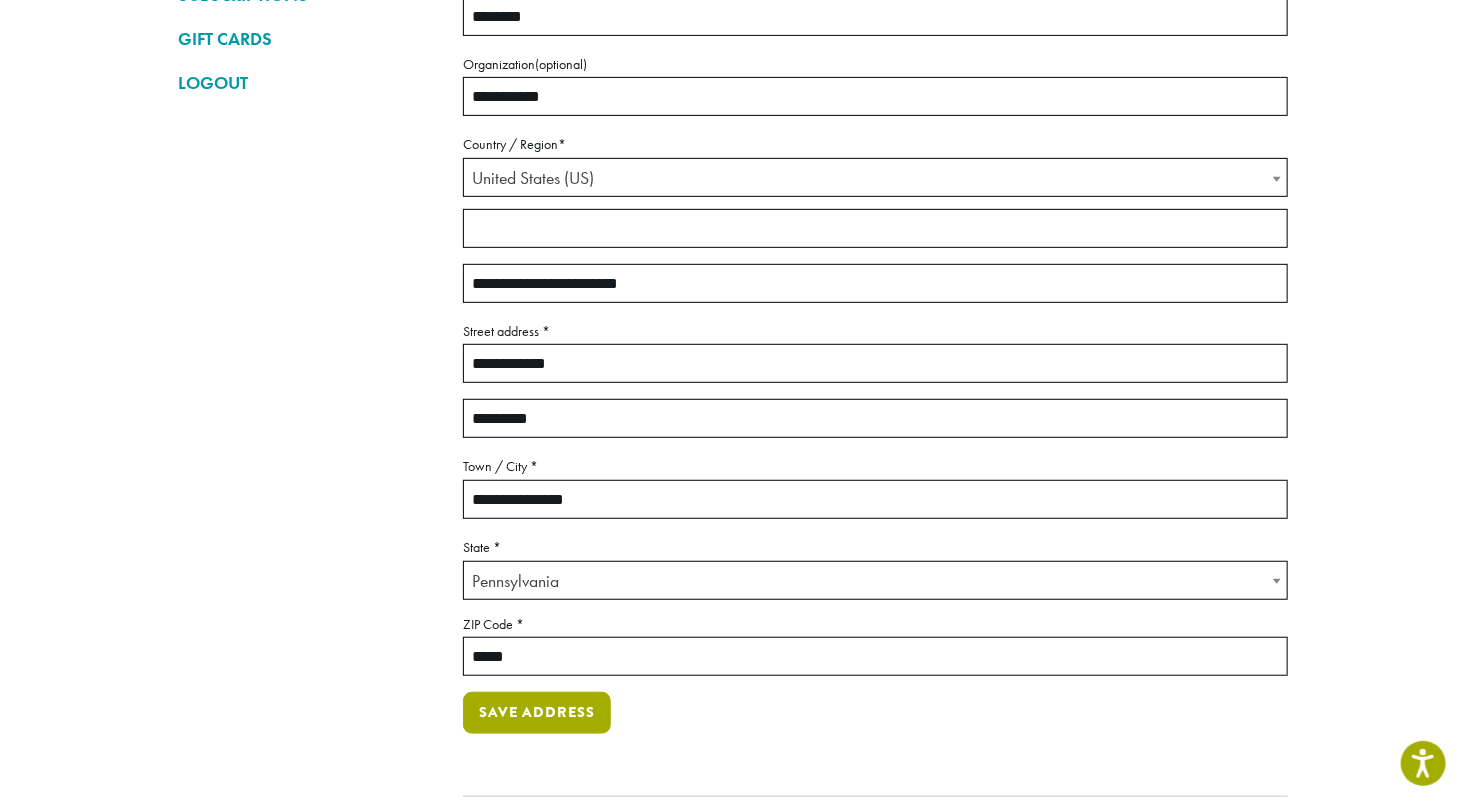 click on "Save address" at bounding box center [537, 713] 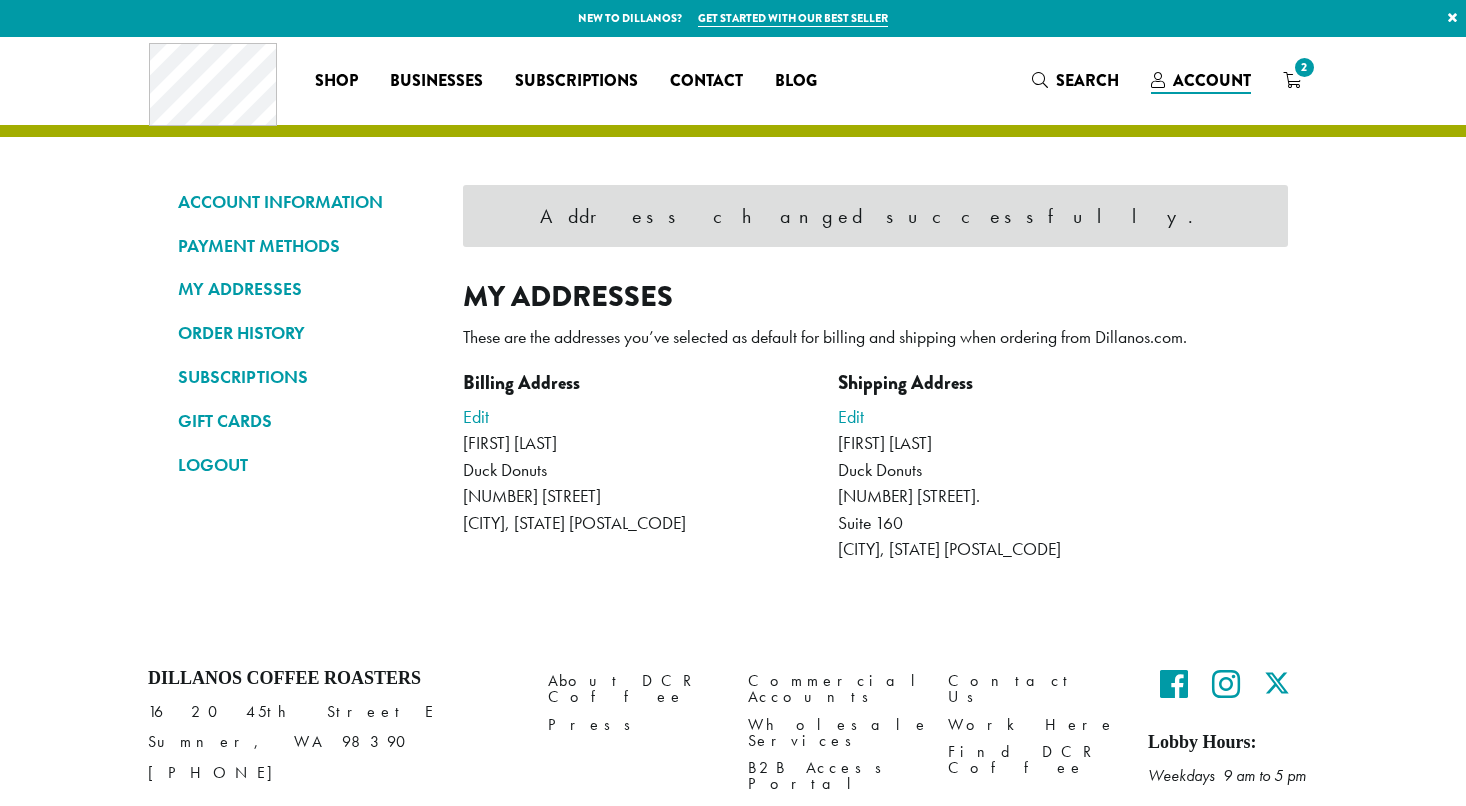 scroll, scrollTop: 0, scrollLeft: 0, axis: both 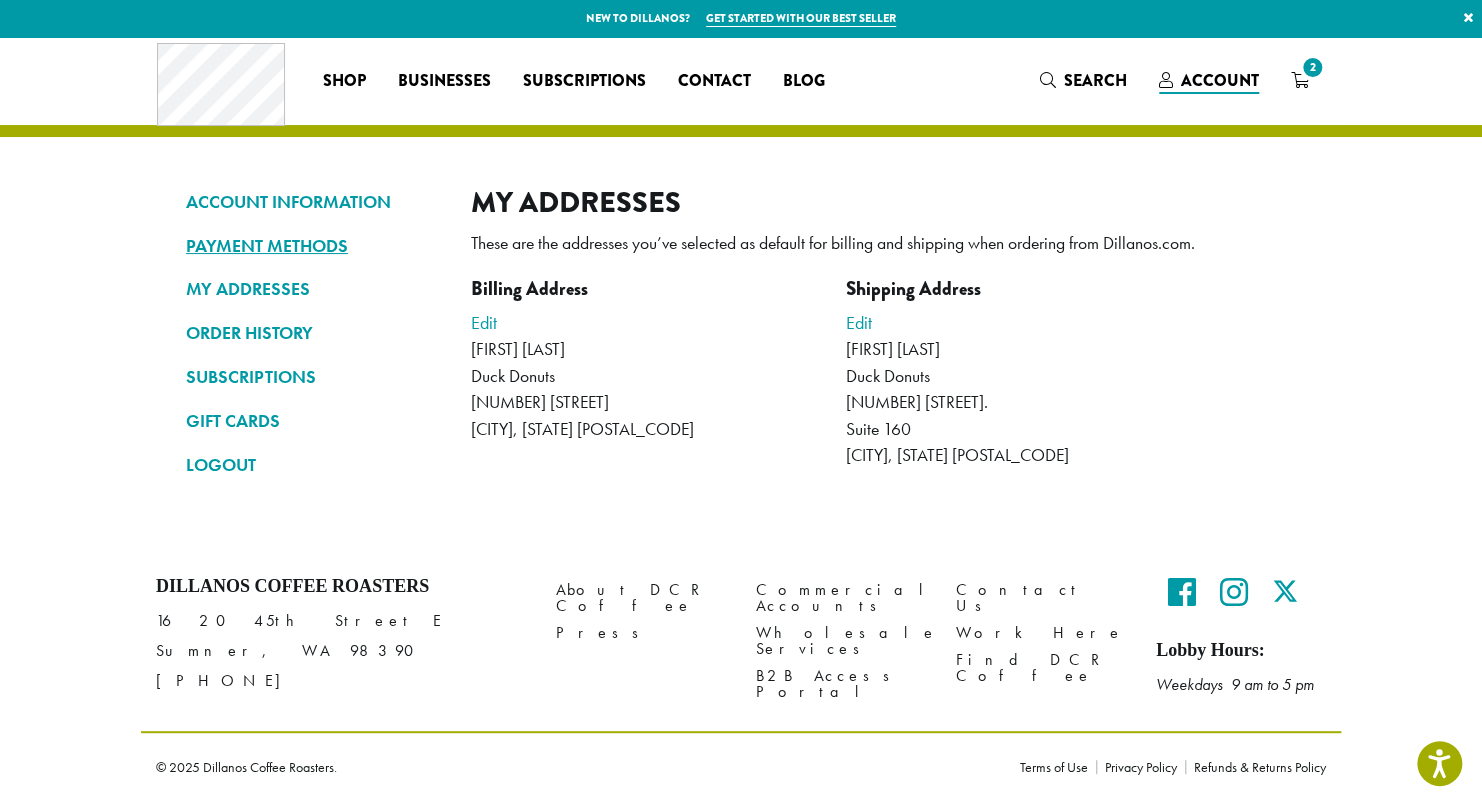 click on "PAYMENT METHODS" at bounding box center [313, 246] 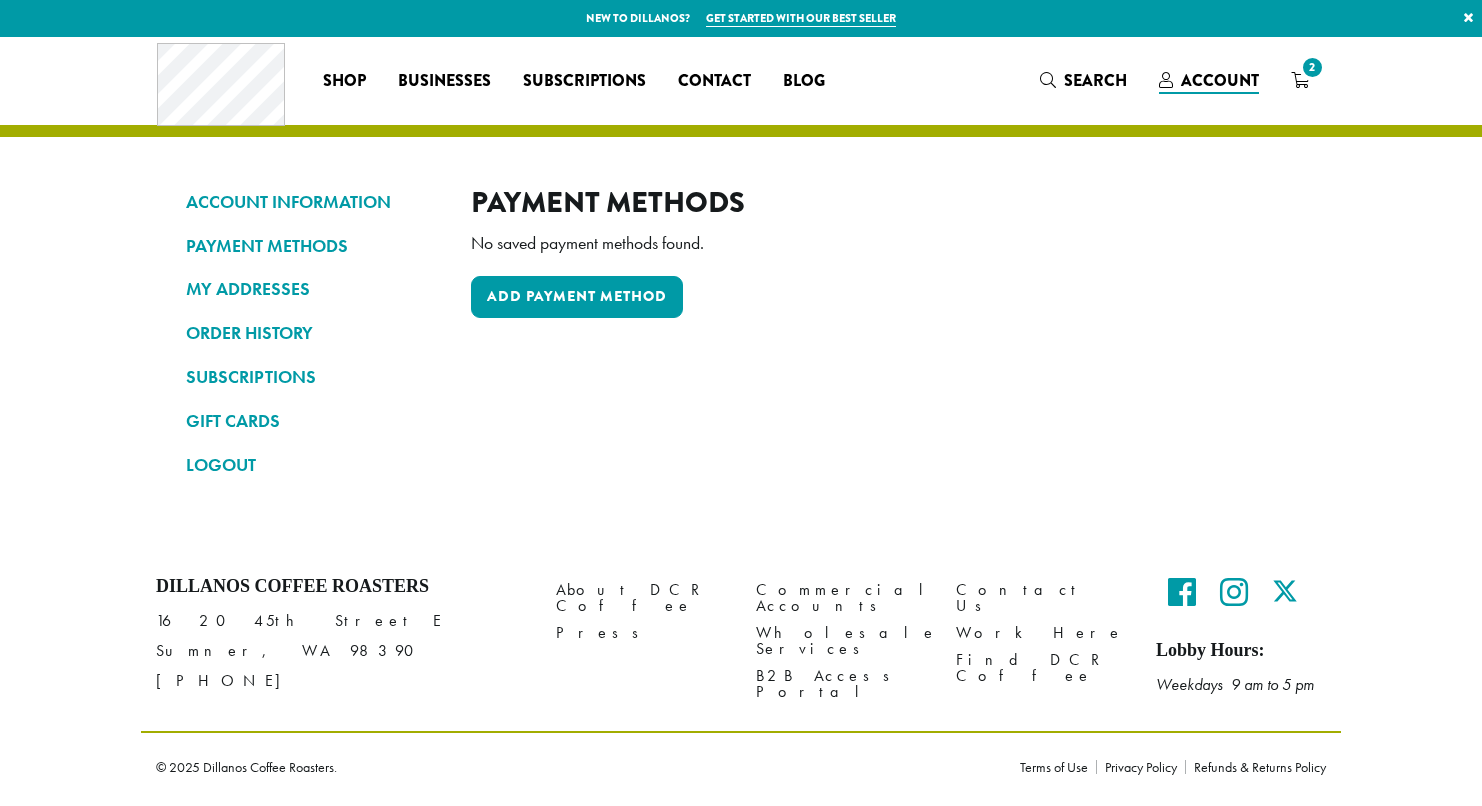 scroll, scrollTop: 0, scrollLeft: 0, axis: both 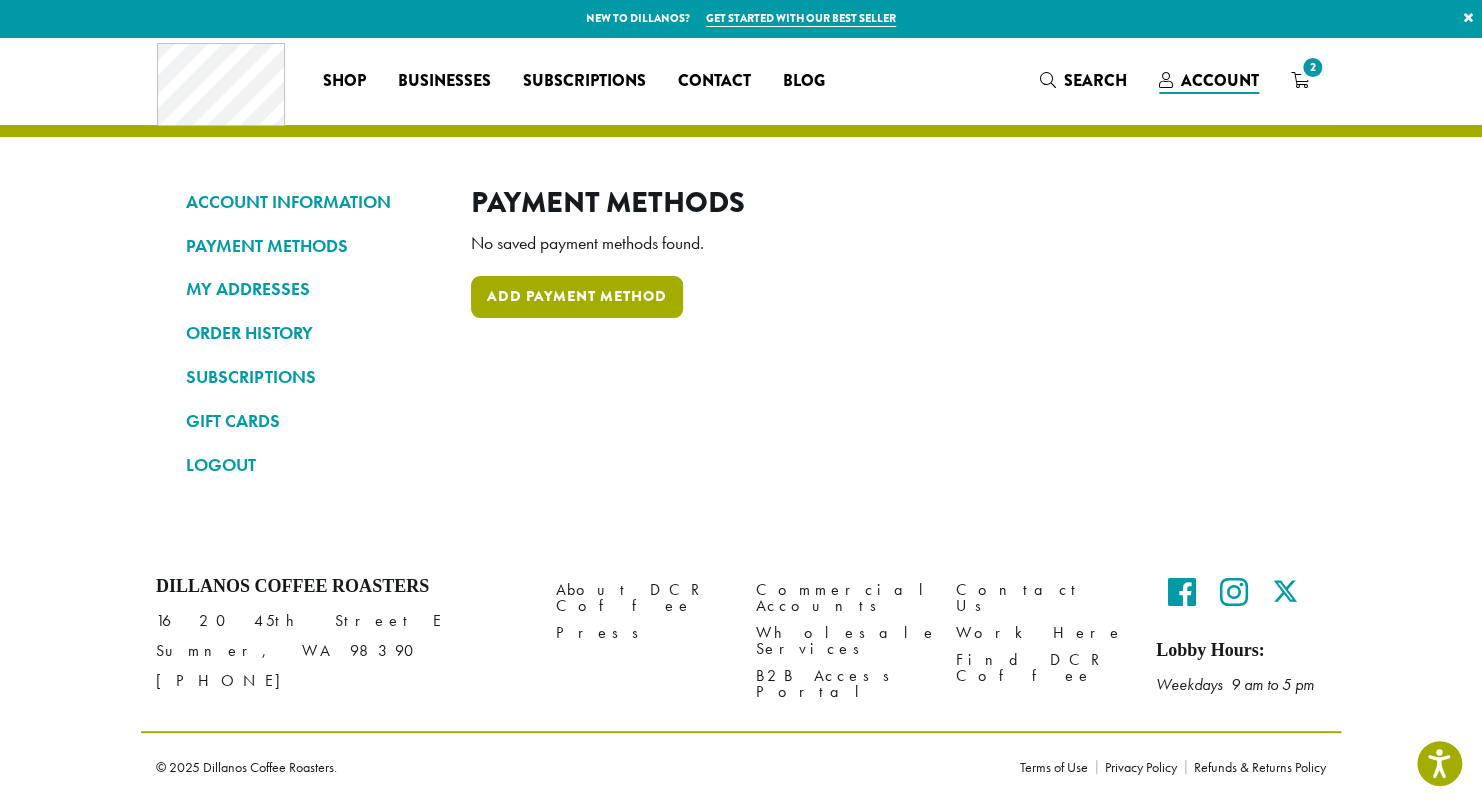click on "Add payment method" at bounding box center (577, 297) 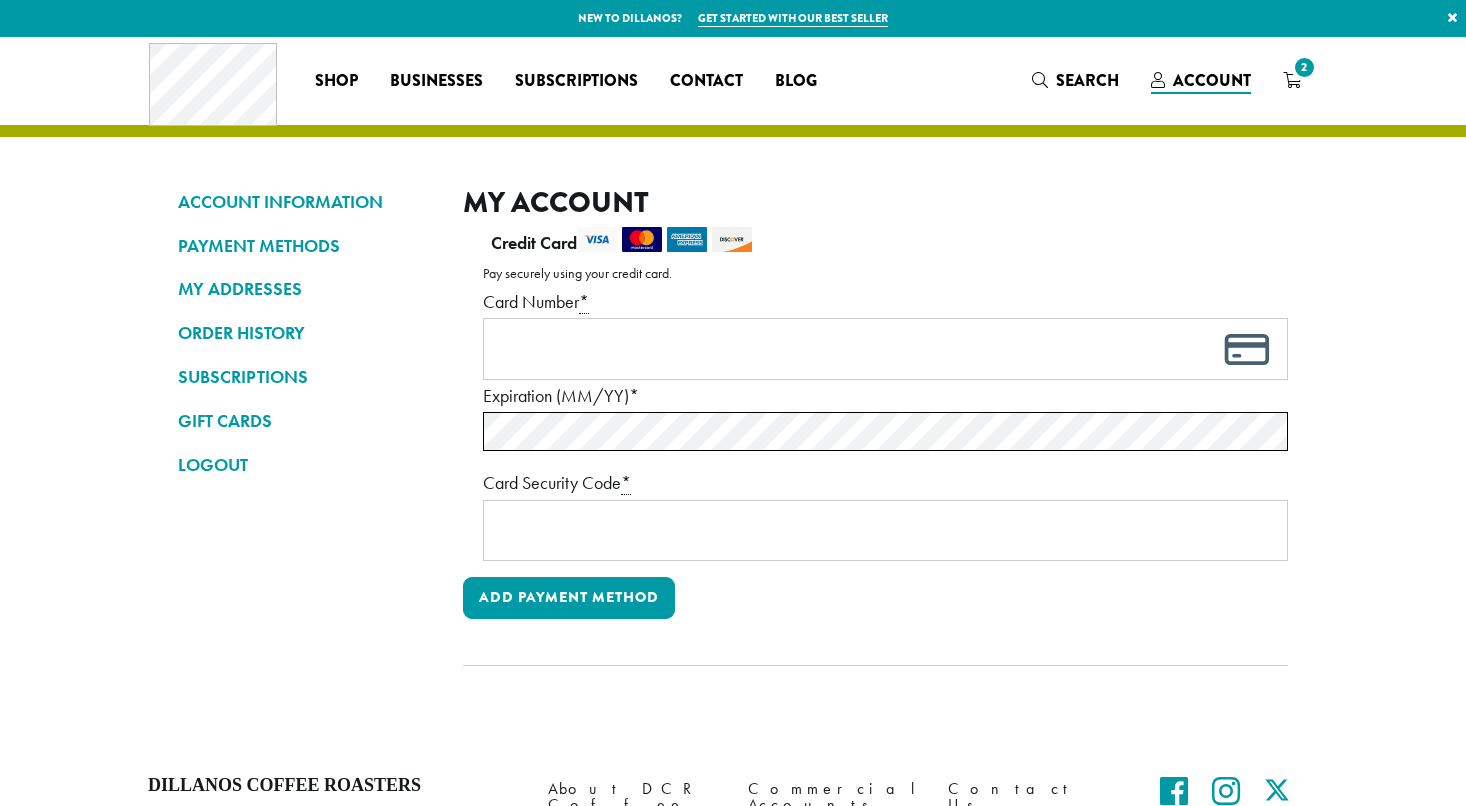 scroll, scrollTop: 0, scrollLeft: 0, axis: both 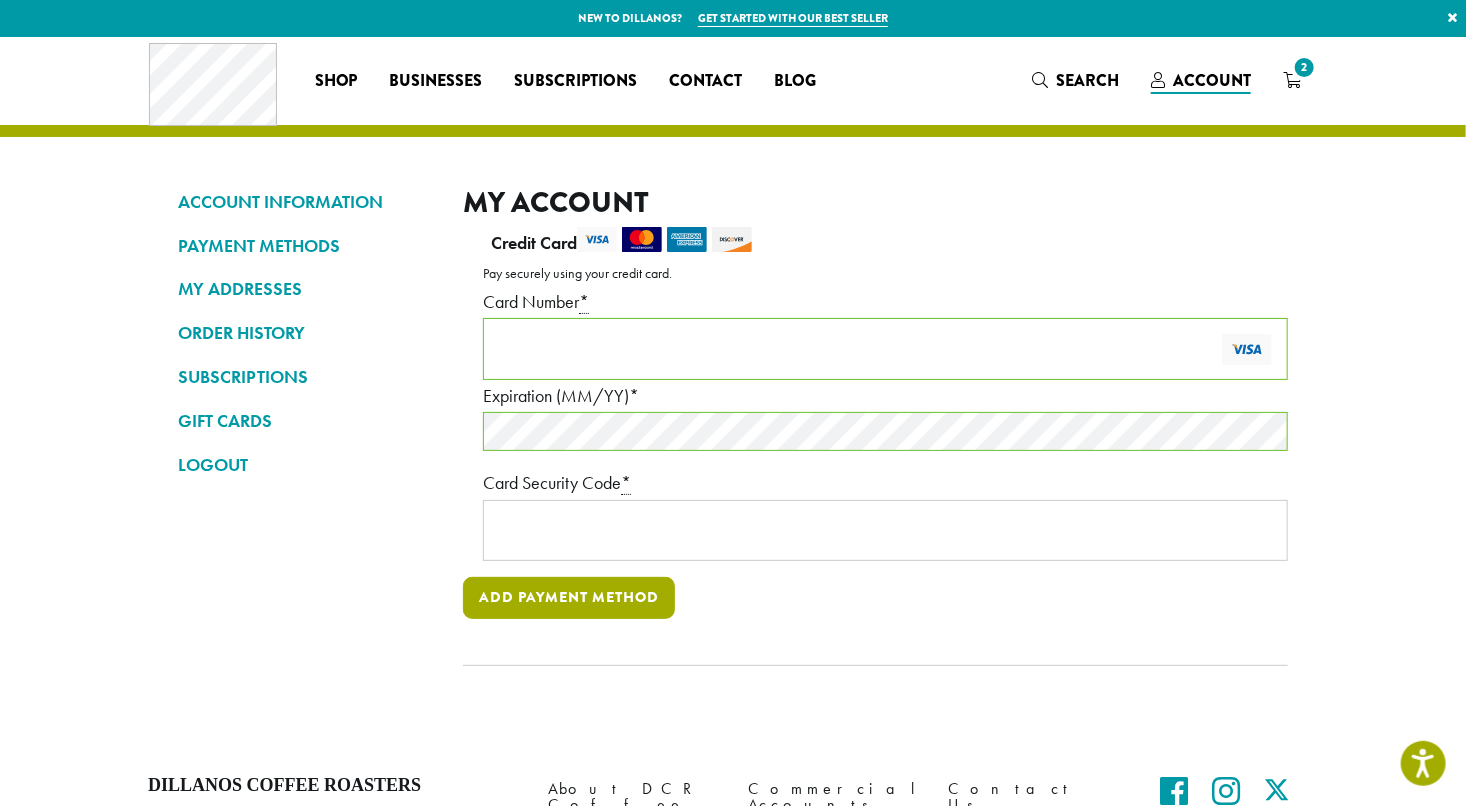 click on "Add payment method" at bounding box center [569, 598] 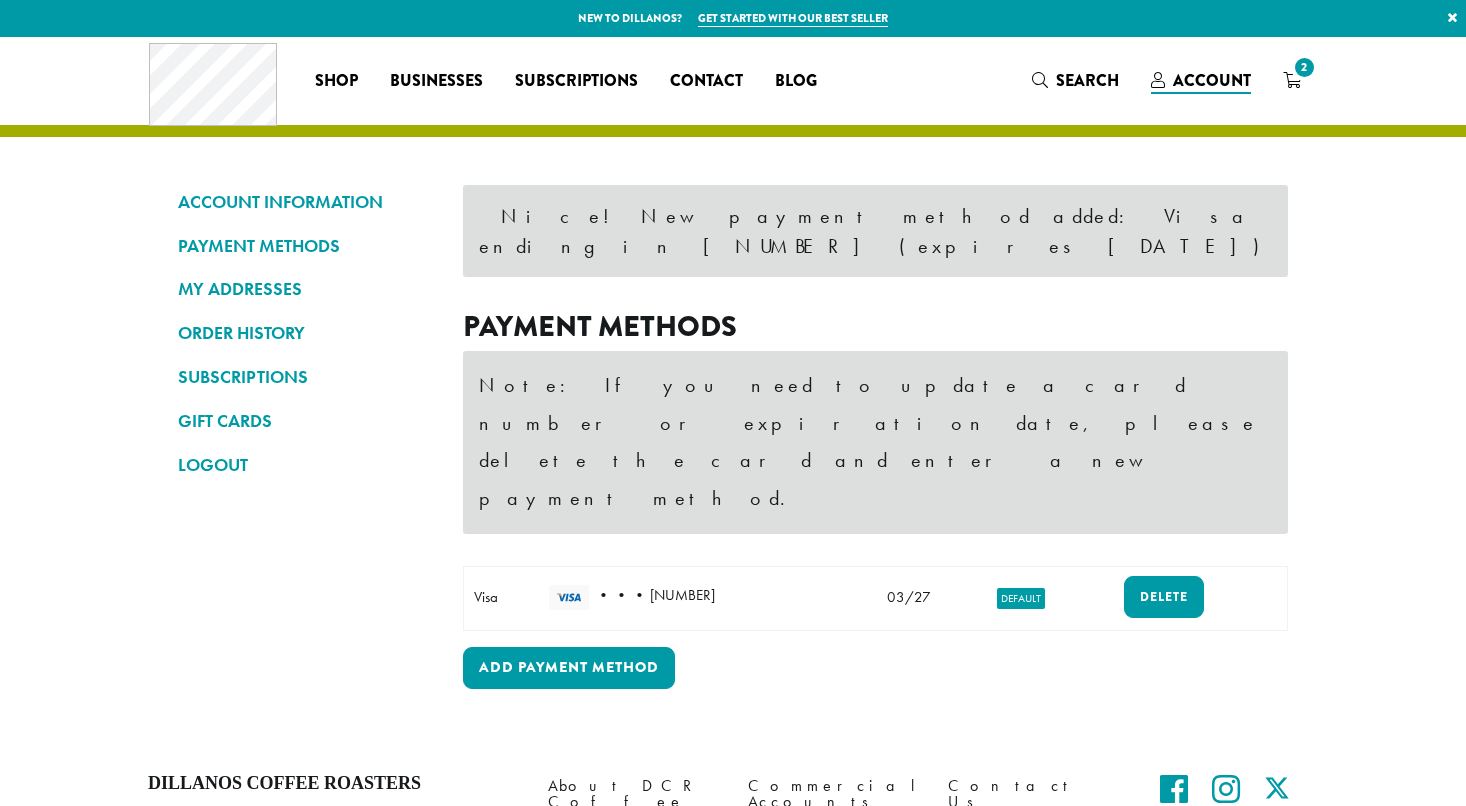 scroll, scrollTop: 0, scrollLeft: 0, axis: both 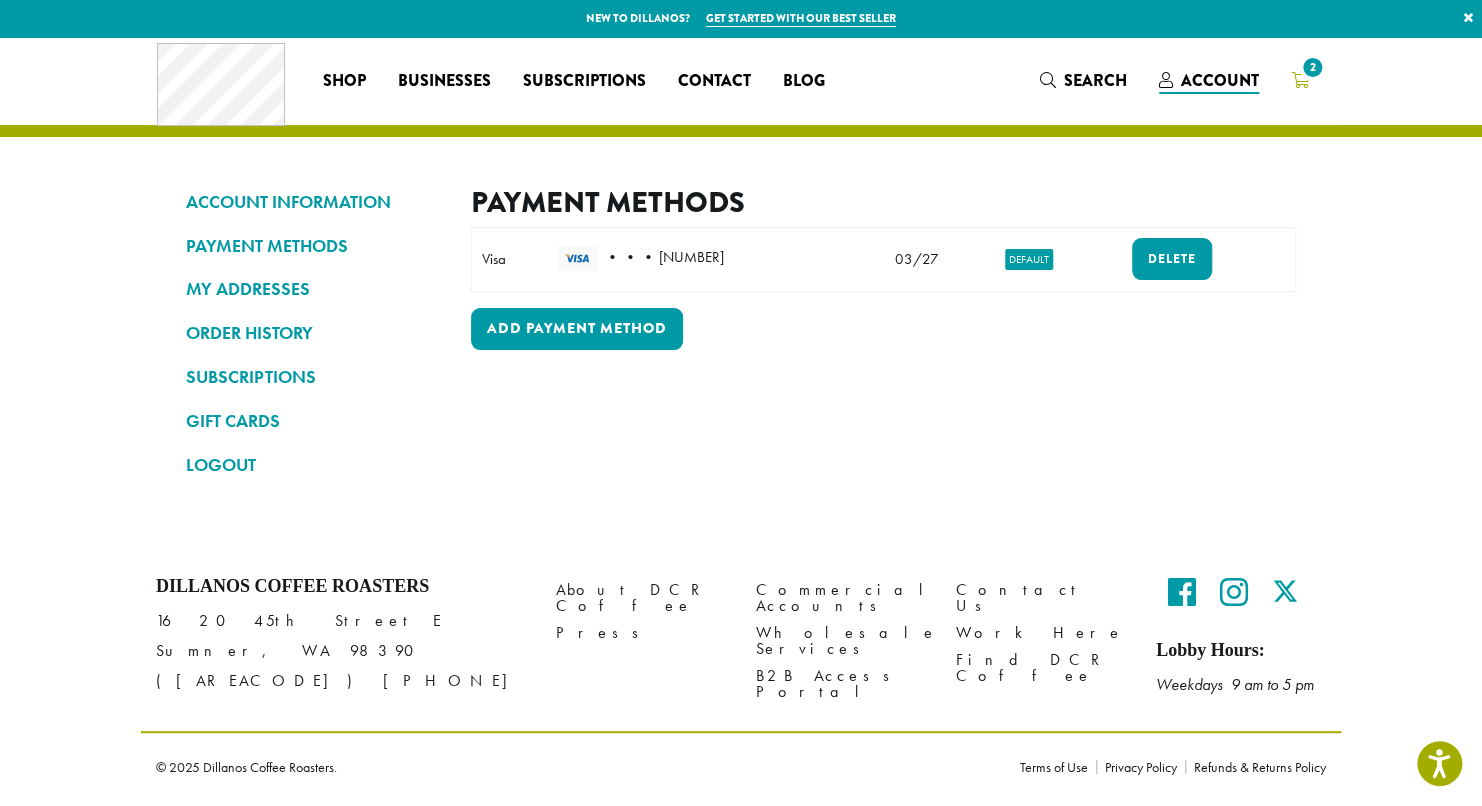 click on "2" at bounding box center (1312, 67) 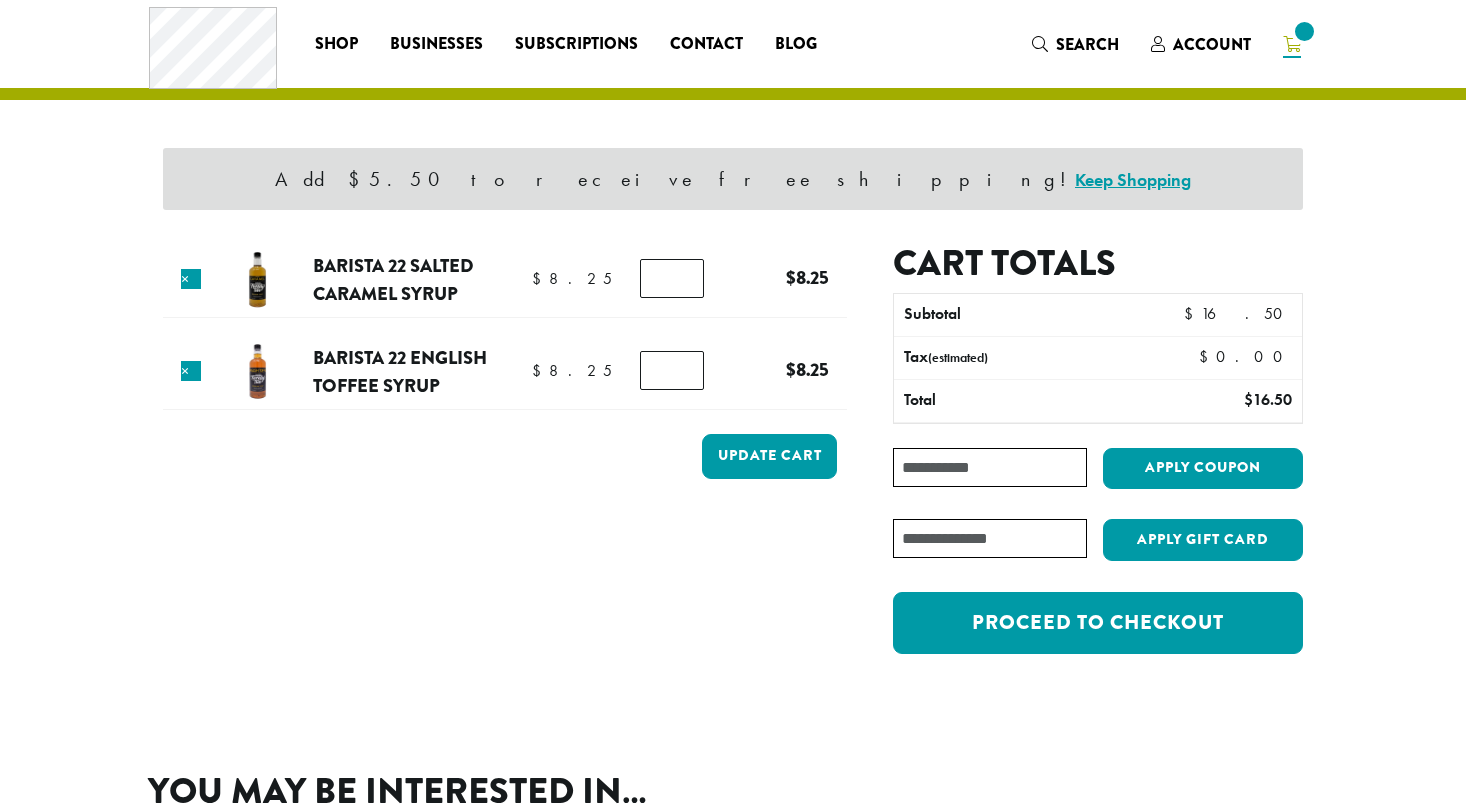 scroll, scrollTop: 0, scrollLeft: 0, axis: both 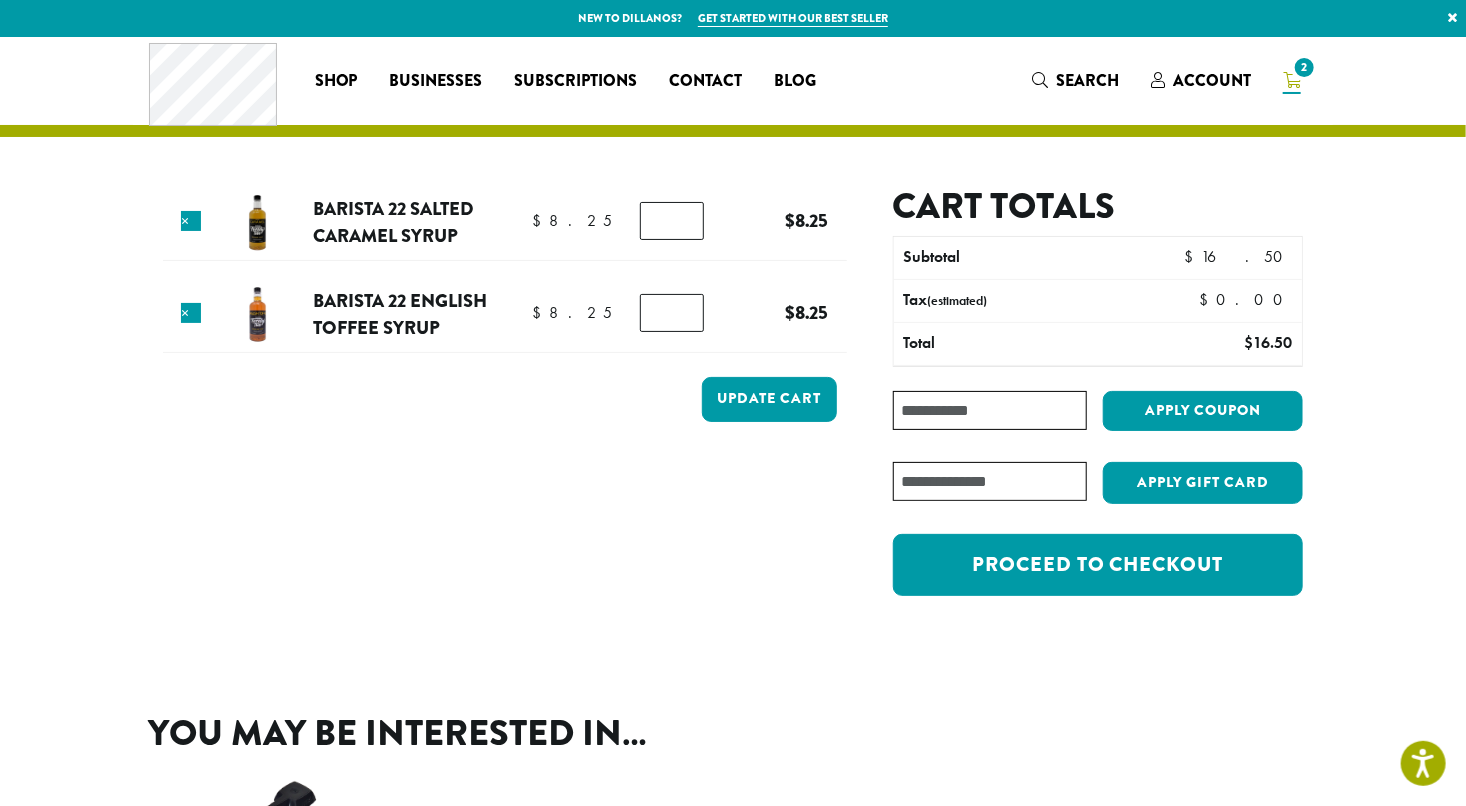 type on "*" 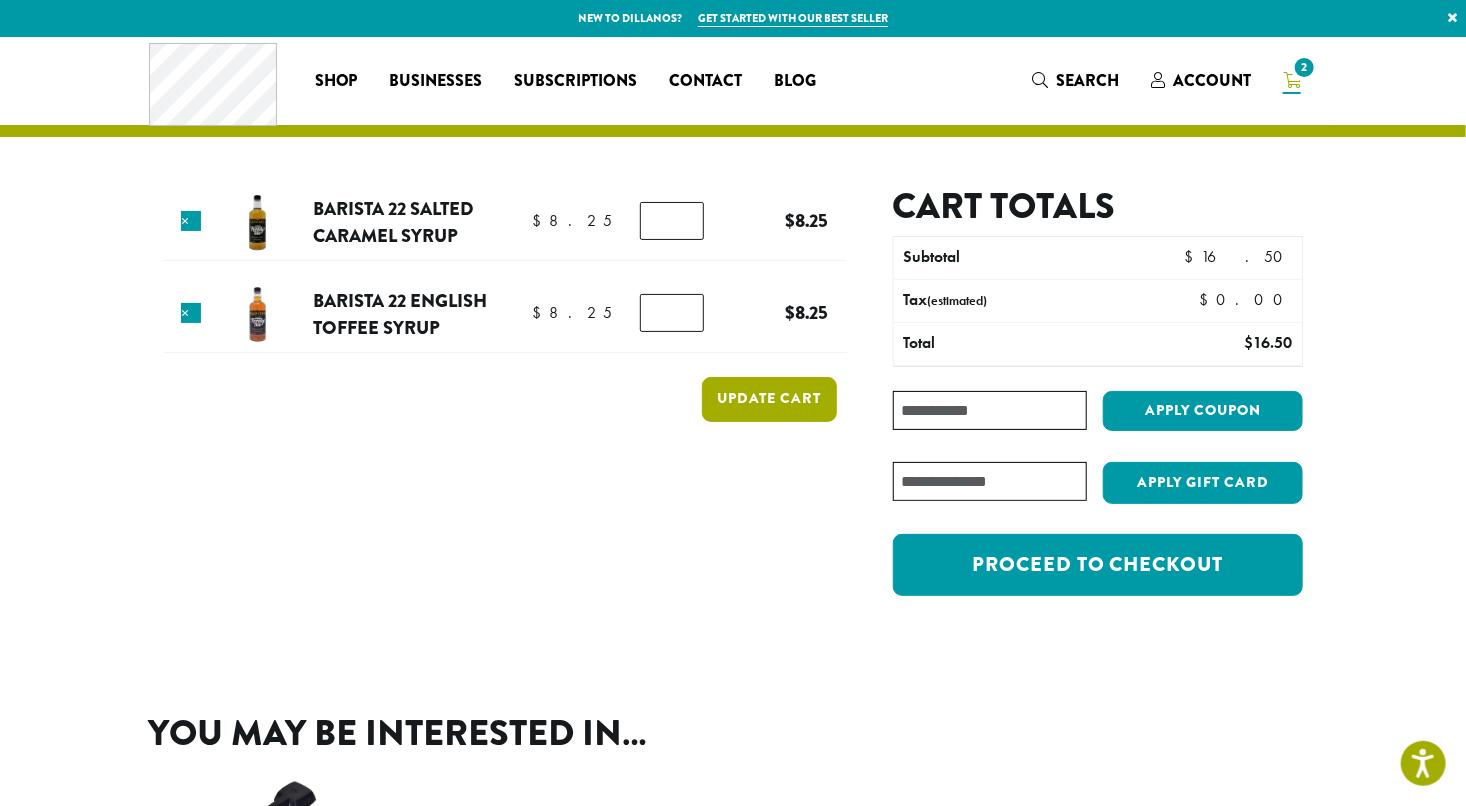 click on "Update cart" at bounding box center [769, 399] 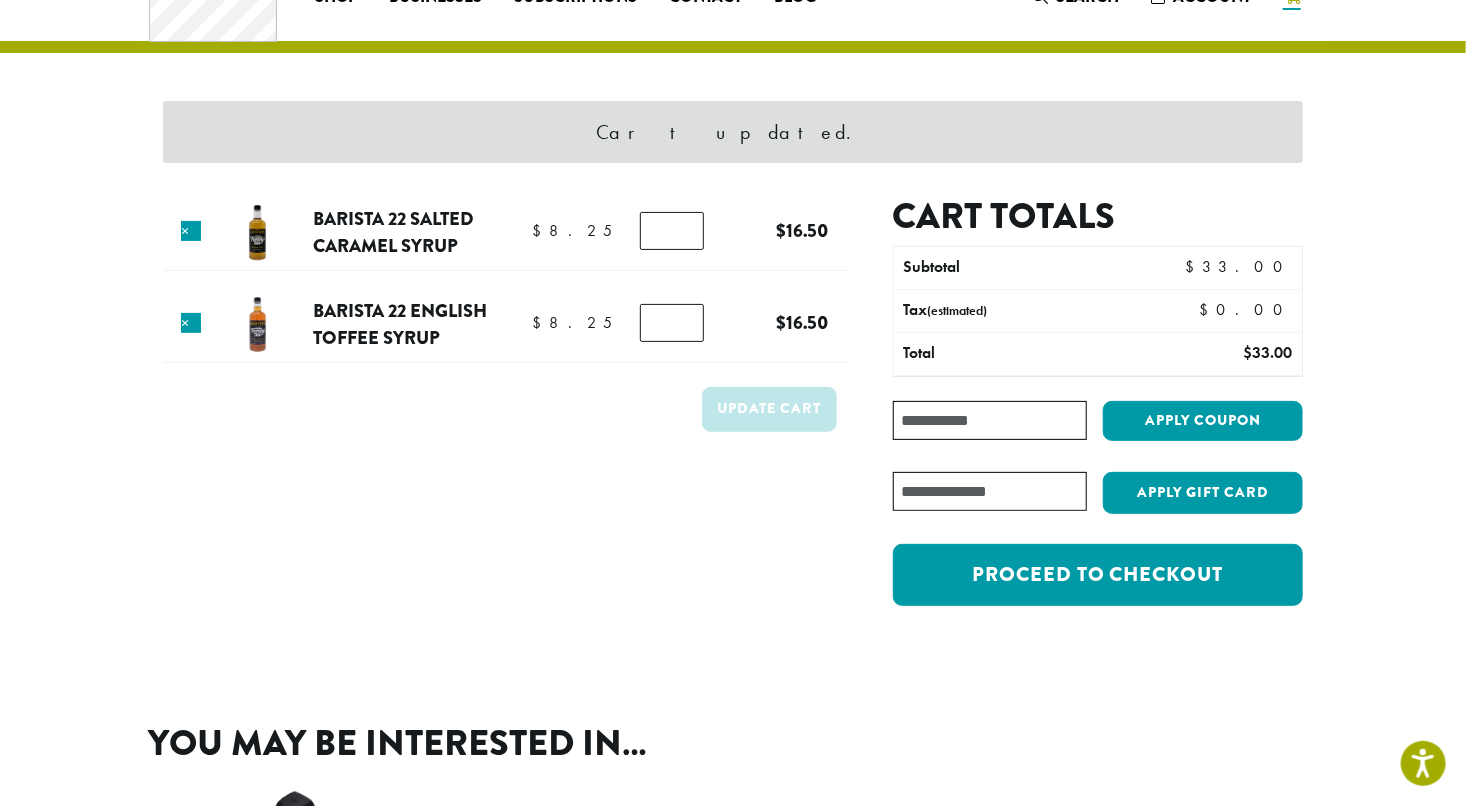scroll, scrollTop: 84, scrollLeft: 0, axis: vertical 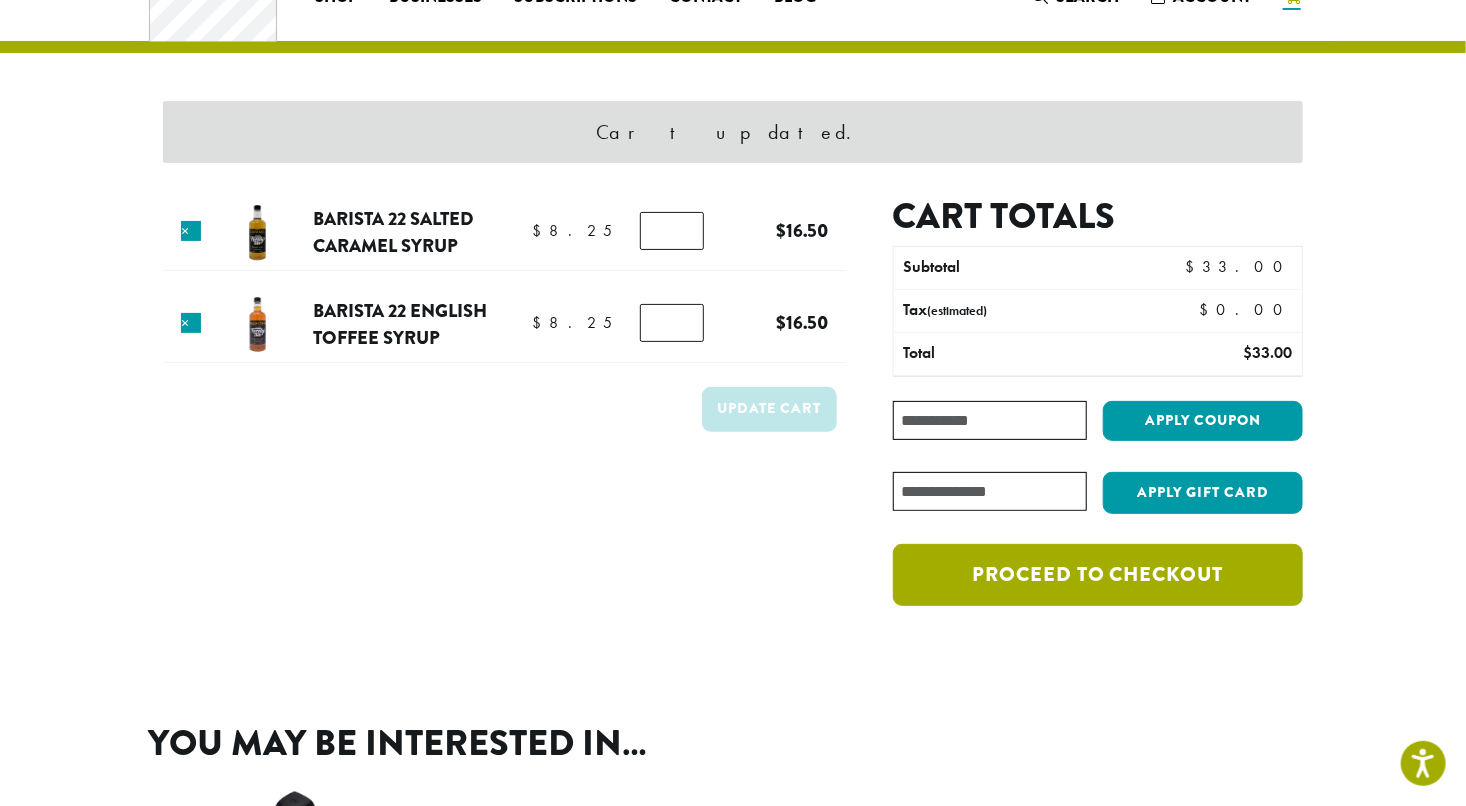 click on "Proceed to checkout" at bounding box center (1098, 575) 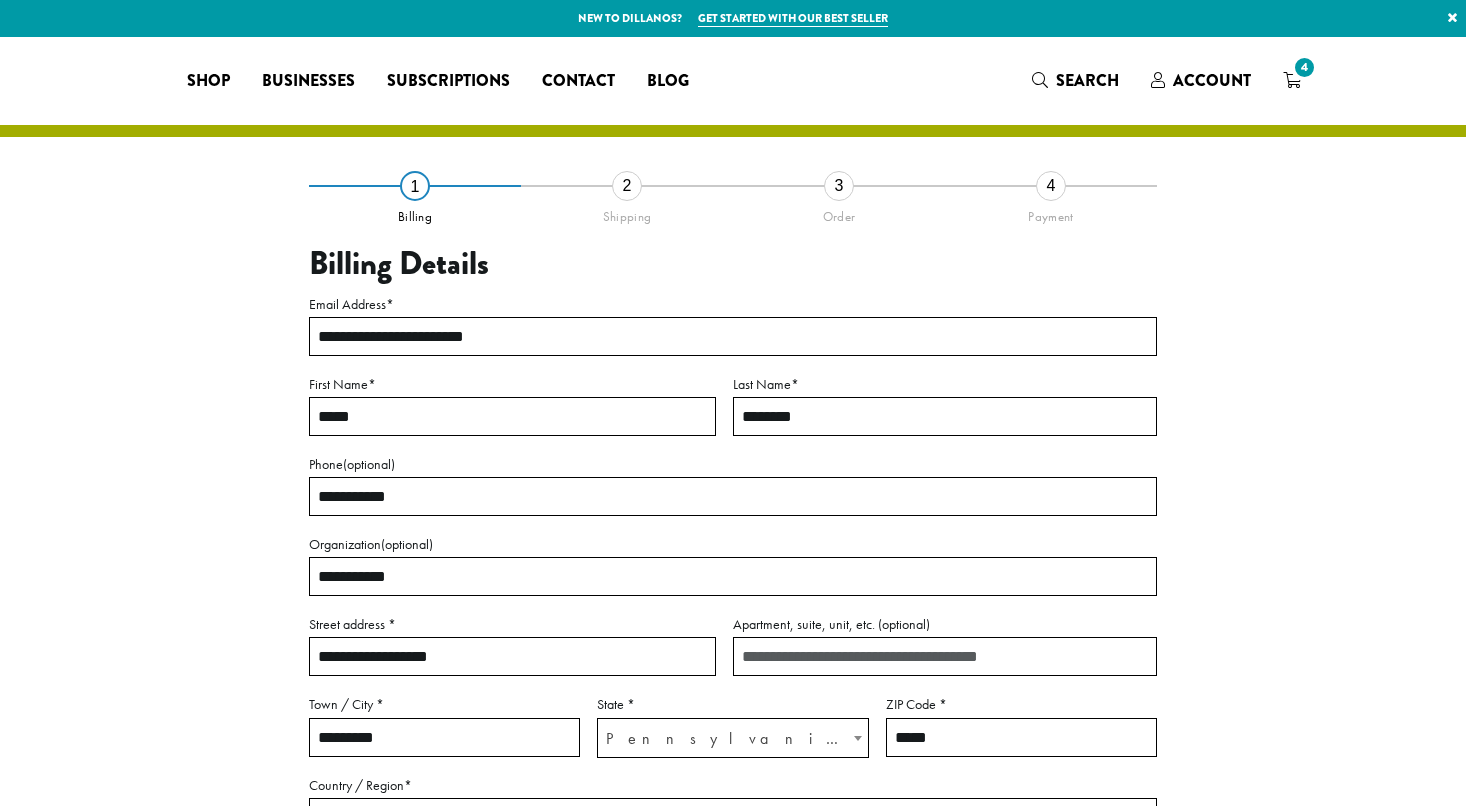 select on "**" 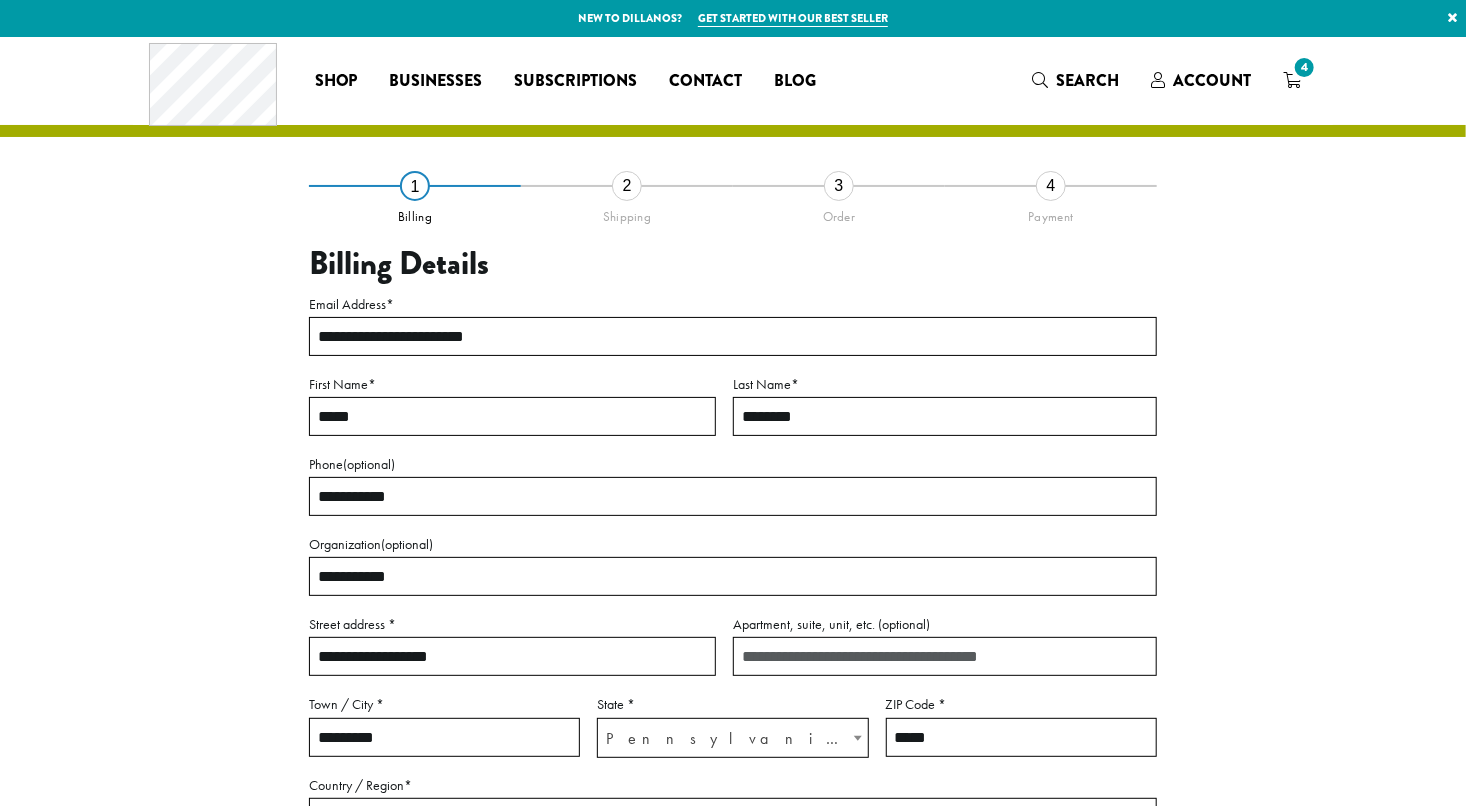 scroll, scrollTop: 0, scrollLeft: 0, axis: both 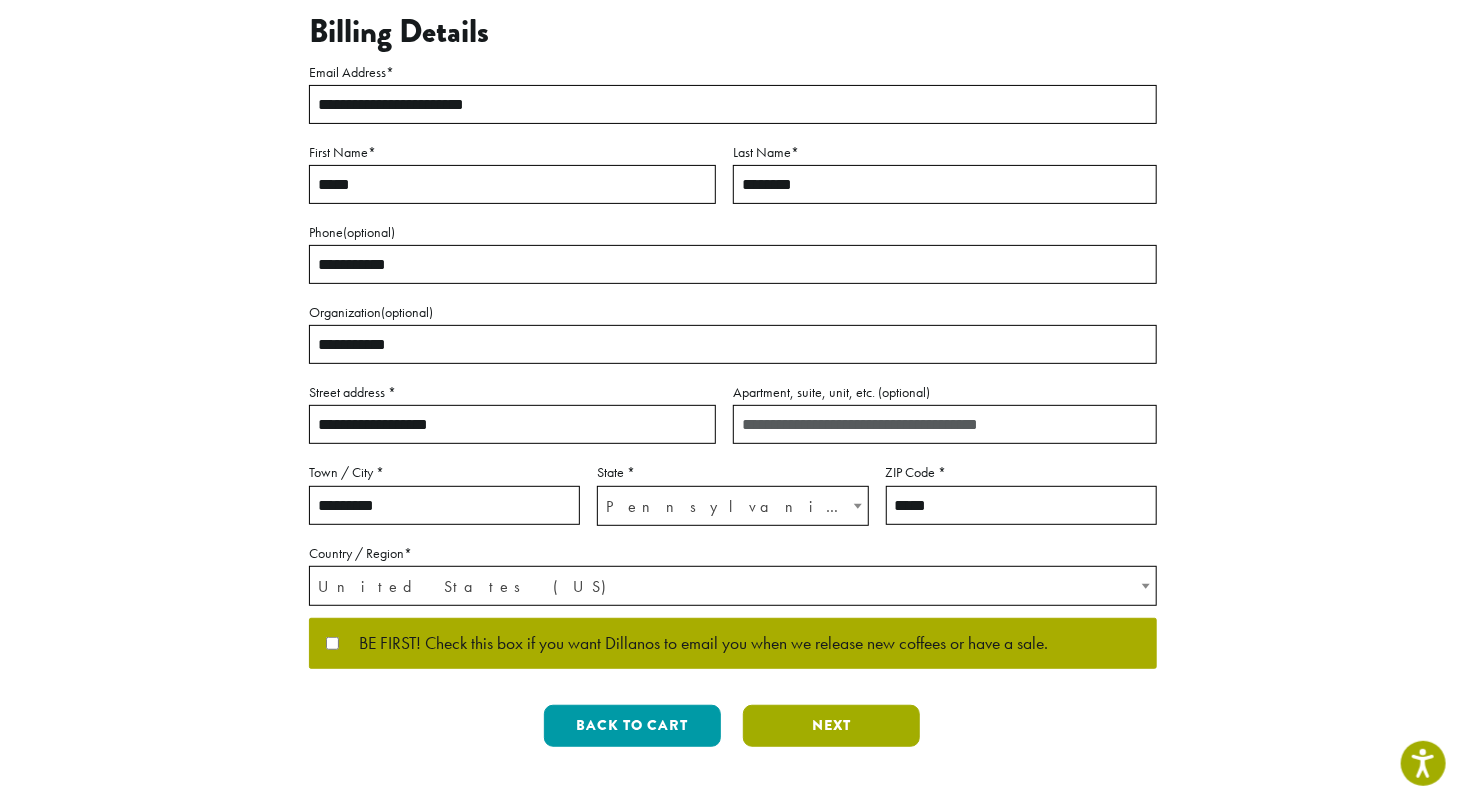 click on "Next" at bounding box center [831, 726] 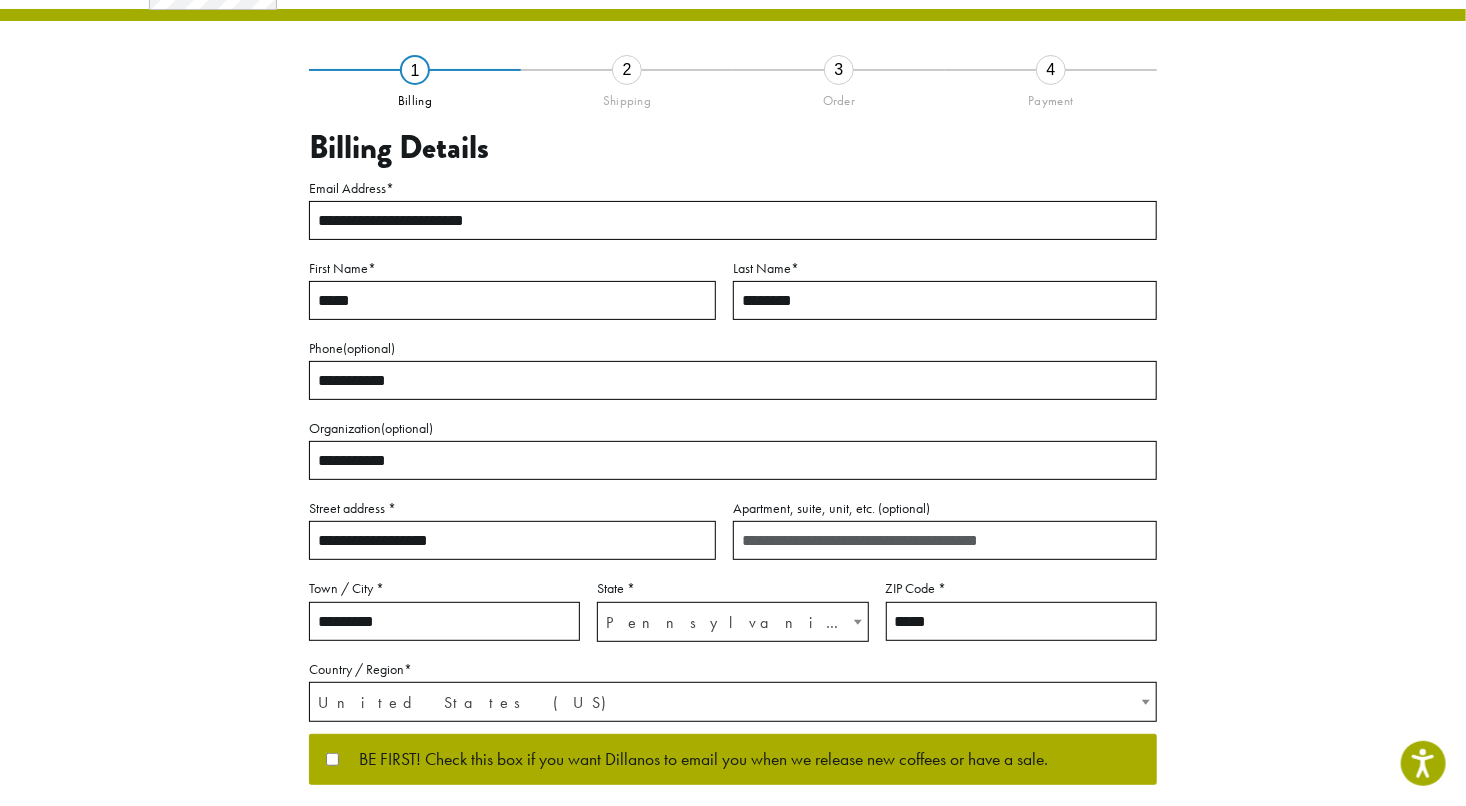 scroll, scrollTop: 36, scrollLeft: 0, axis: vertical 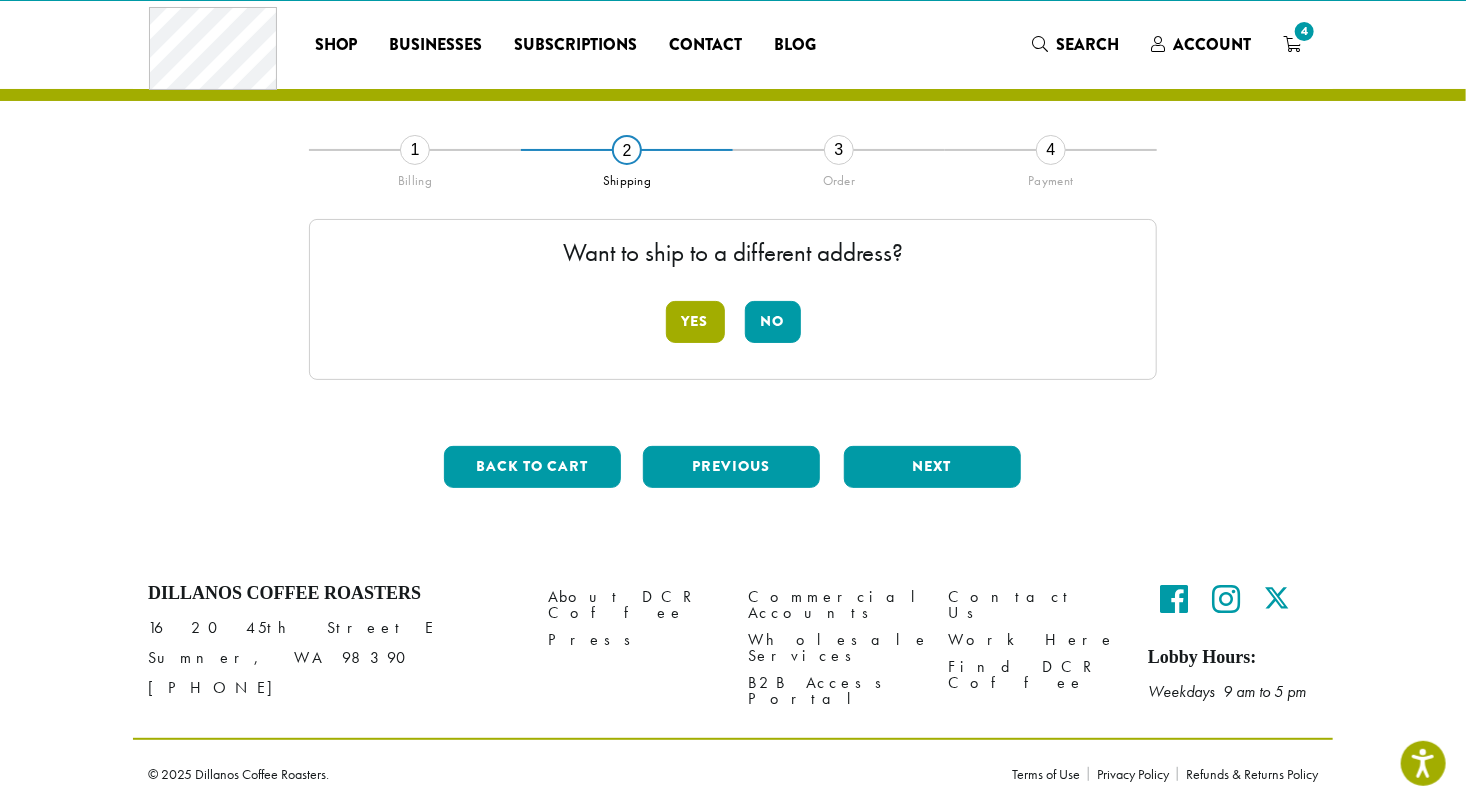 click on "Yes" at bounding box center [695, 322] 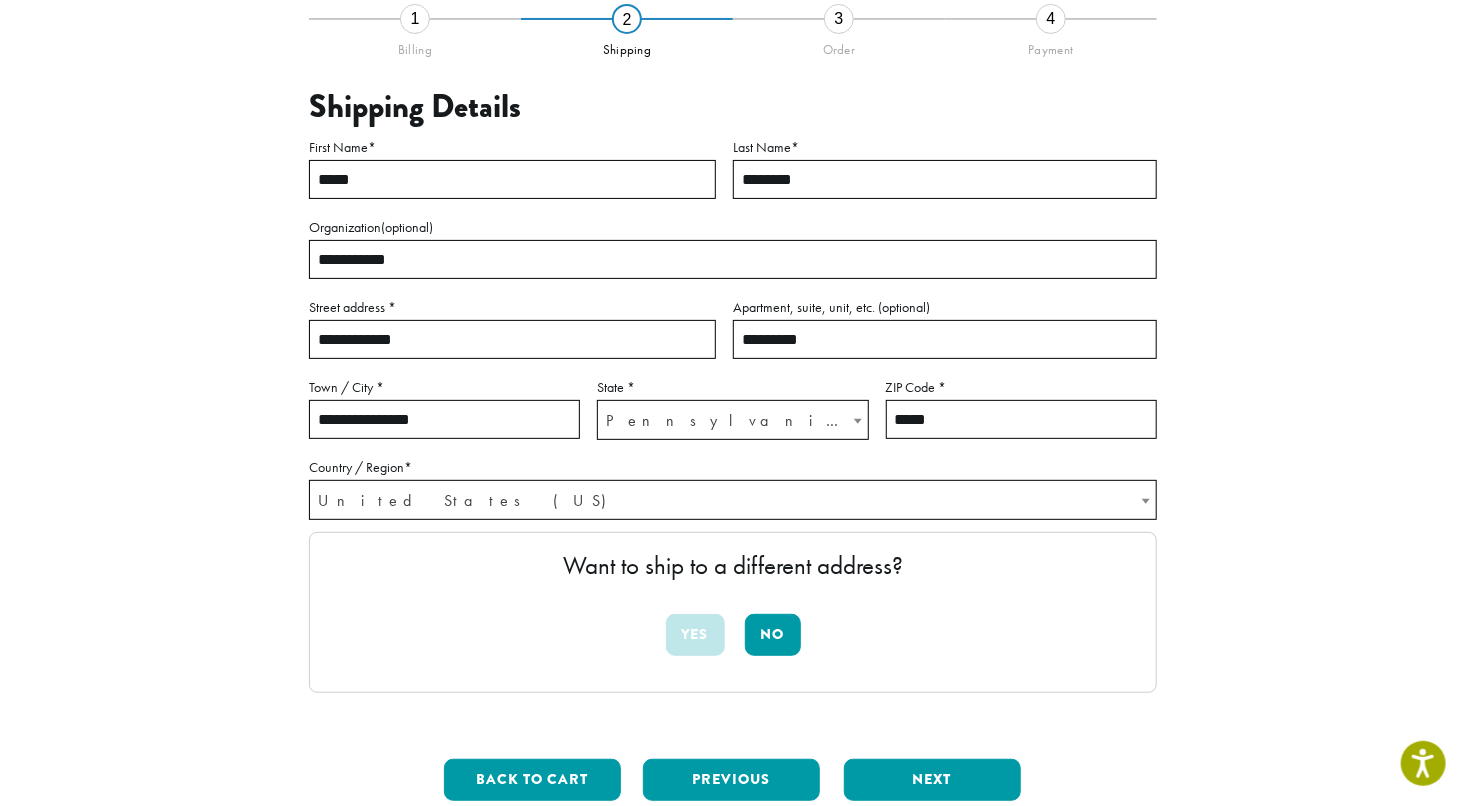 scroll, scrollTop: 188, scrollLeft: 0, axis: vertical 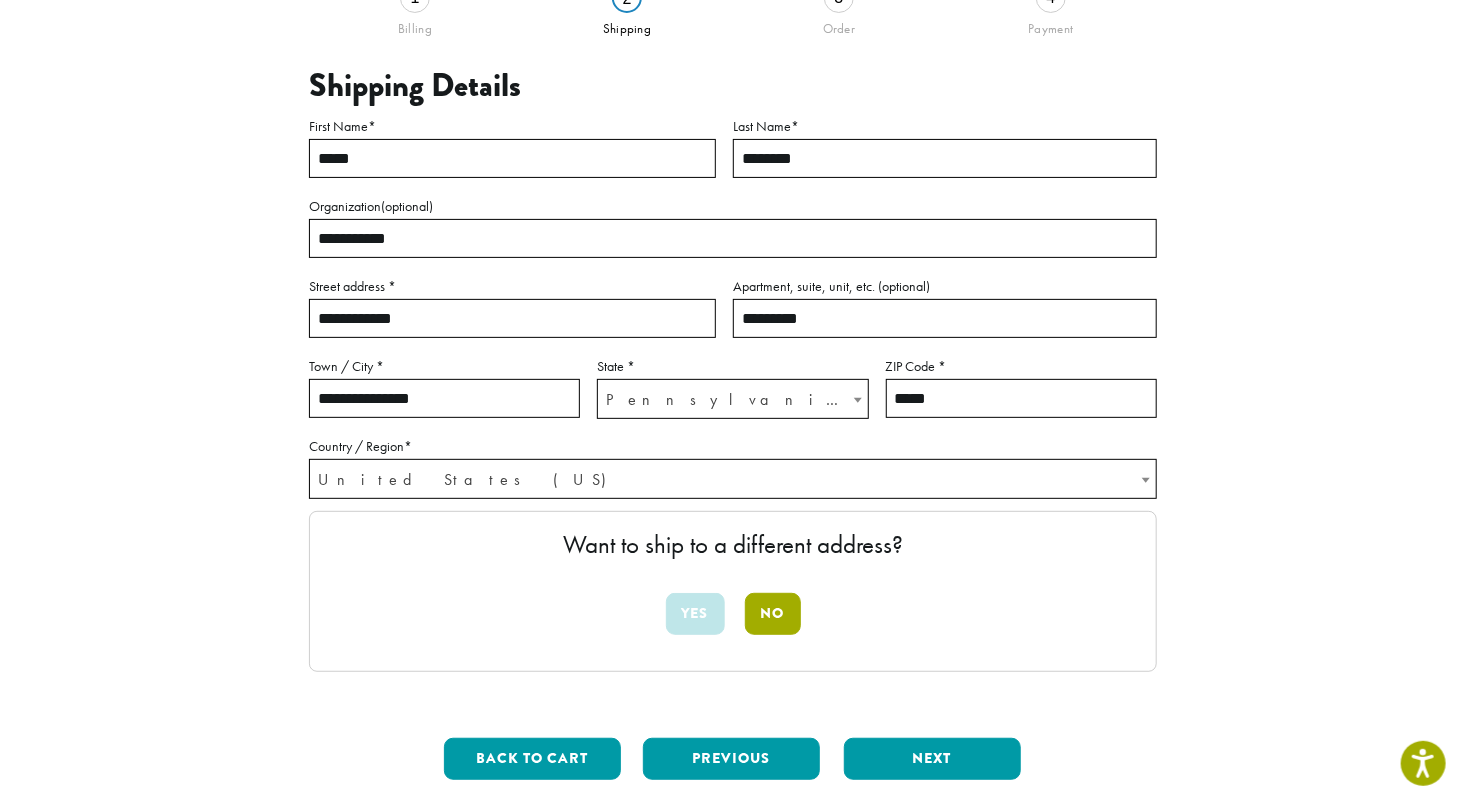 click on "No" at bounding box center (773, 614) 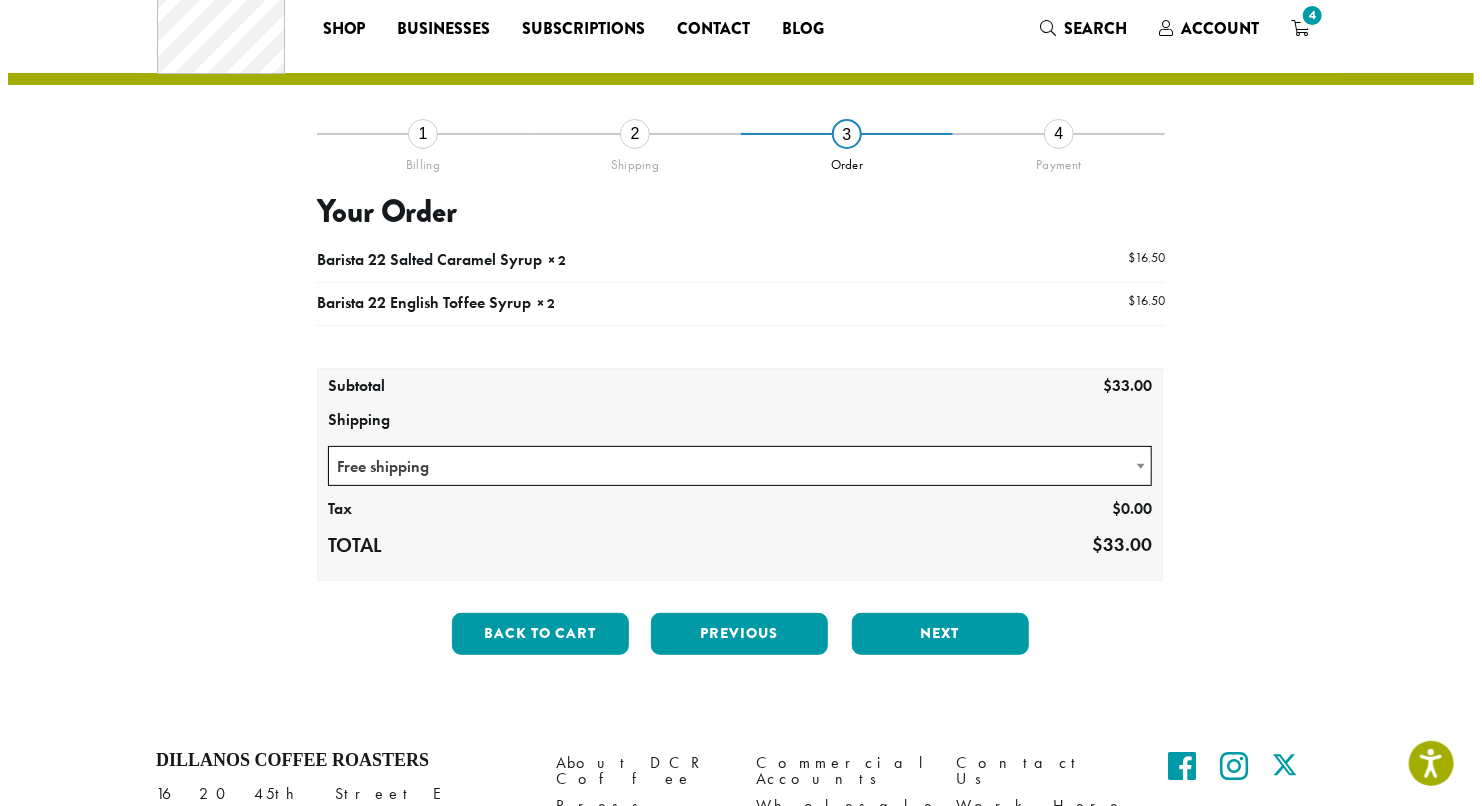 scroll, scrollTop: 51, scrollLeft: 0, axis: vertical 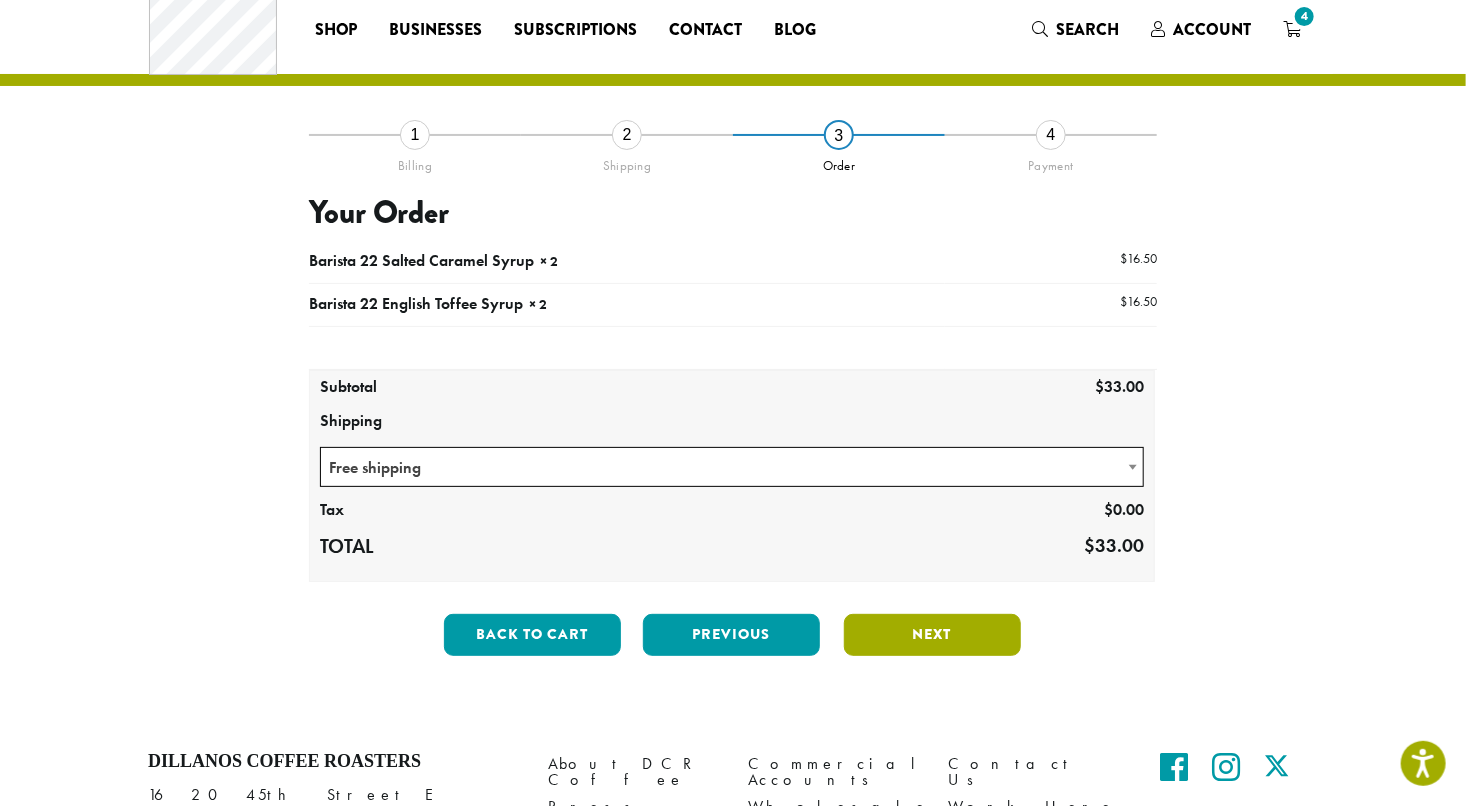 click on "Next" at bounding box center [932, 635] 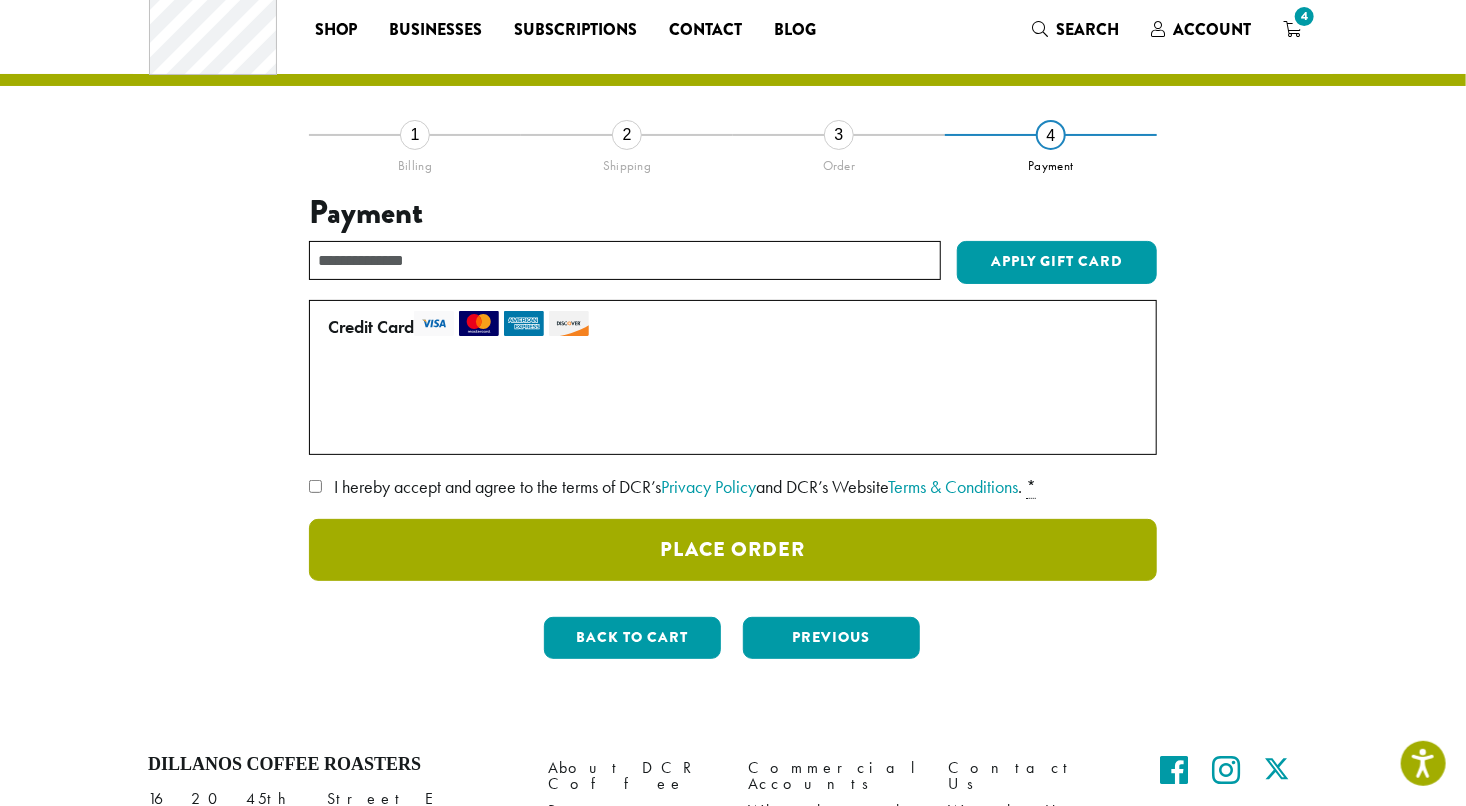 click on "Place Order" at bounding box center [733, 550] 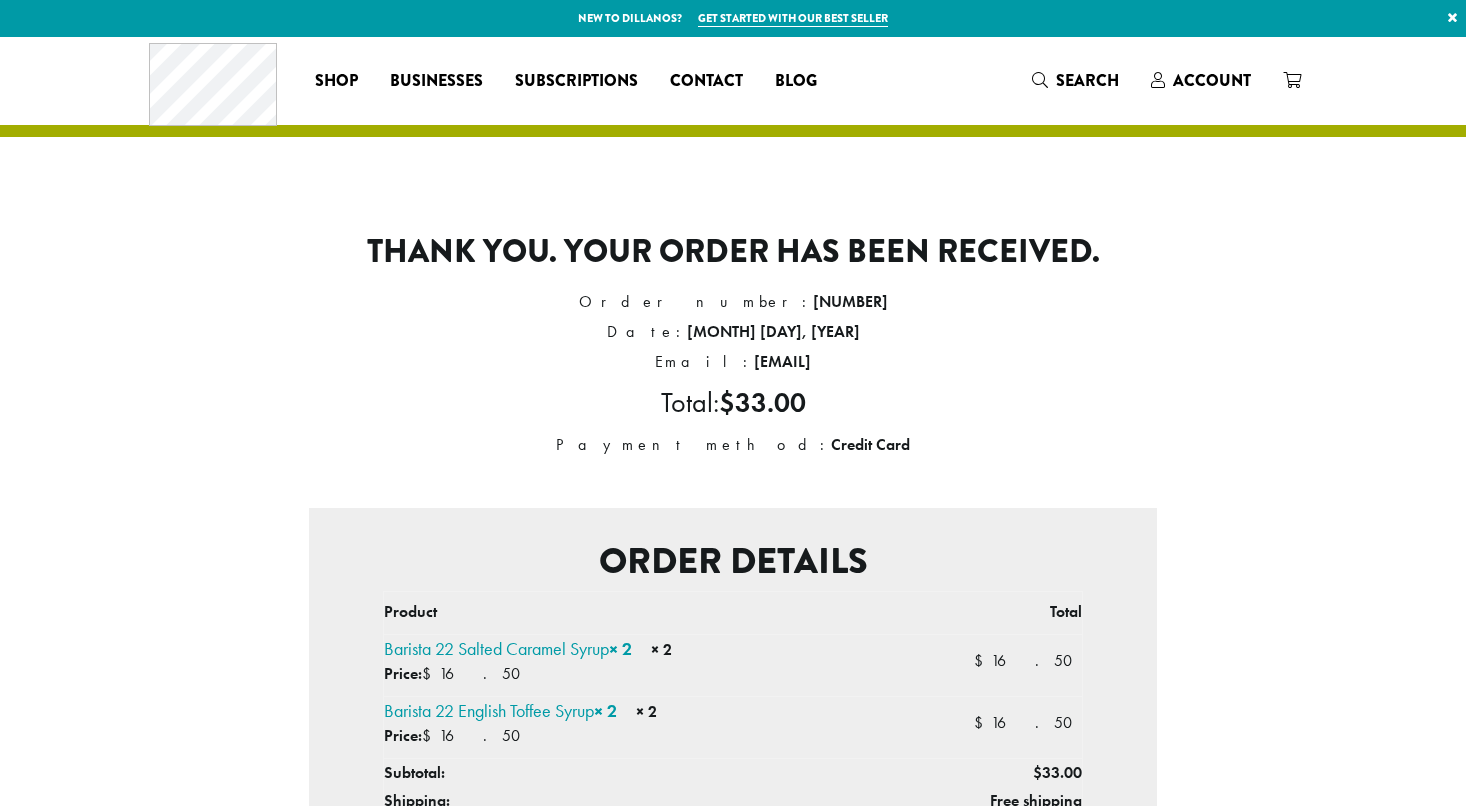 scroll, scrollTop: 0, scrollLeft: 0, axis: both 